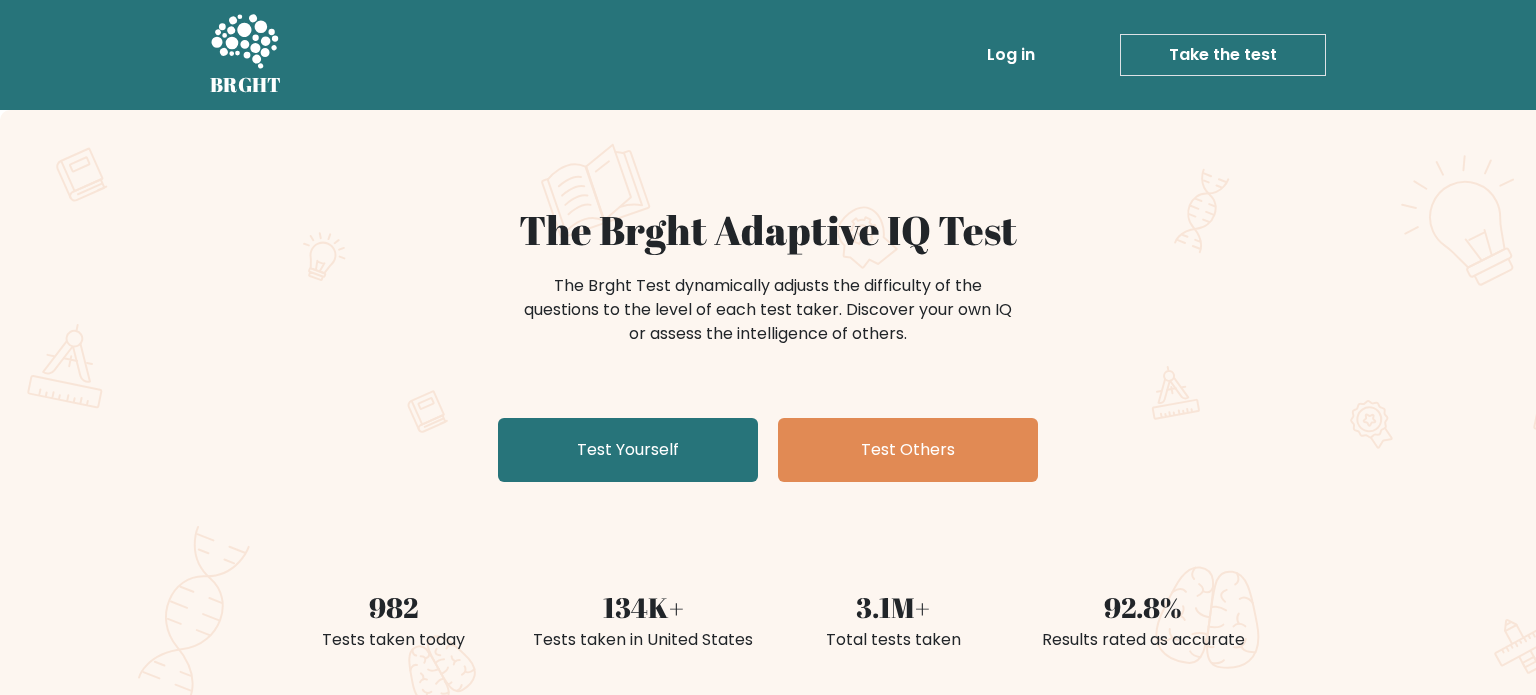scroll, scrollTop: 0, scrollLeft: 0, axis: both 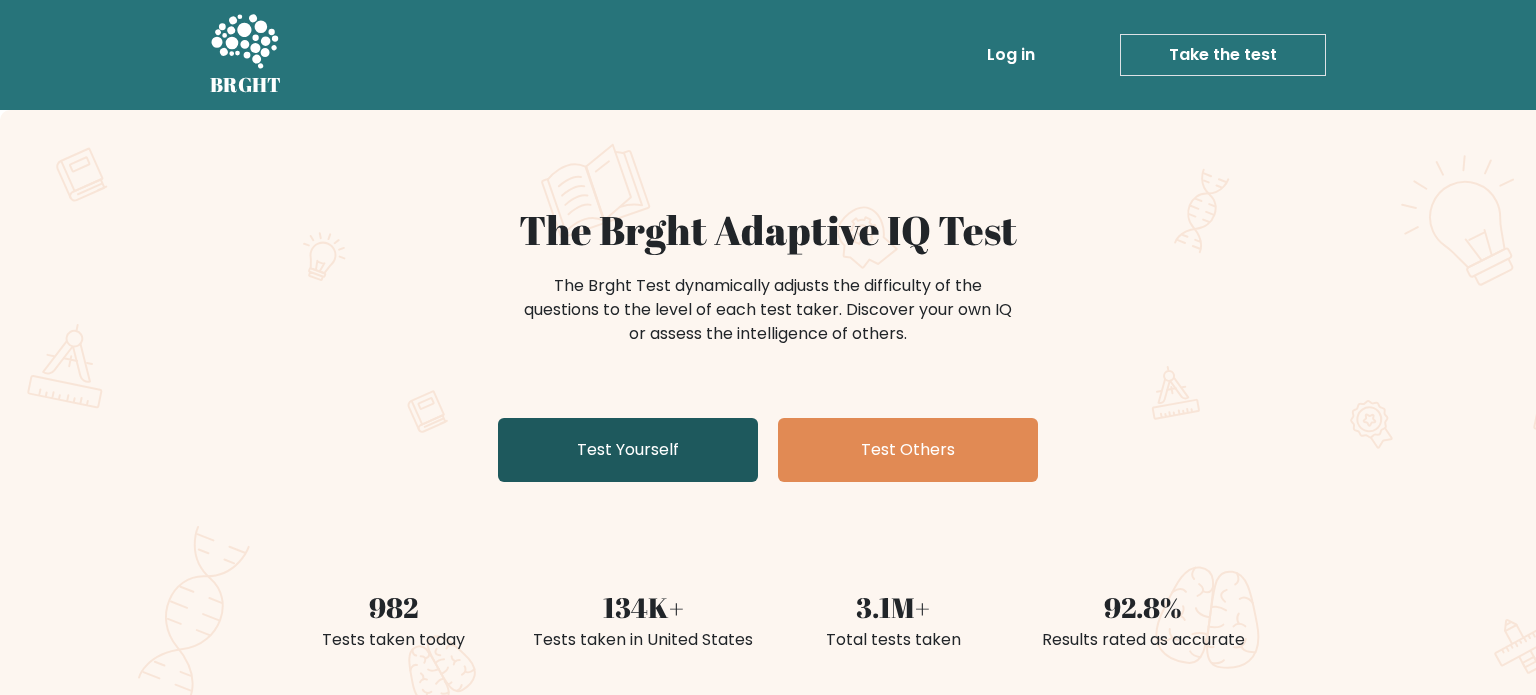 click on "Test Yourself" at bounding box center [628, 450] 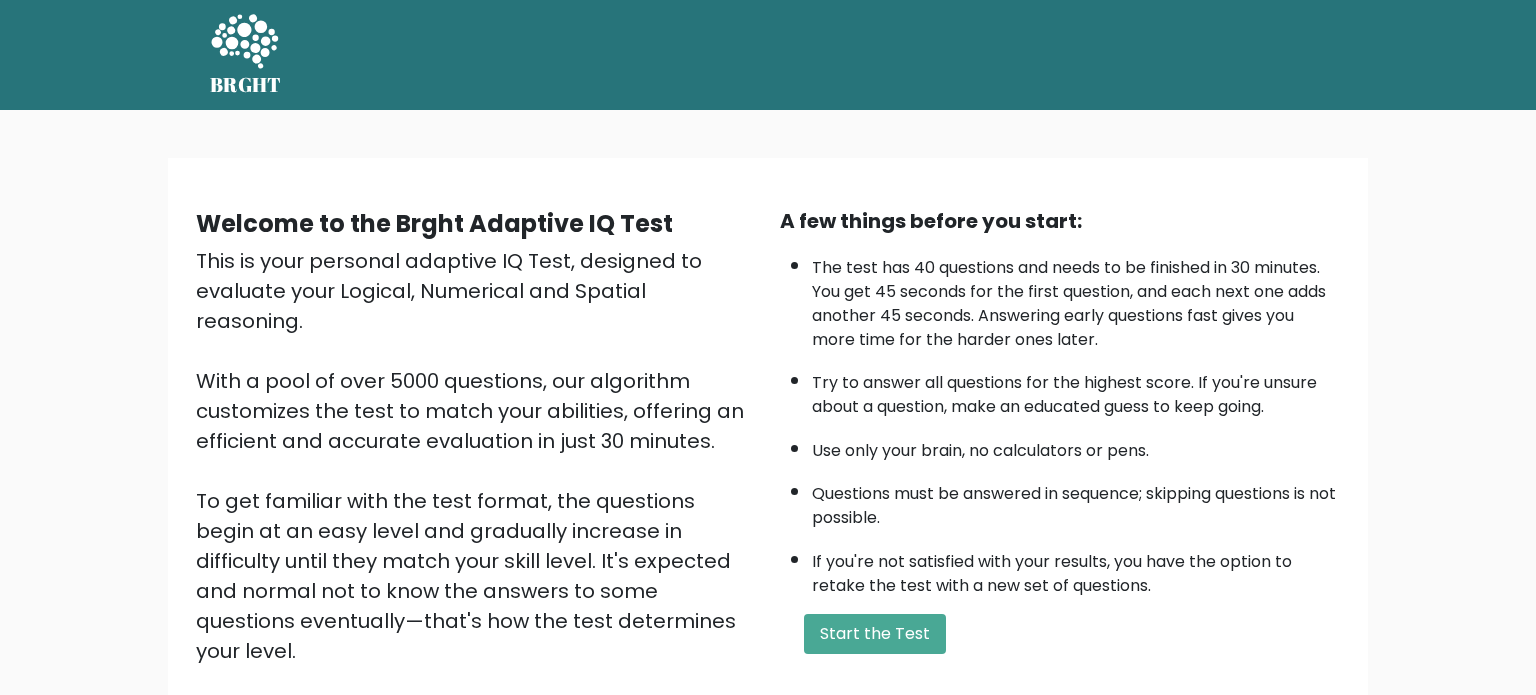 scroll, scrollTop: 0, scrollLeft: 0, axis: both 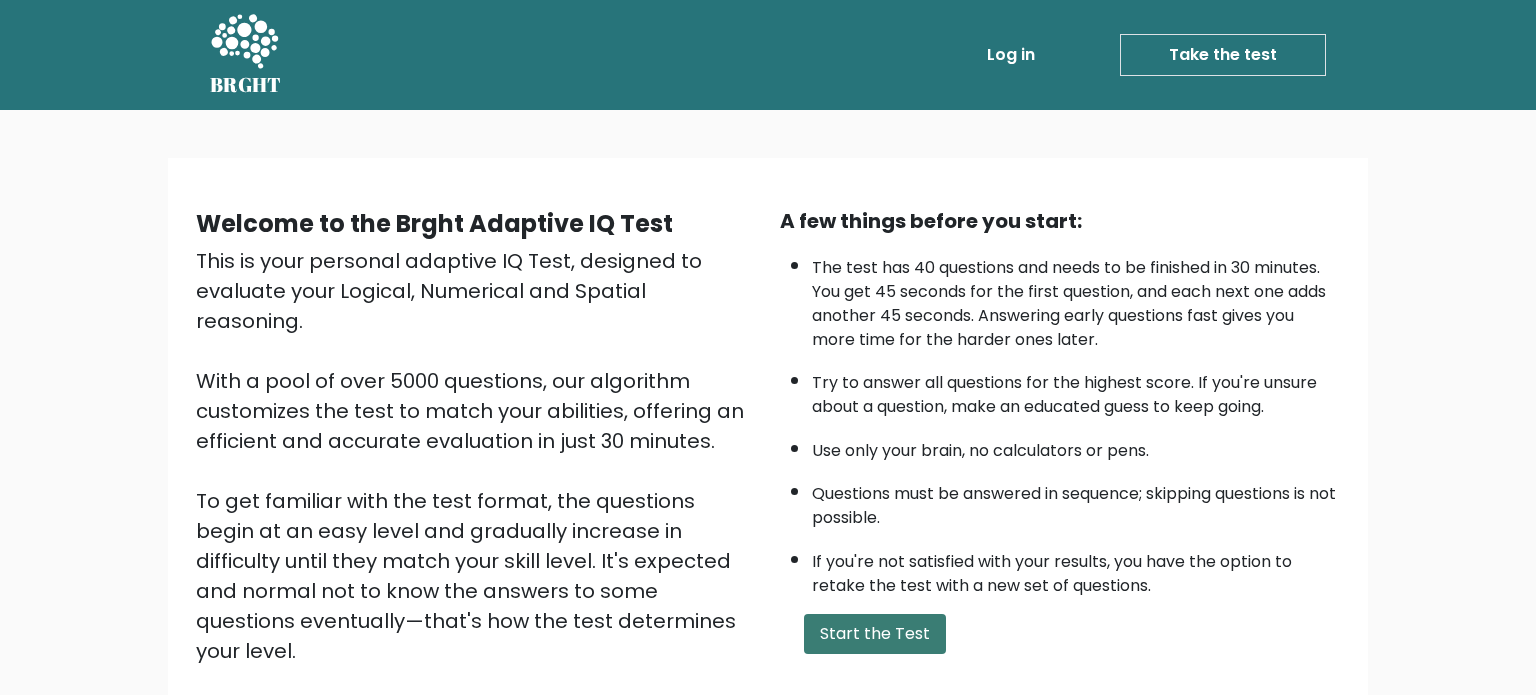 click on "Start the Test" at bounding box center [875, 634] 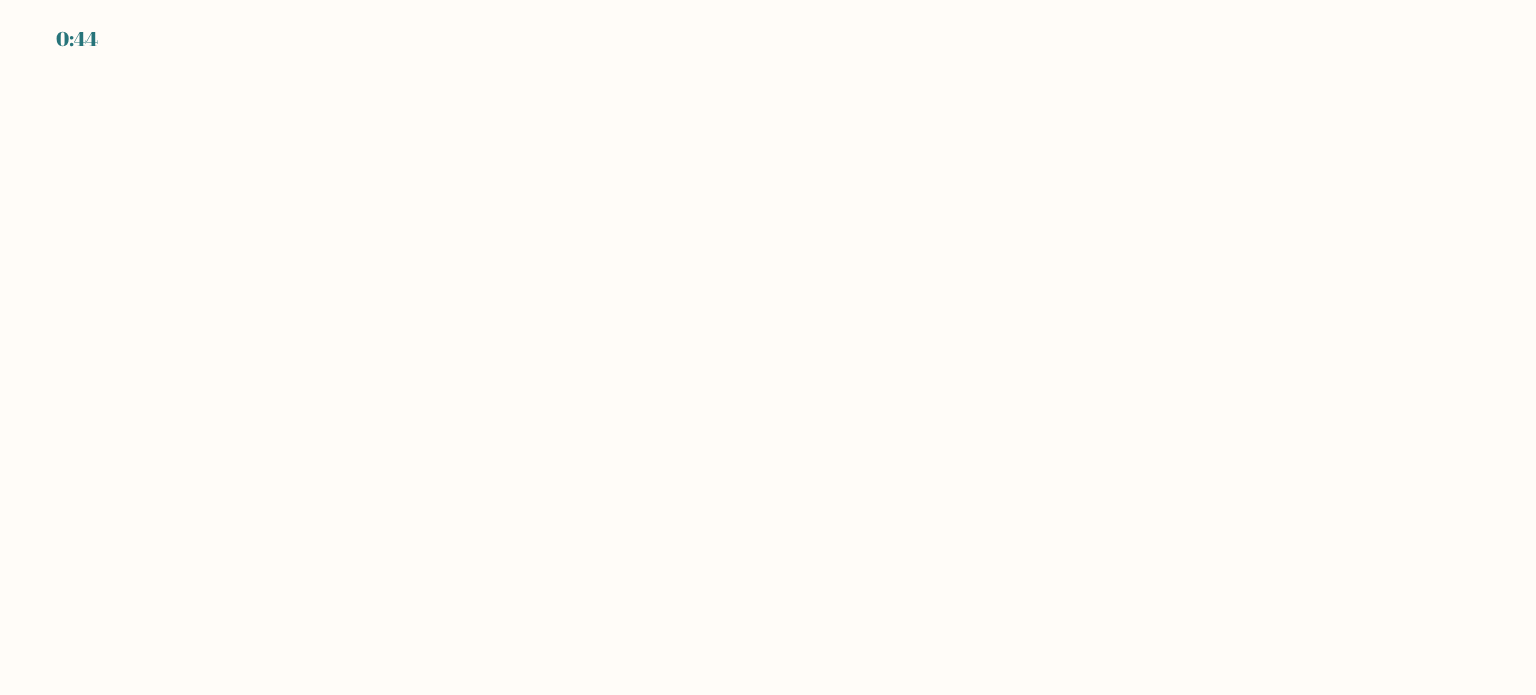 scroll, scrollTop: 0, scrollLeft: 0, axis: both 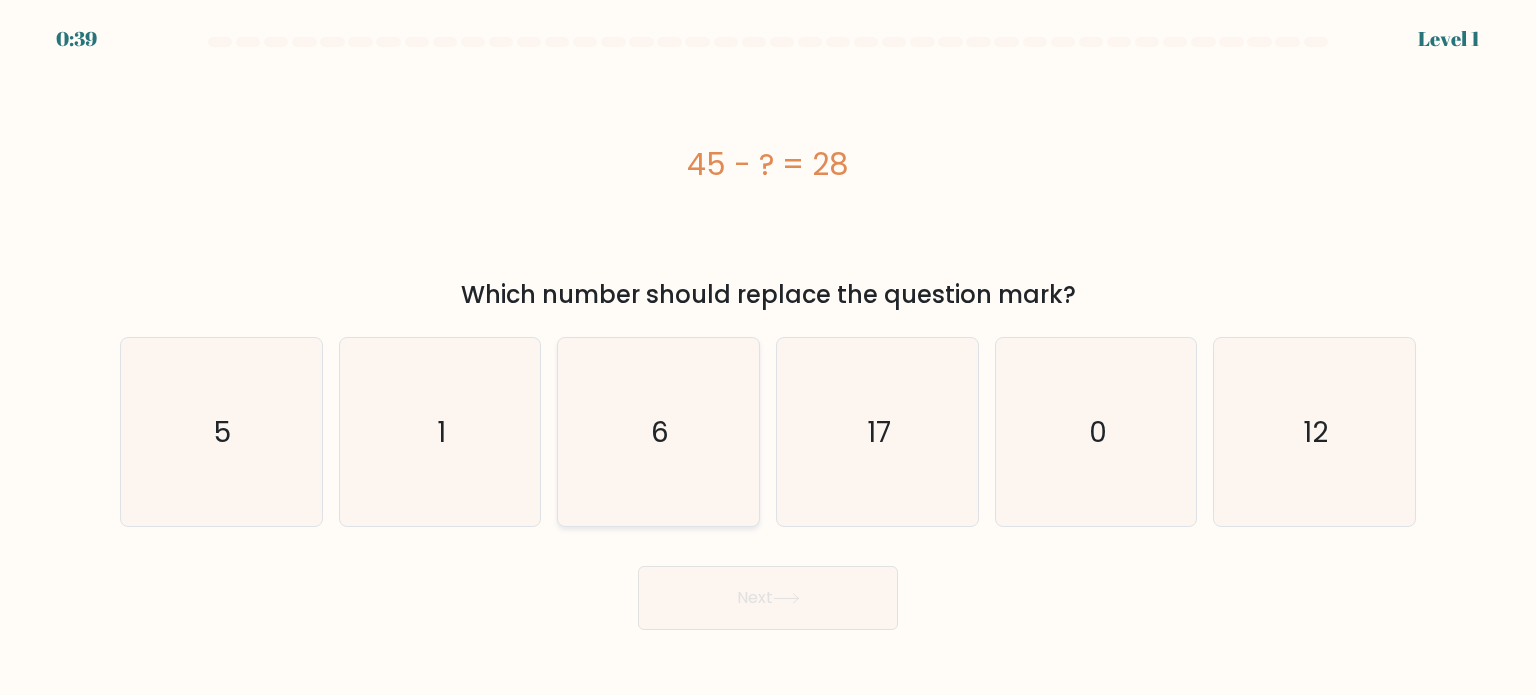 click on "6" 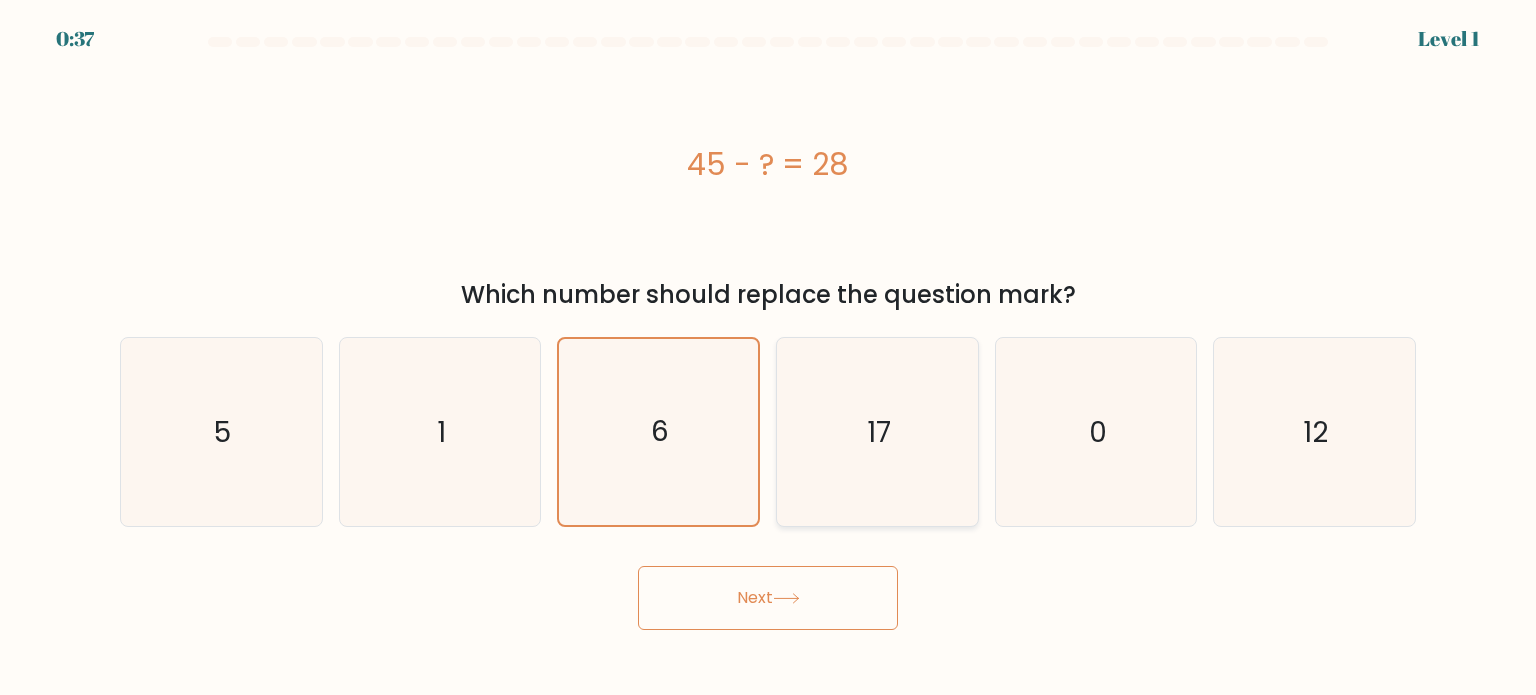click on "17" 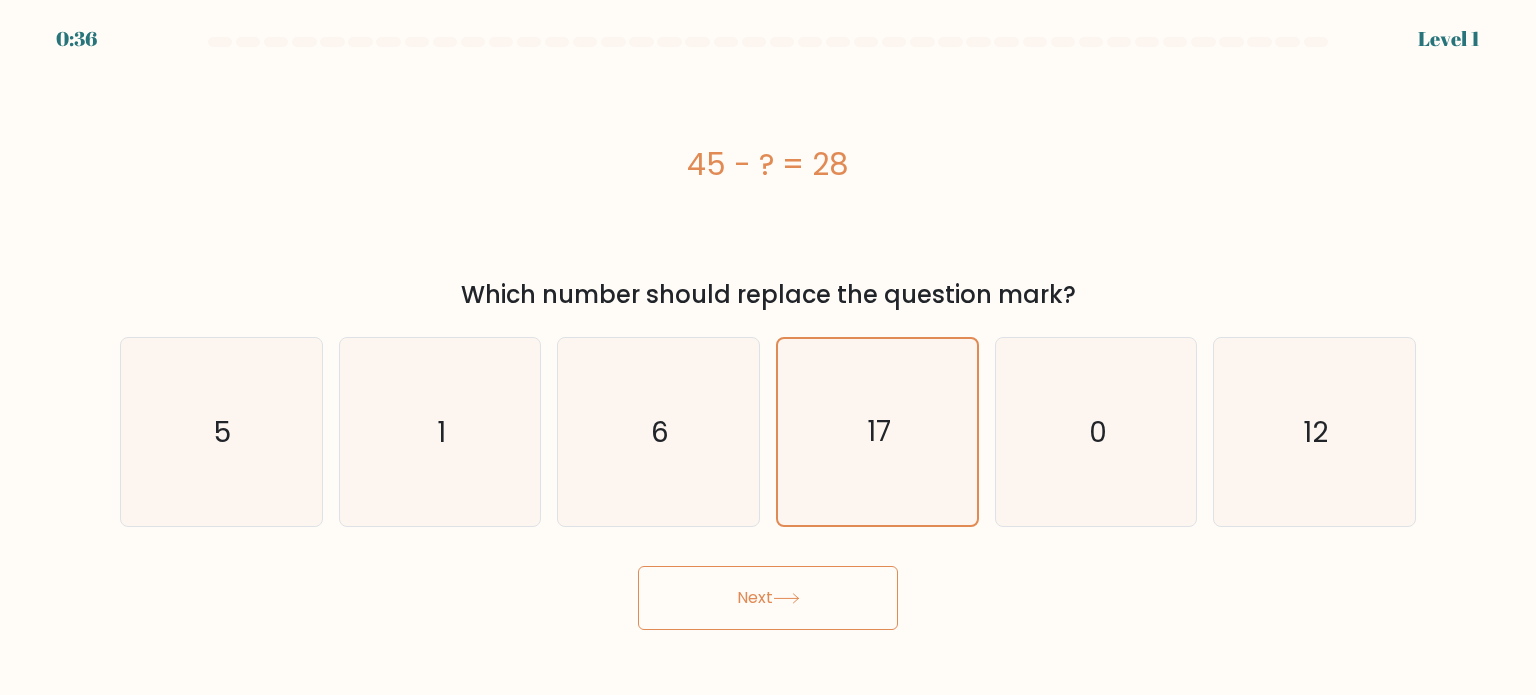 click on "Next" at bounding box center (768, 598) 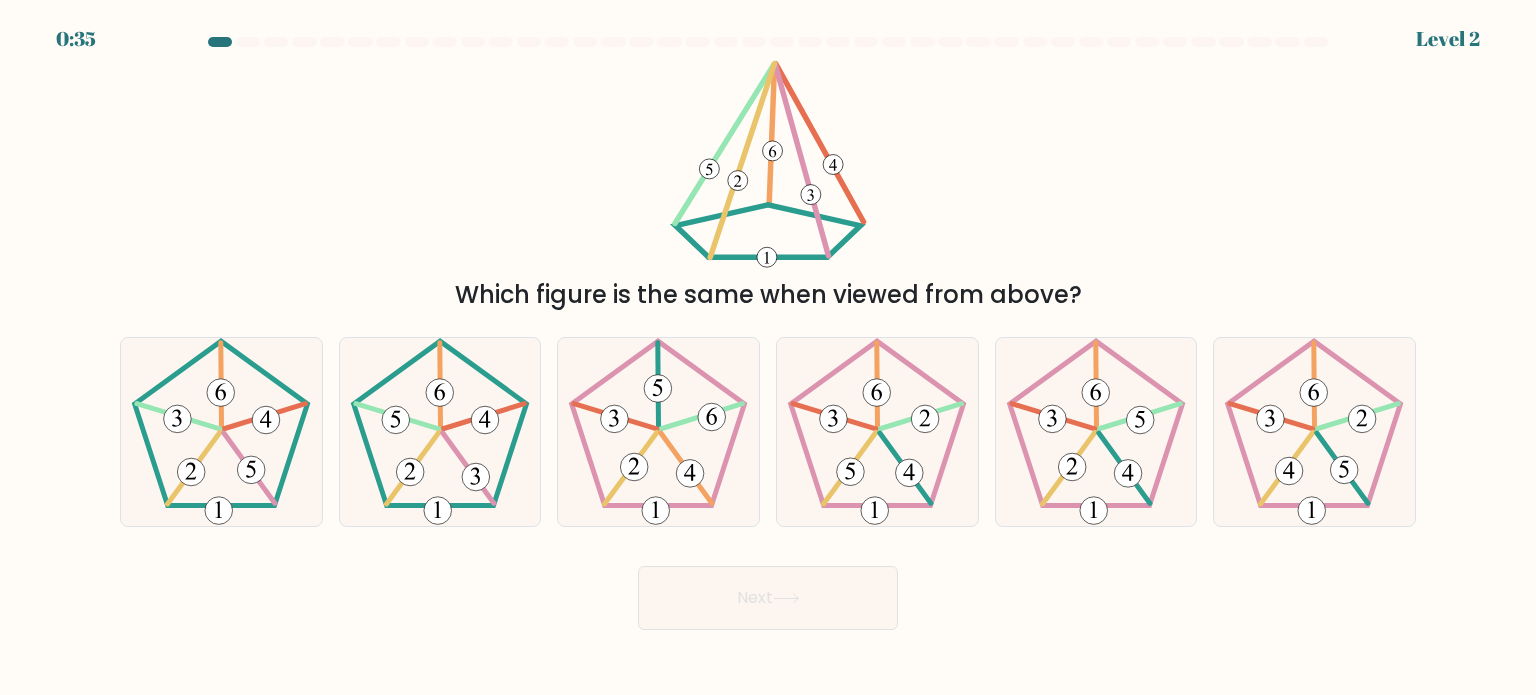 click on "Next" at bounding box center (768, 598) 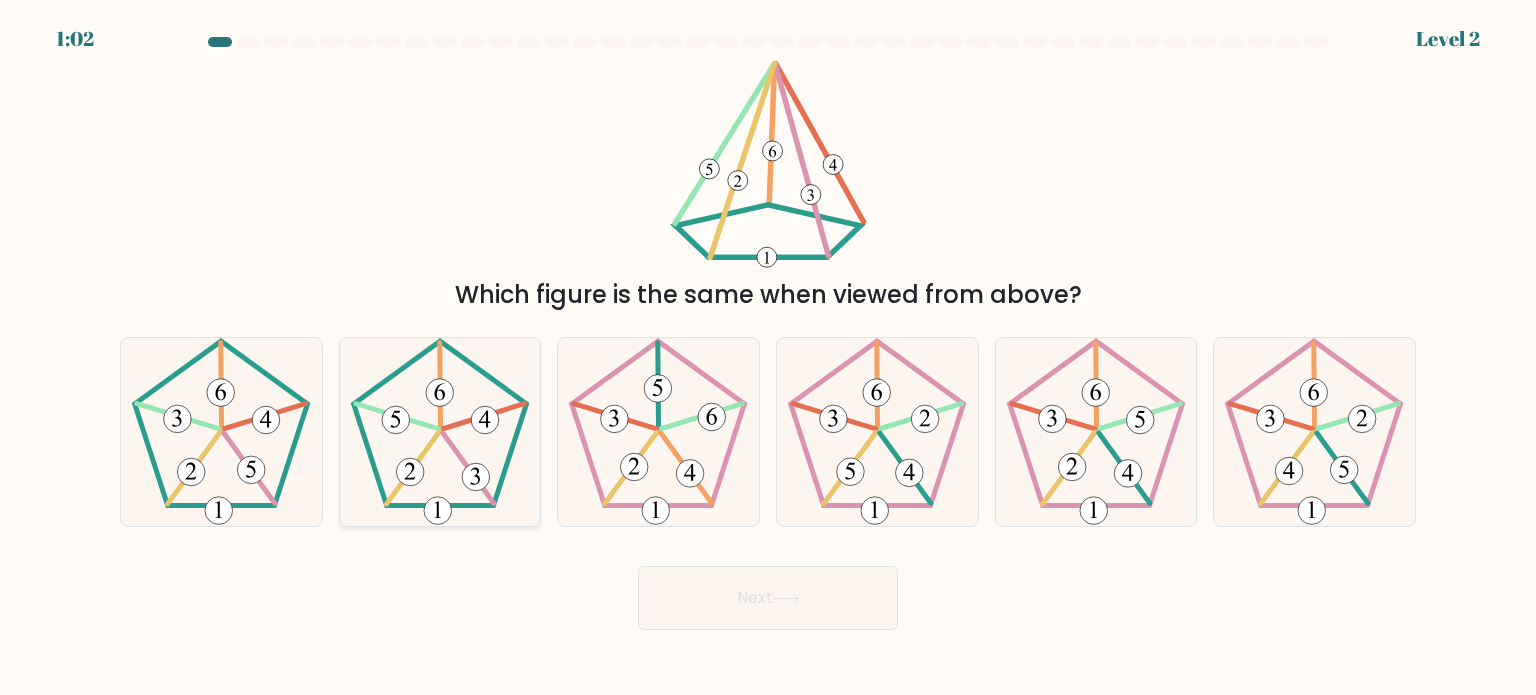 click 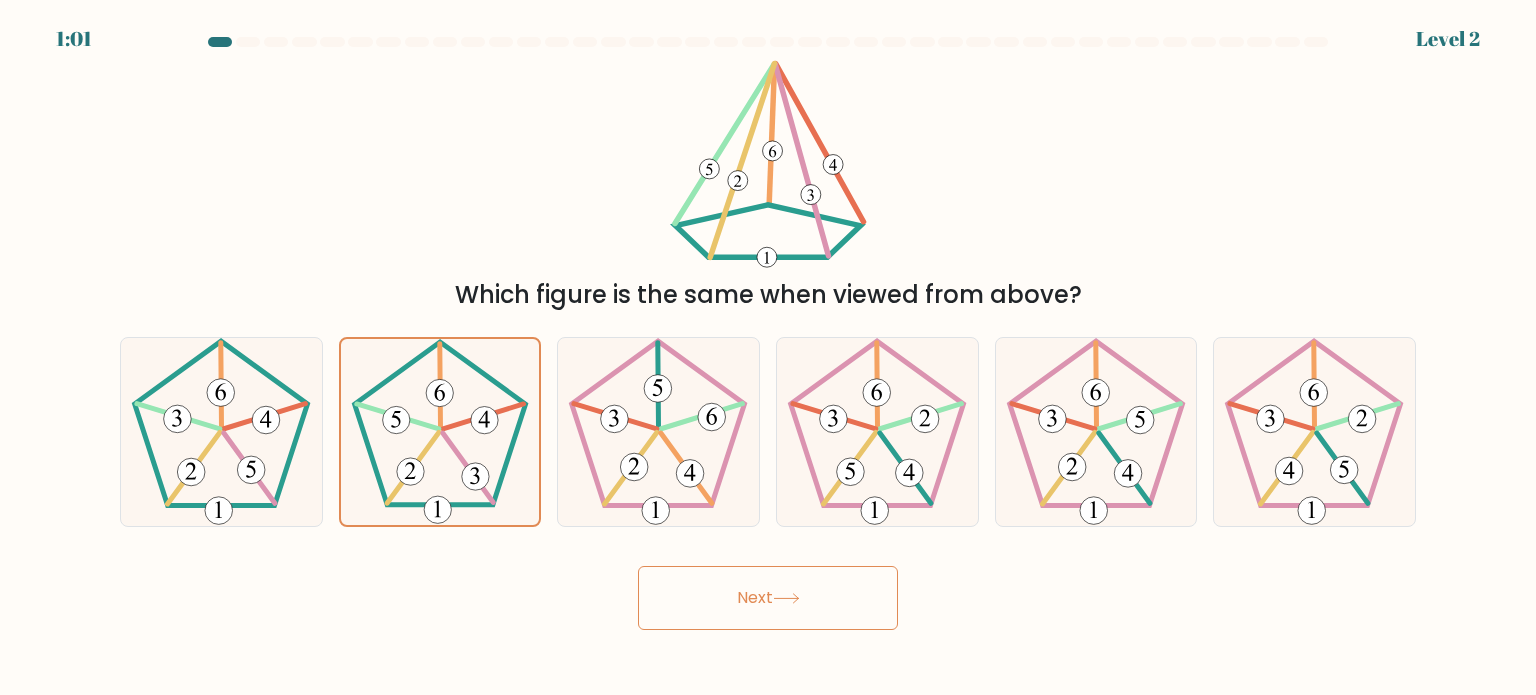click on "Next" at bounding box center (768, 598) 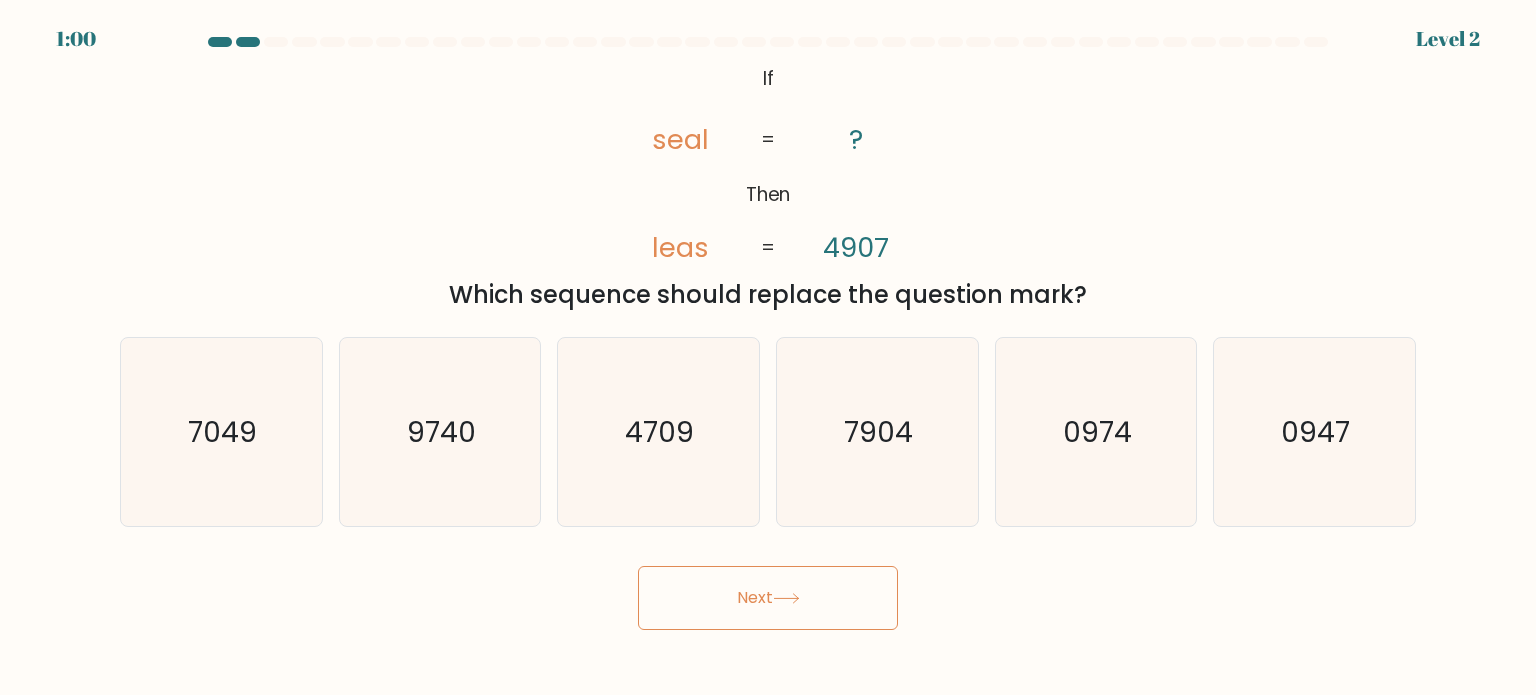 click on "Next" at bounding box center [768, 598] 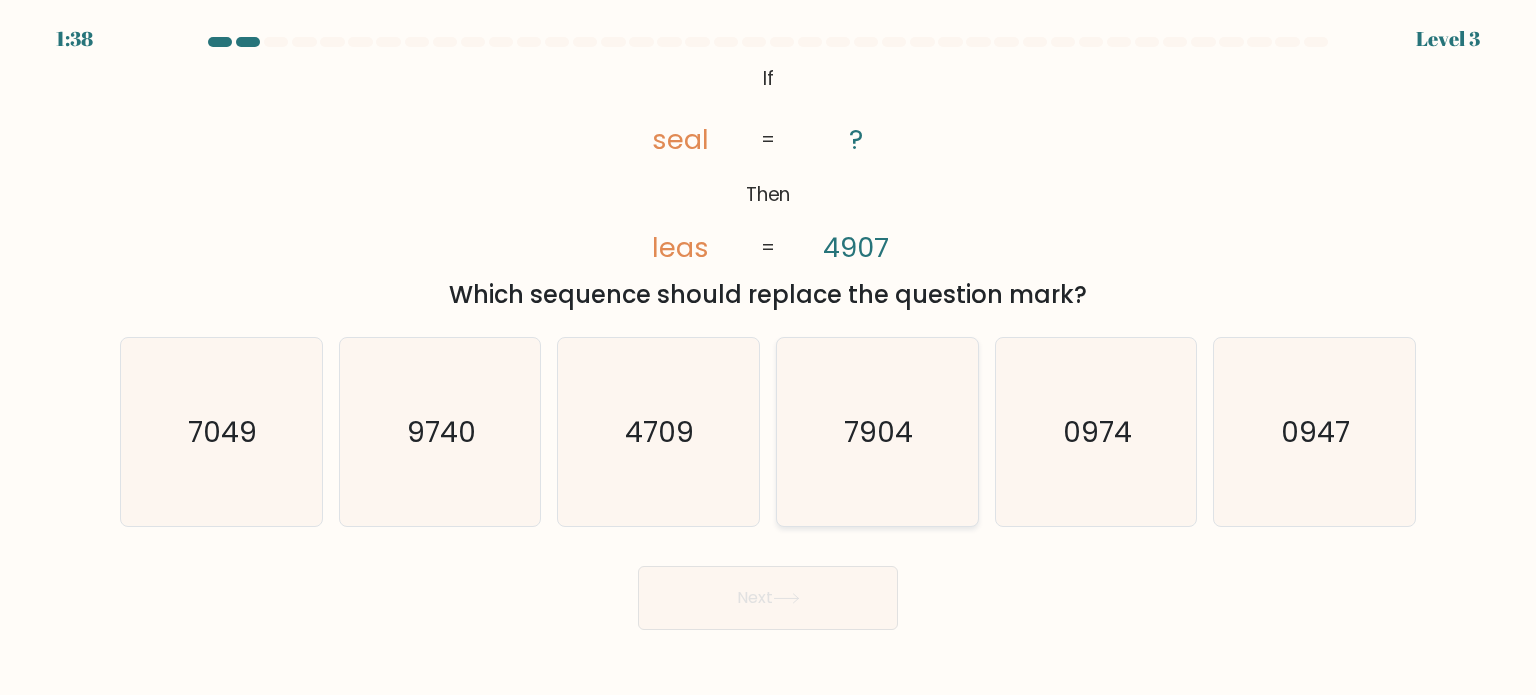 click on "7904" 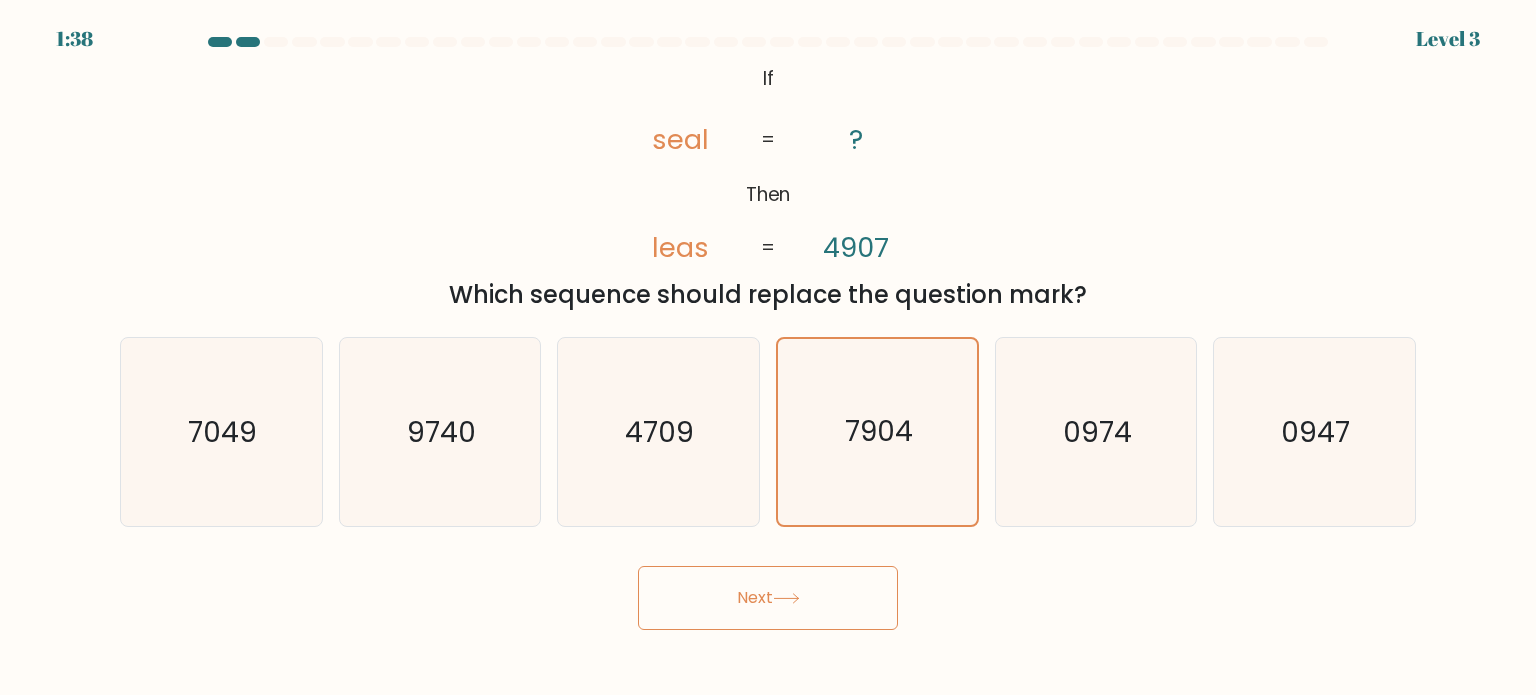 click on "Next" at bounding box center (768, 598) 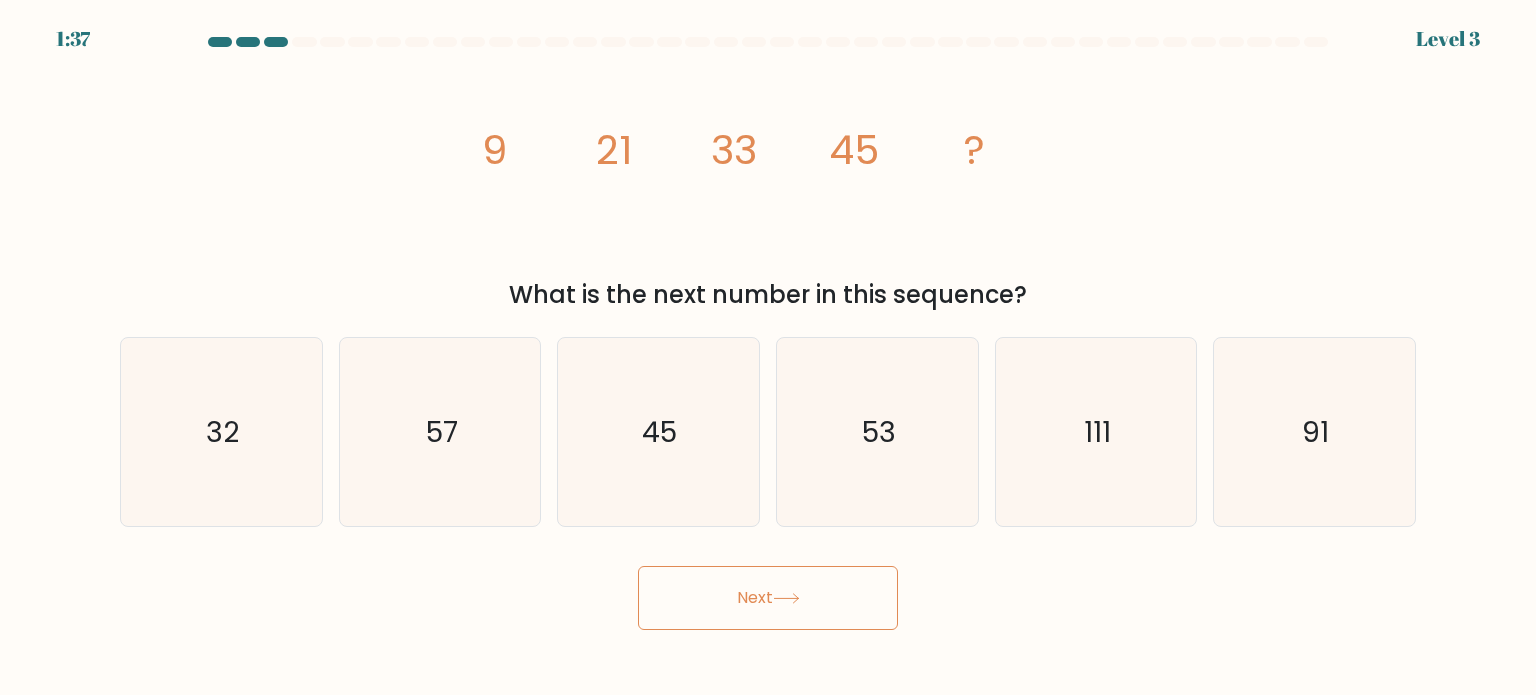 click on "Next" at bounding box center [768, 598] 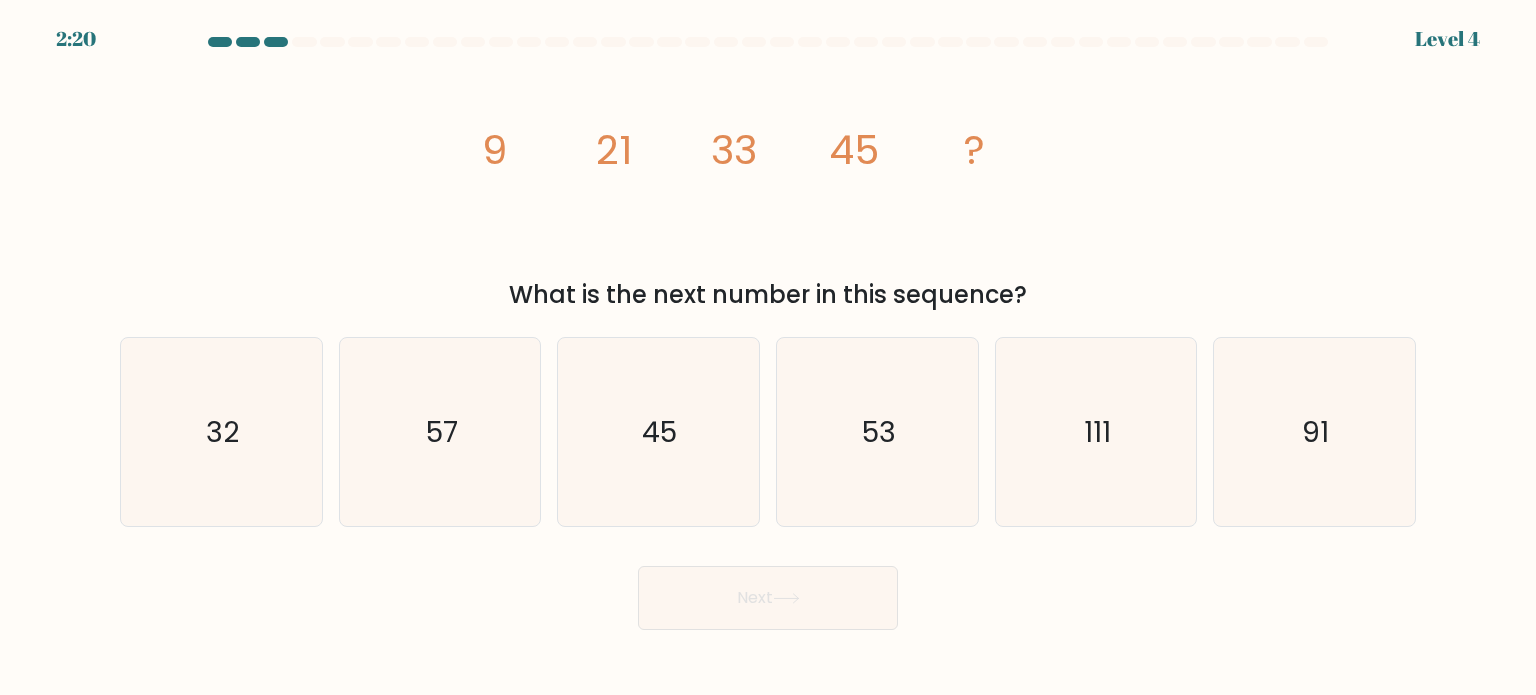 click on "Next" at bounding box center [768, 598] 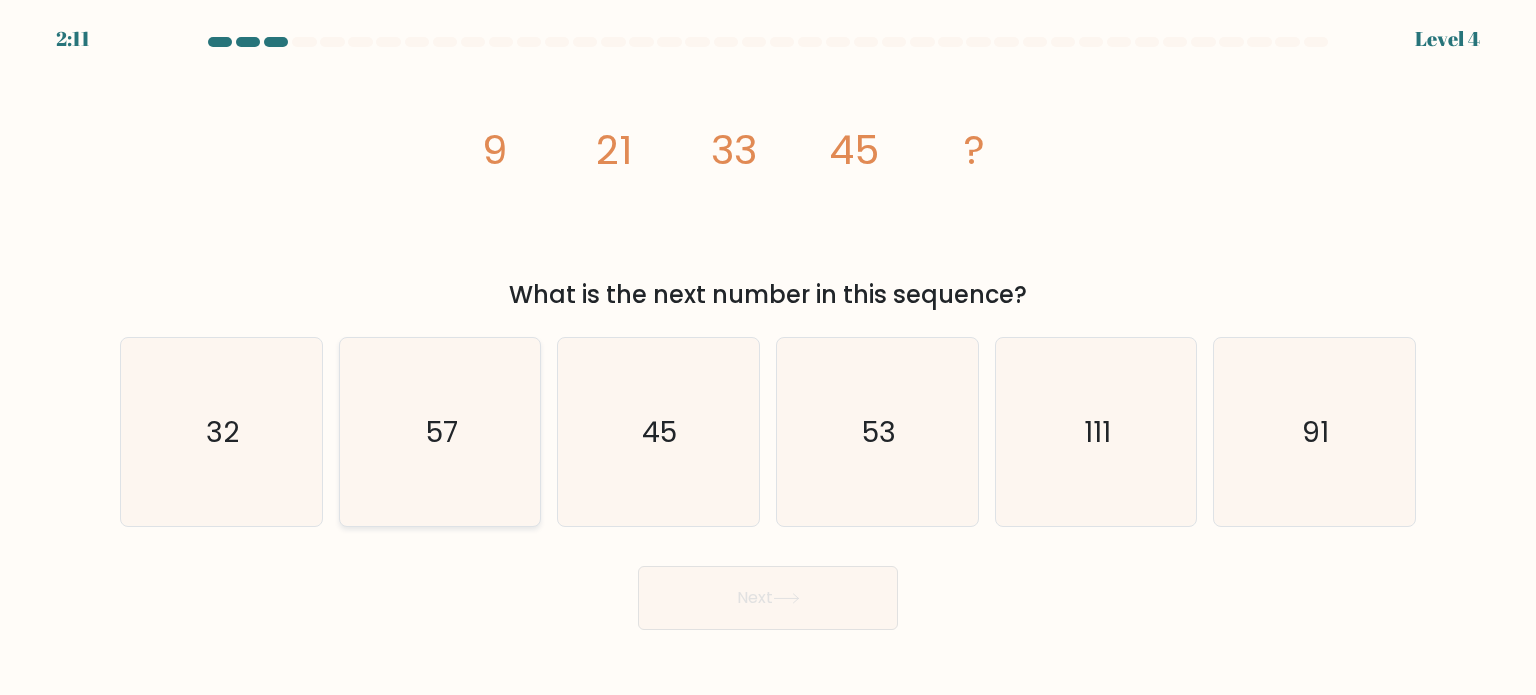 click on "57" 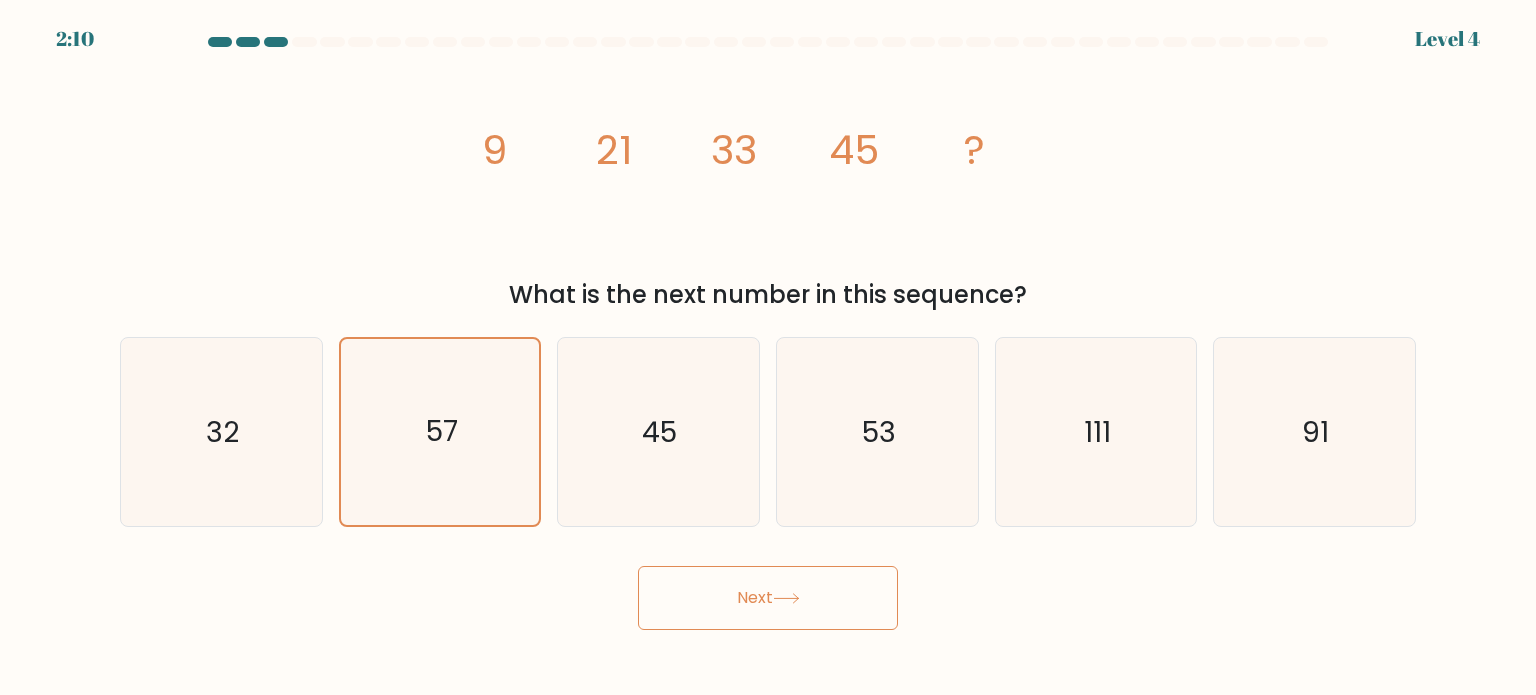 click on "Next" at bounding box center [768, 598] 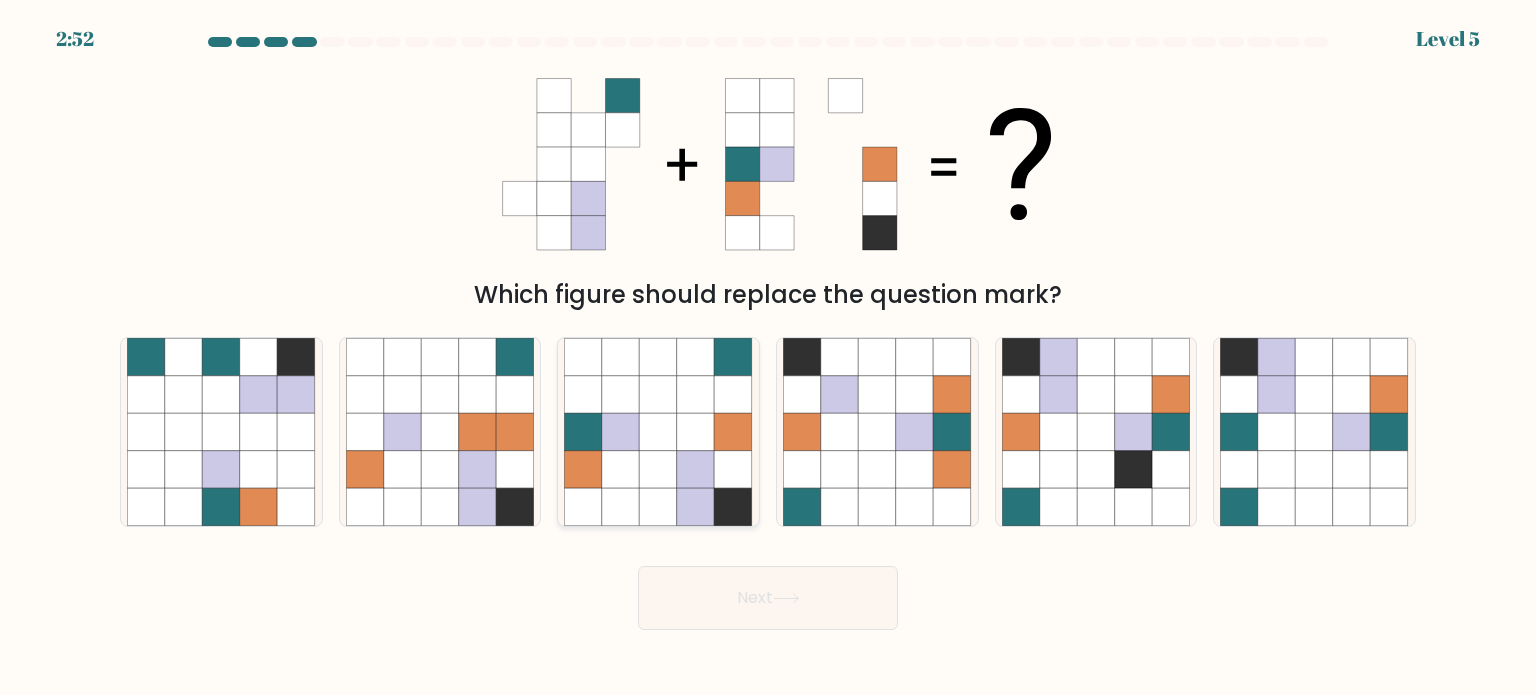 click 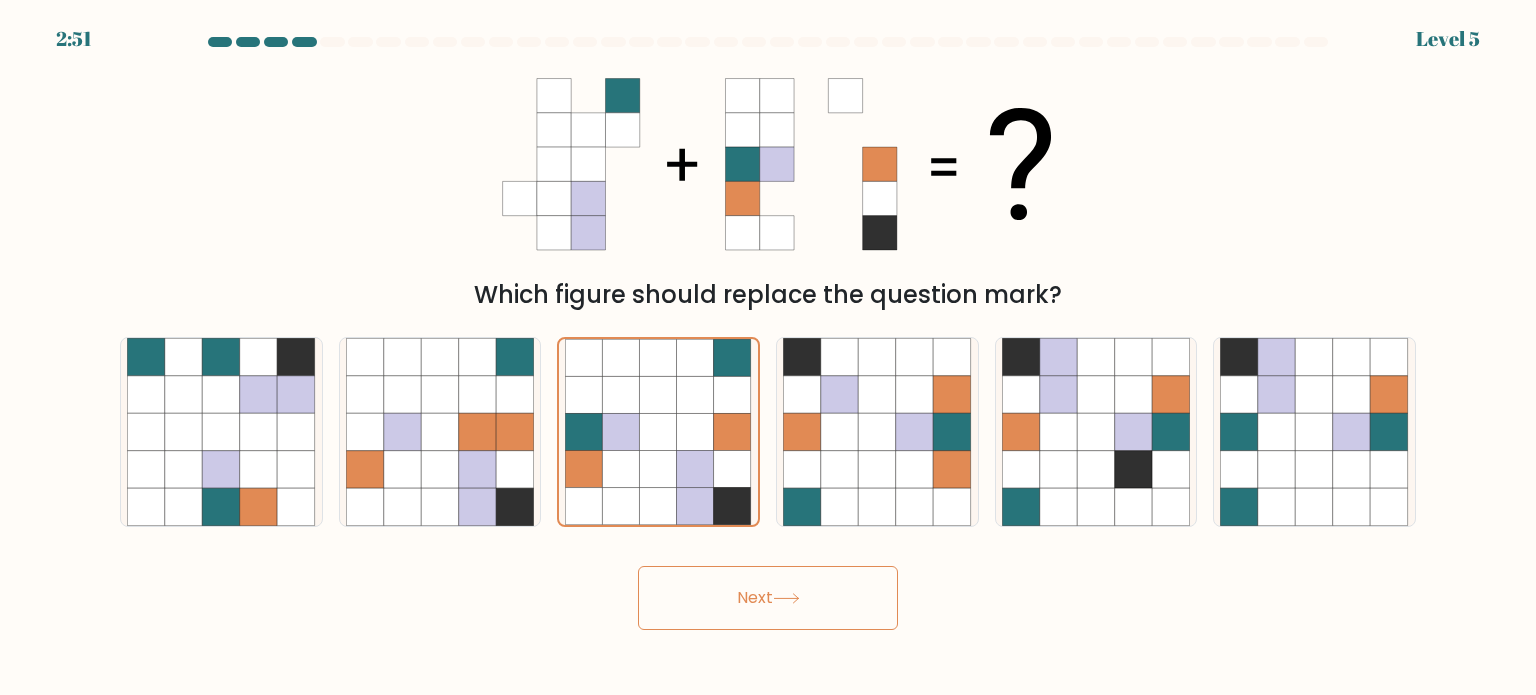 click on "Next" at bounding box center [768, 598] 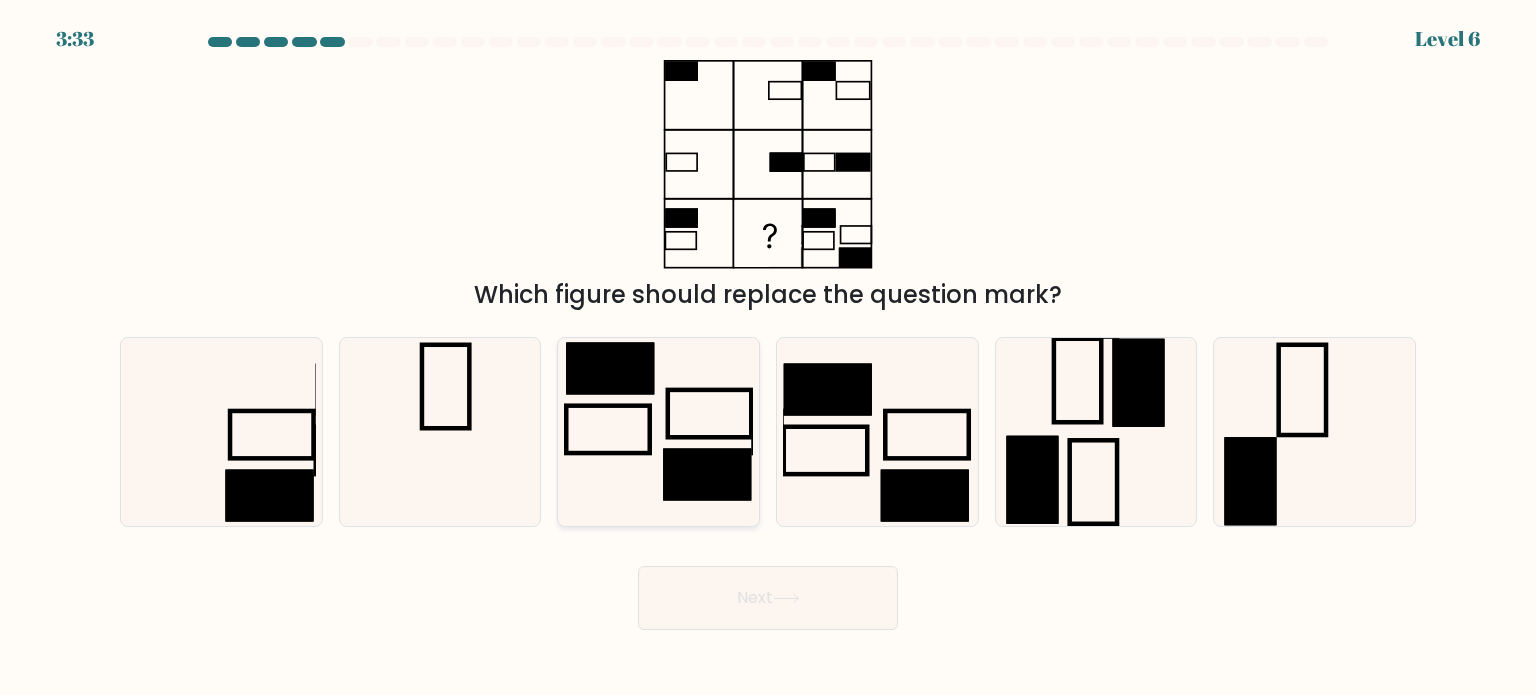 click 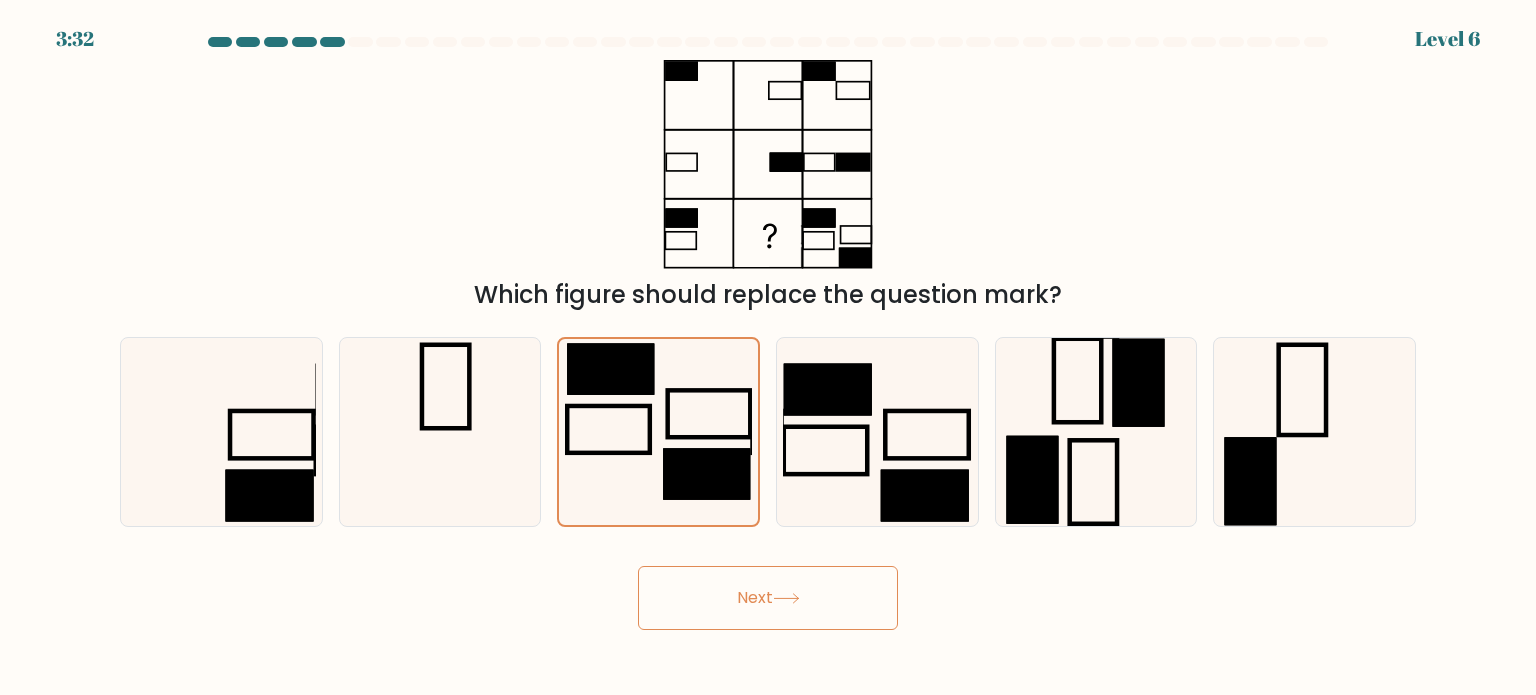 click on "Next" at bounding box center (768, 598) 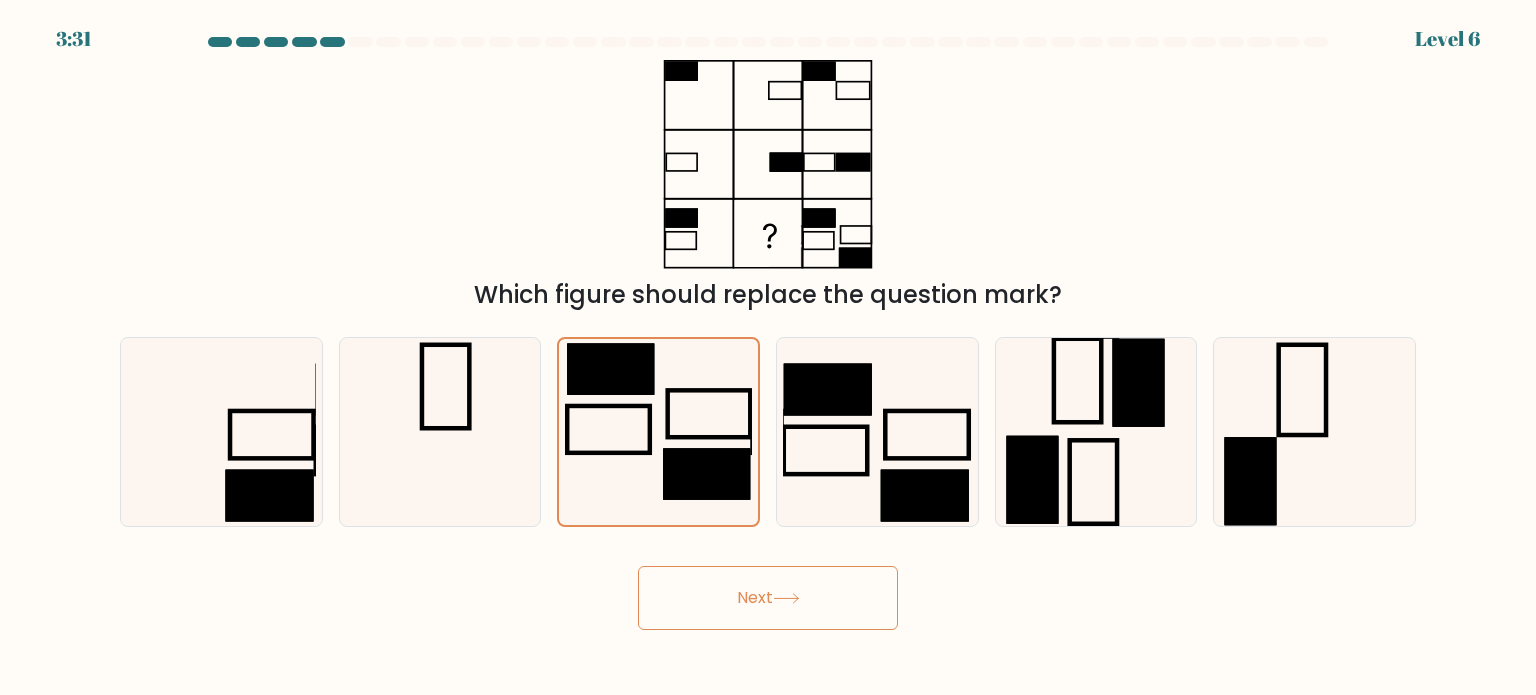 click on "Next" at bounding box center [768, 598] 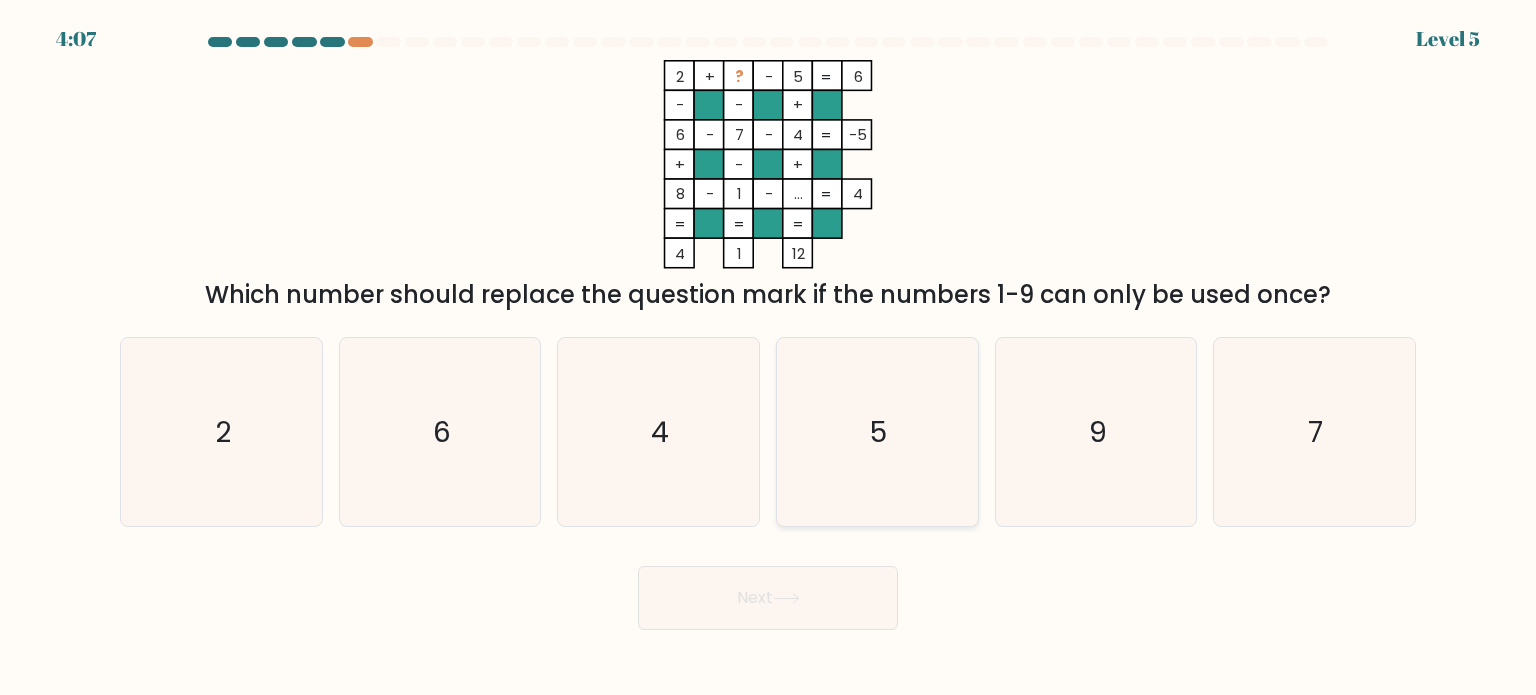 click on "5" 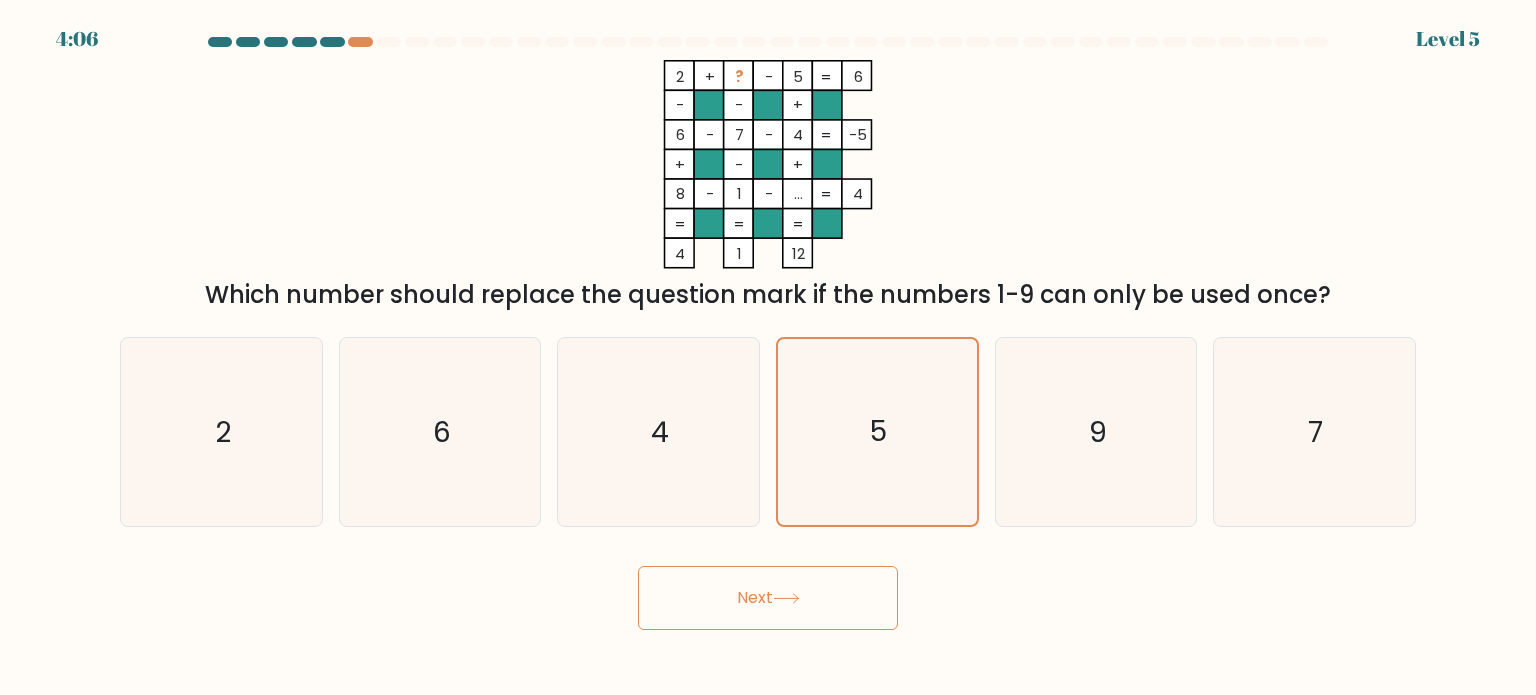 click on "Next" at bounding box center [768, 598] 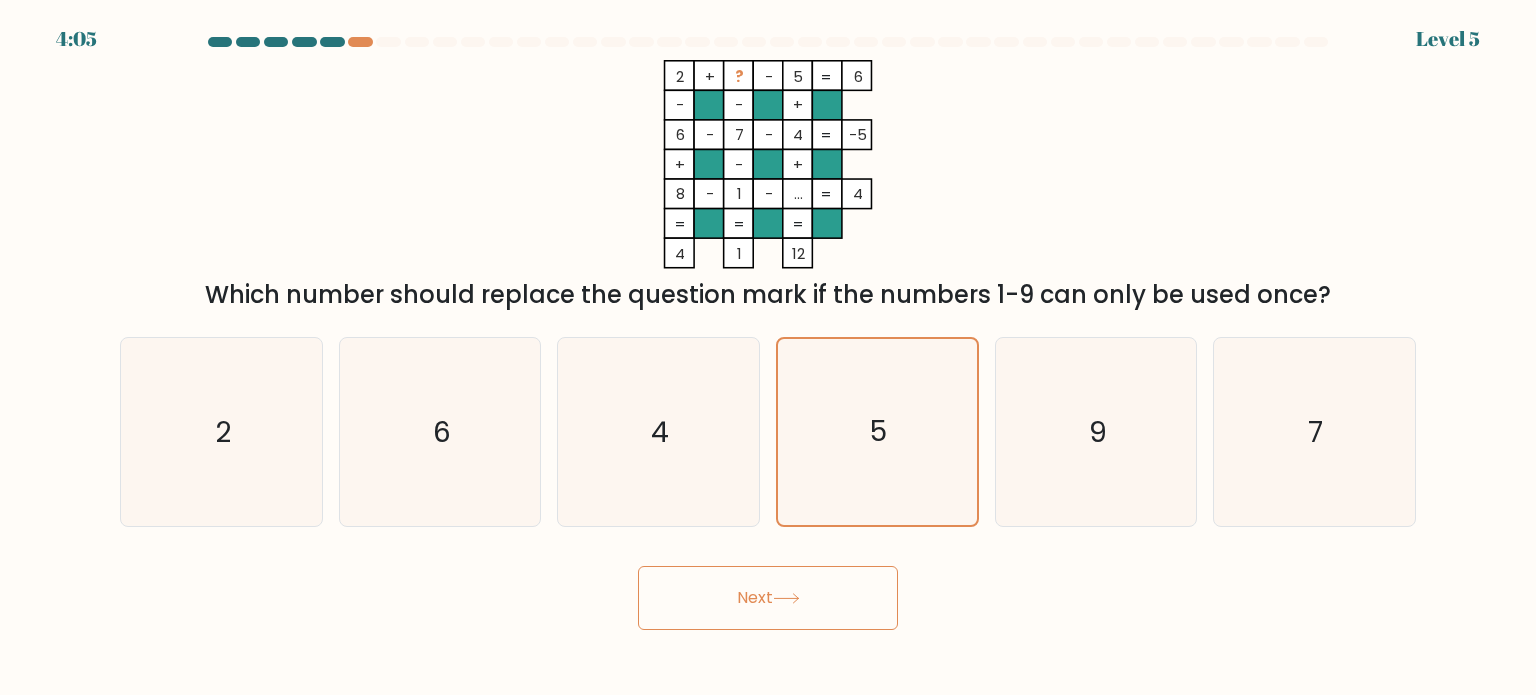 click on "Next" at bounding box center [768, 598] 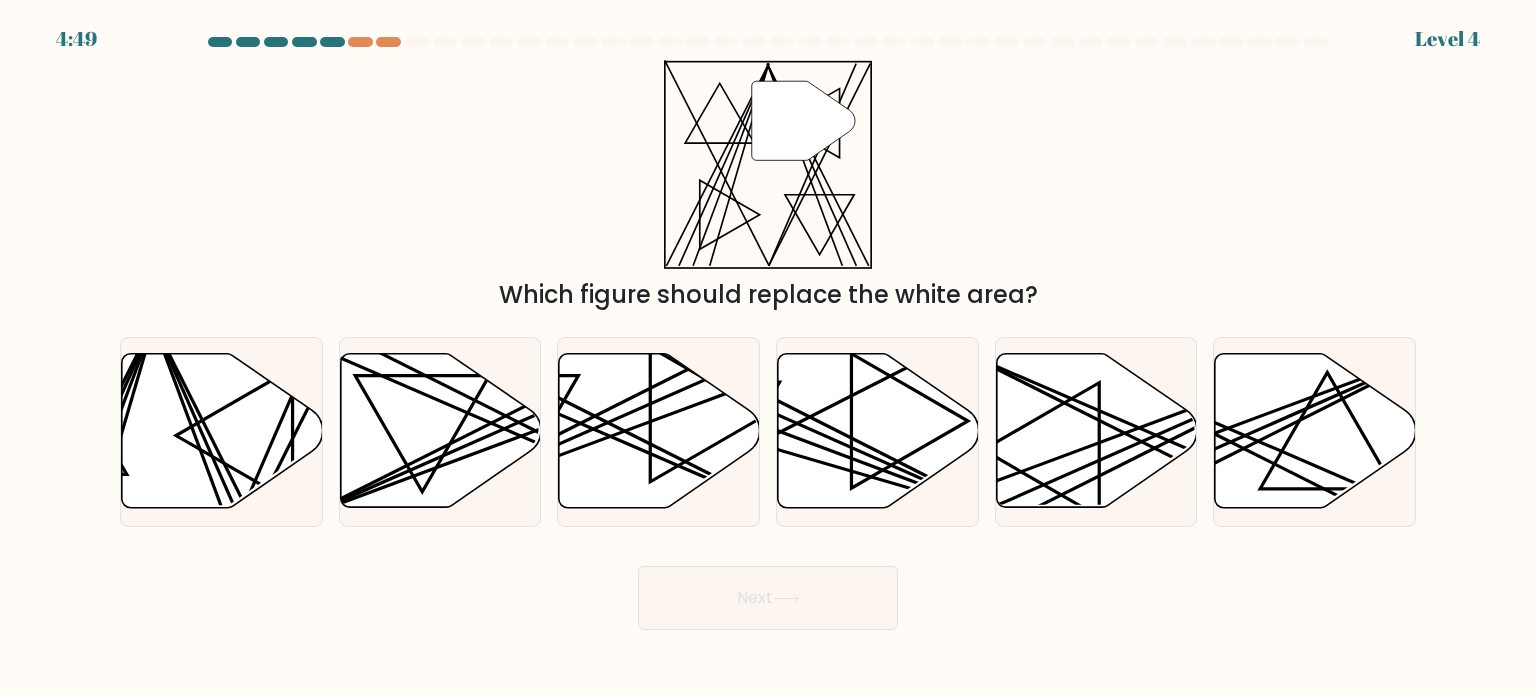 click on "Next" at bounding box center [768, 598] 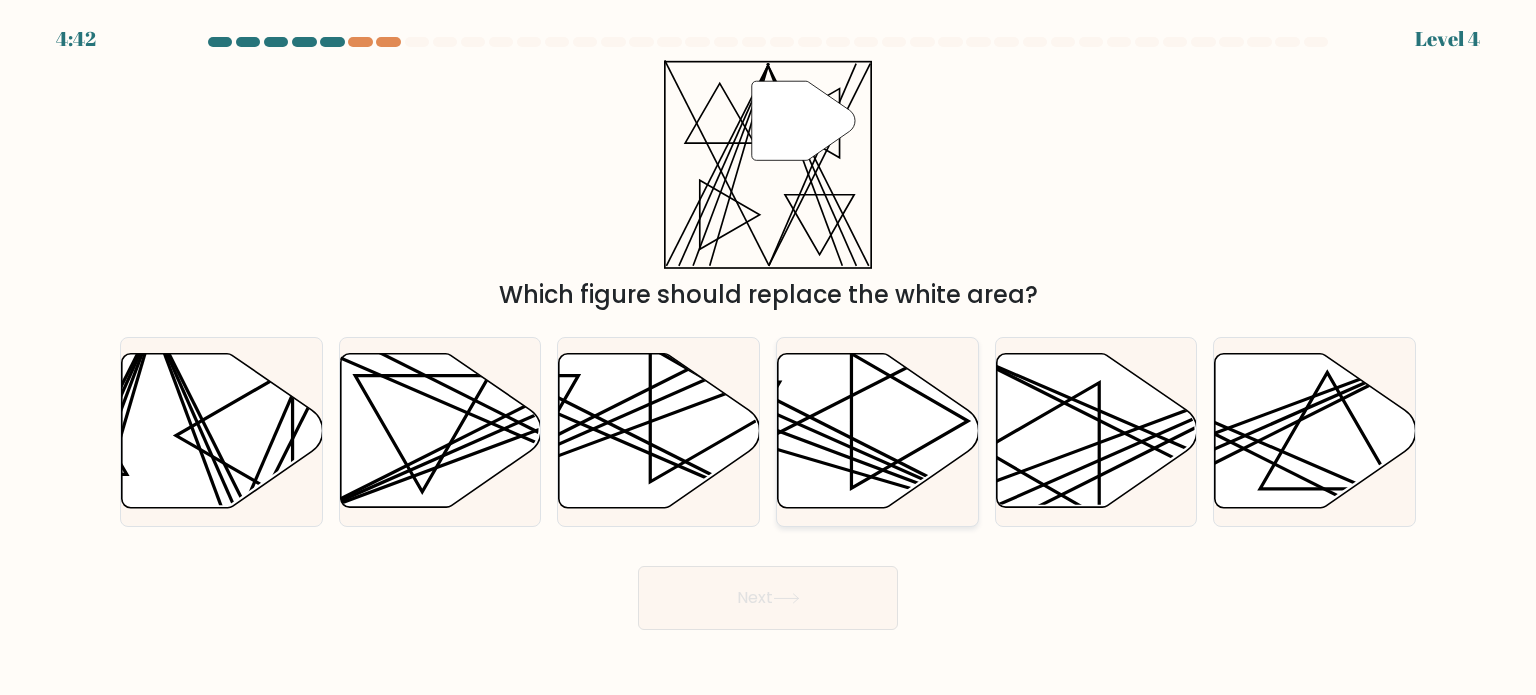 click 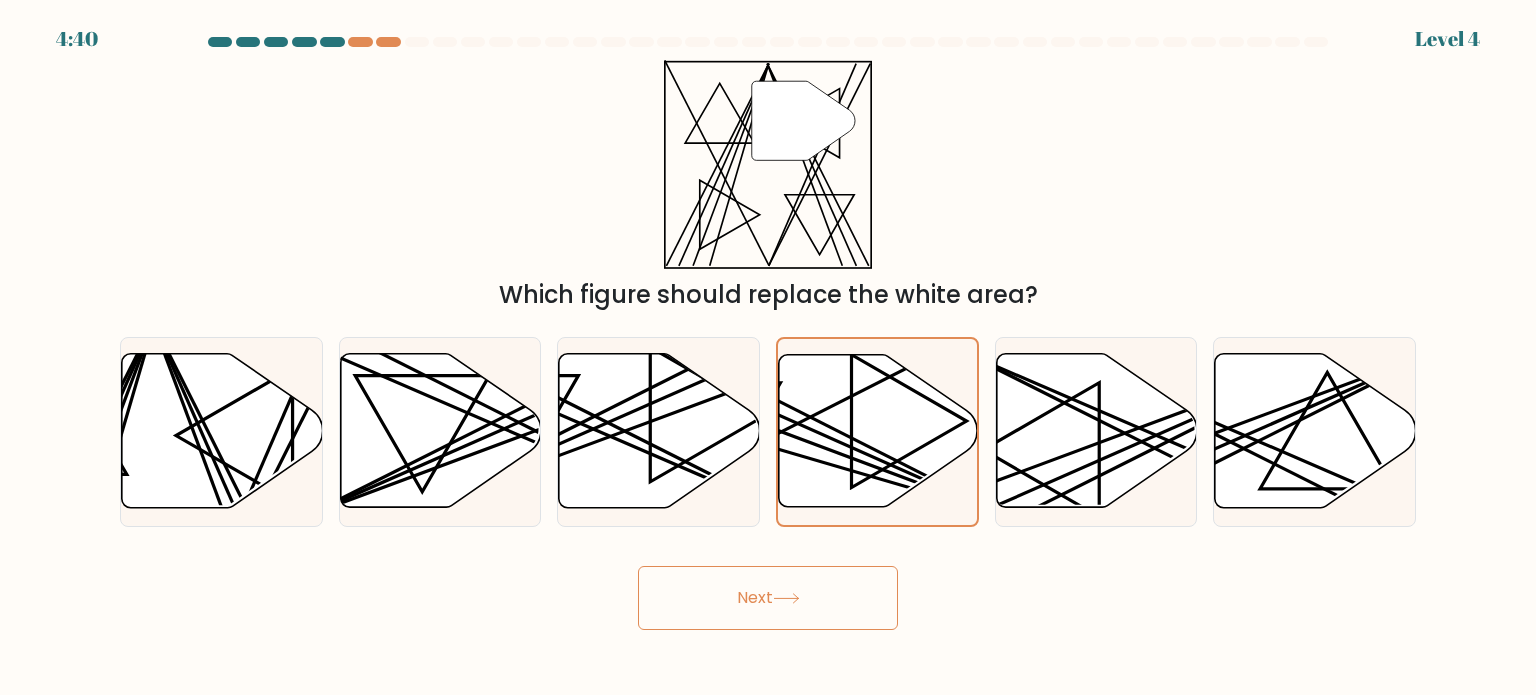 click on "Next" at bounding box center [768, 590] 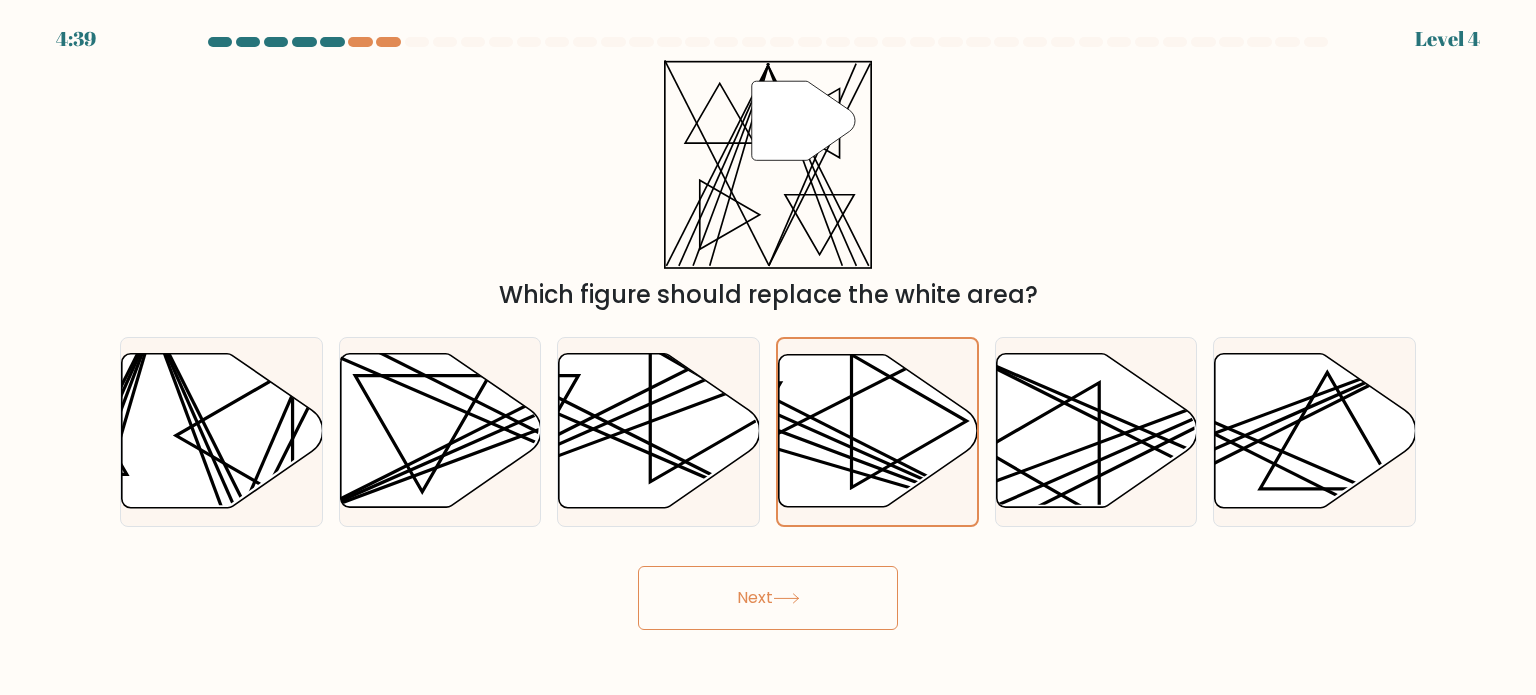 click on "4:39
Level 4" at bounding box center [768, 347] 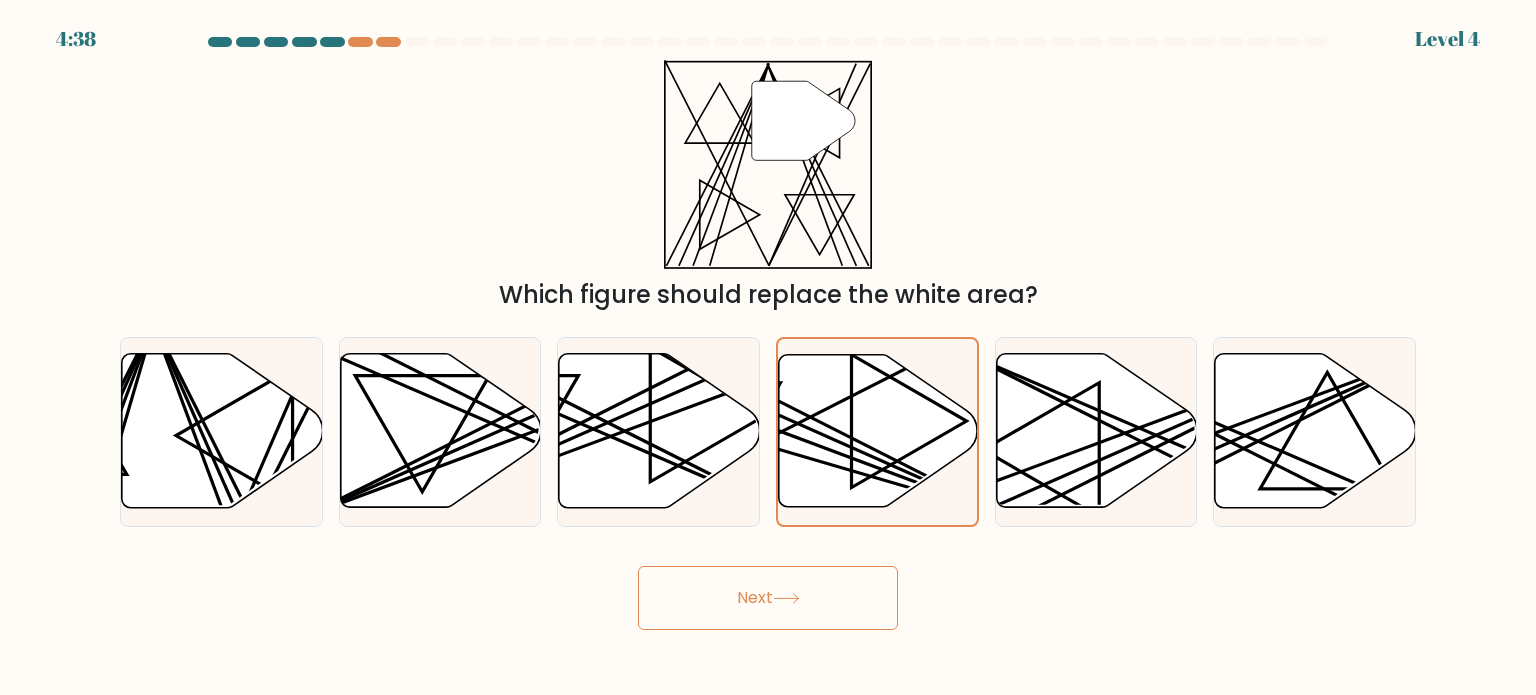 click on "Next" at bounding box center (768, 598) 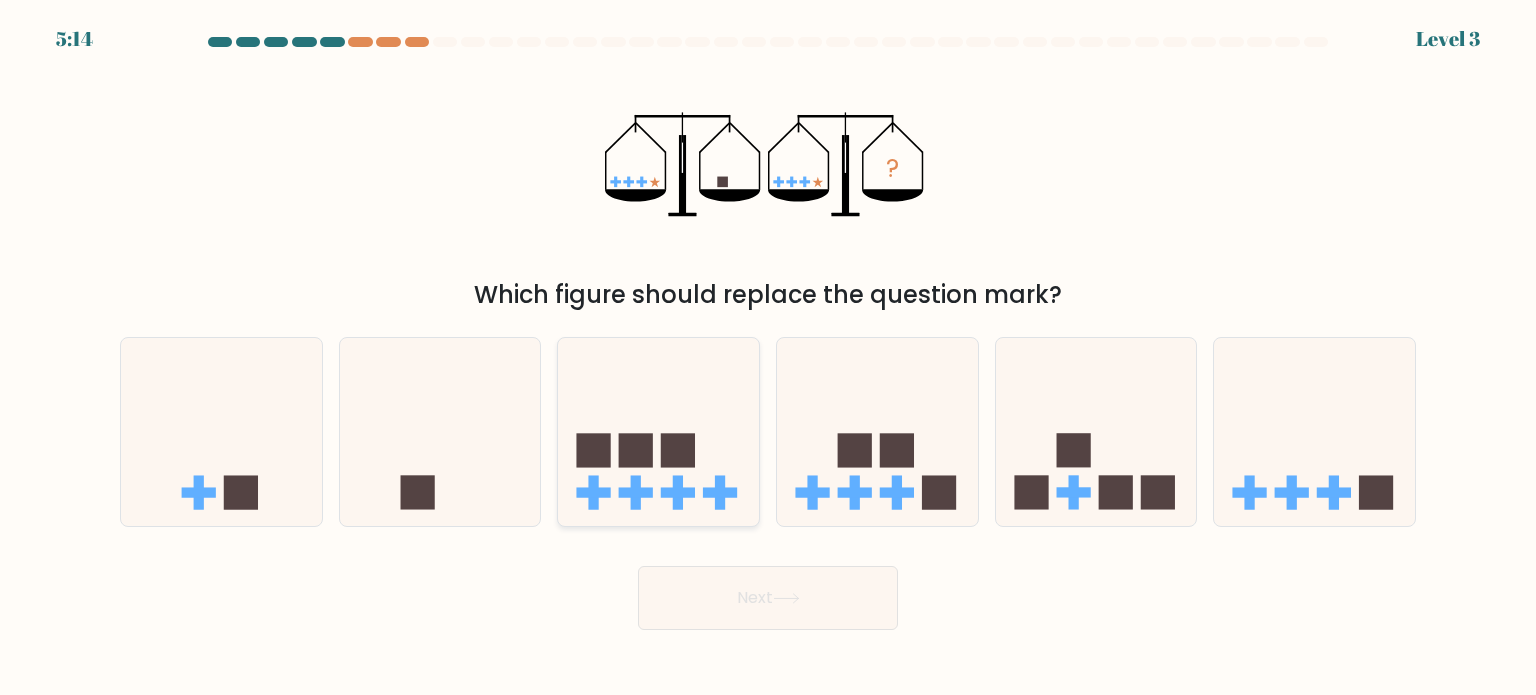 click 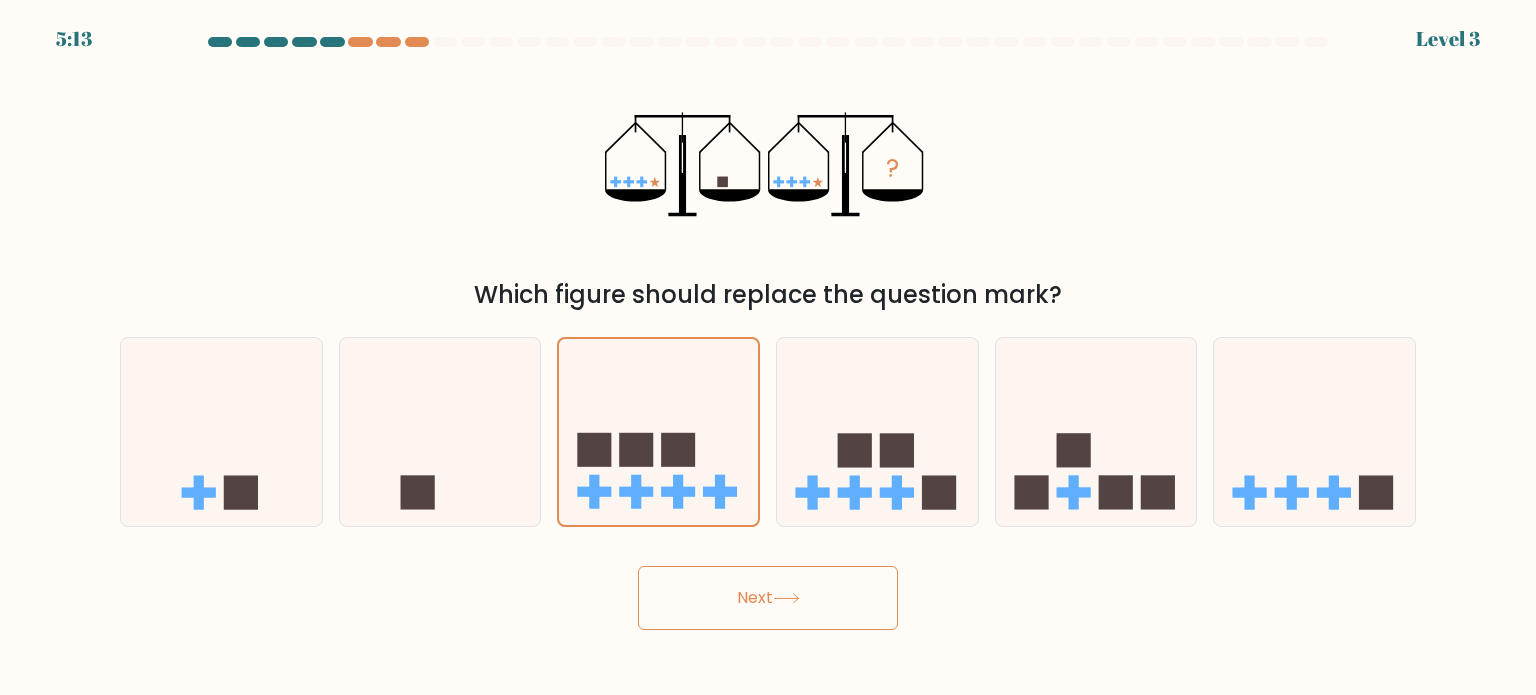 click on "Next" at bounding box center [768, 598] 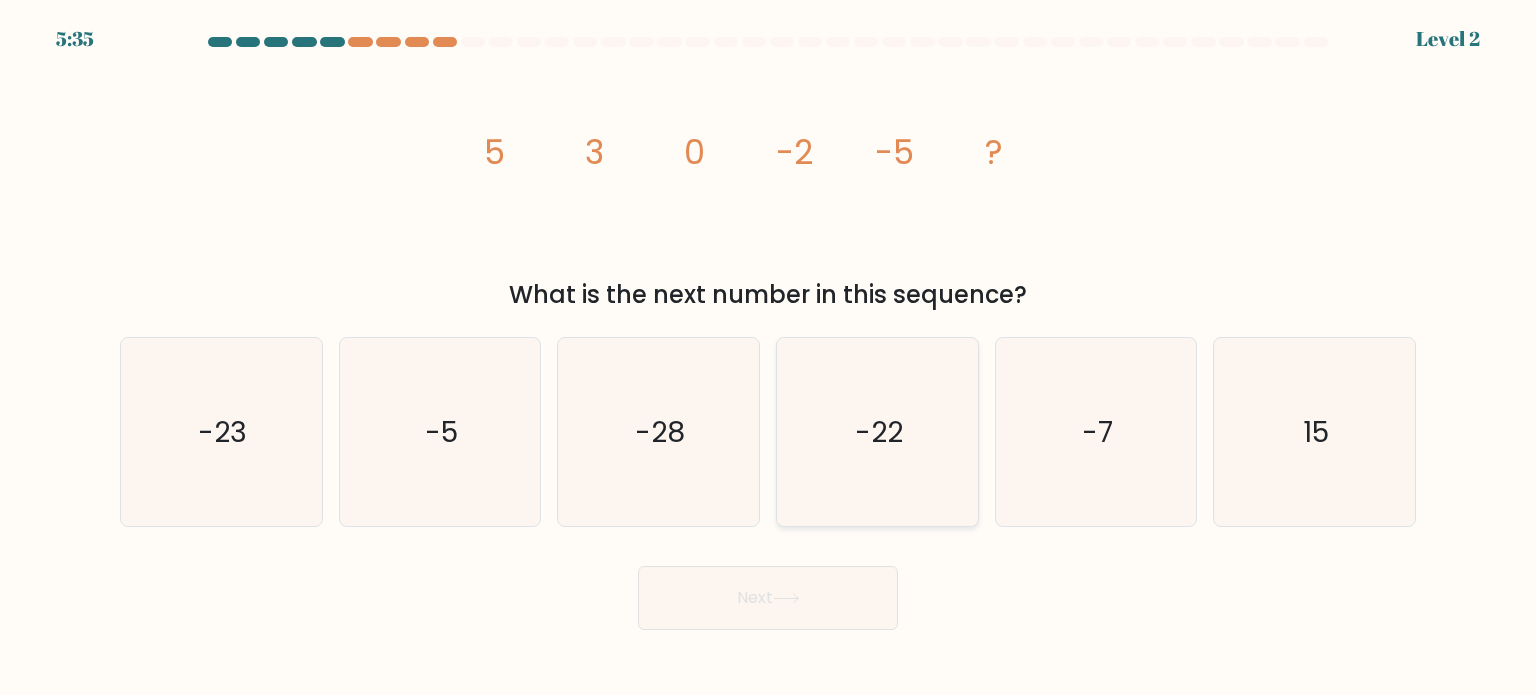 click on "-22" 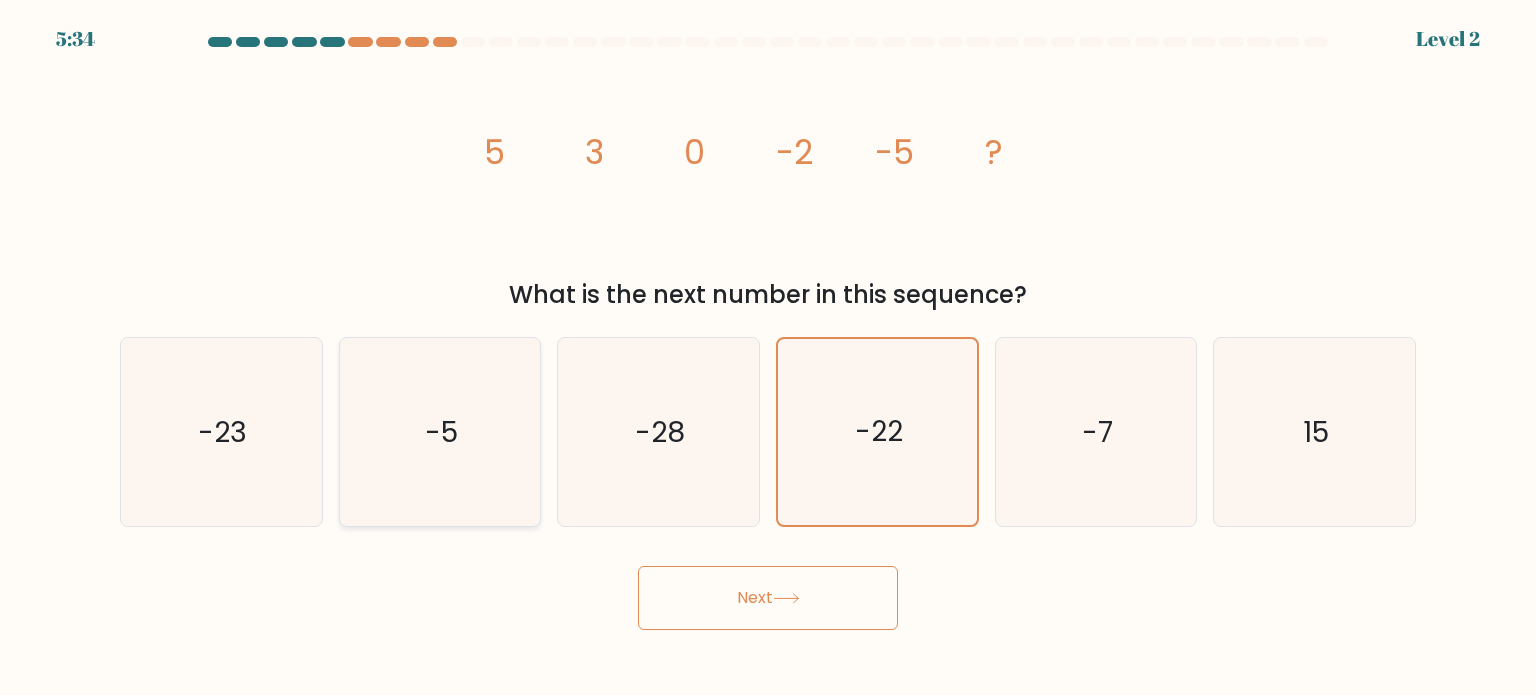 click on "-5" 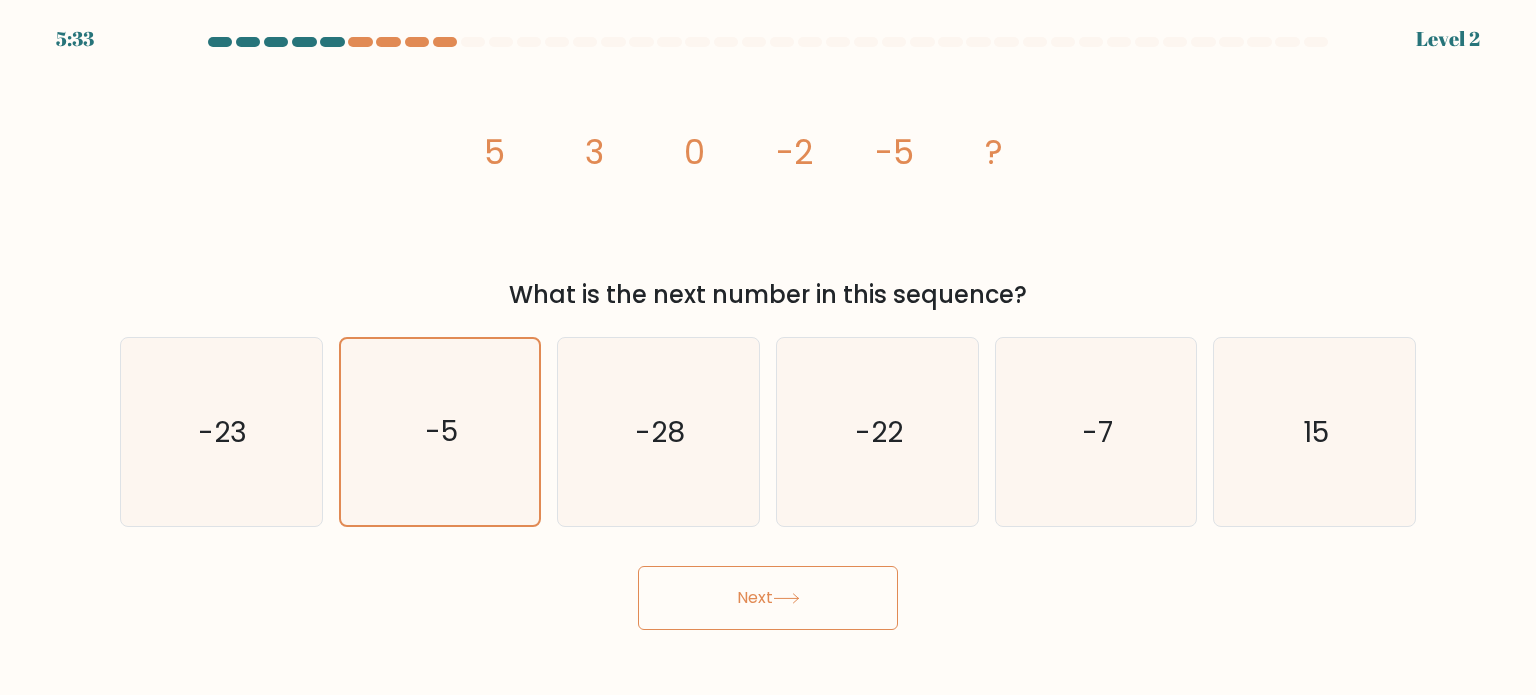 click on "Next" at bounding box center [768, 598] 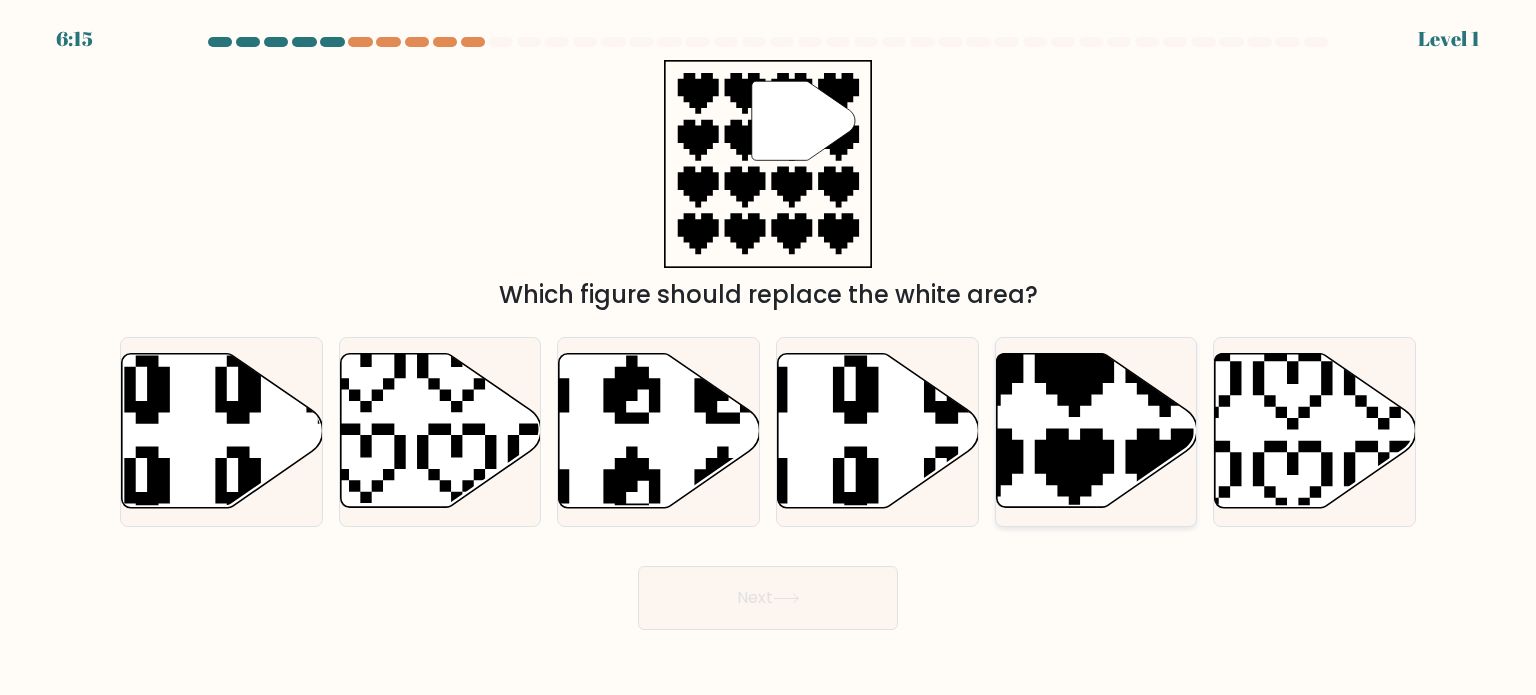 click 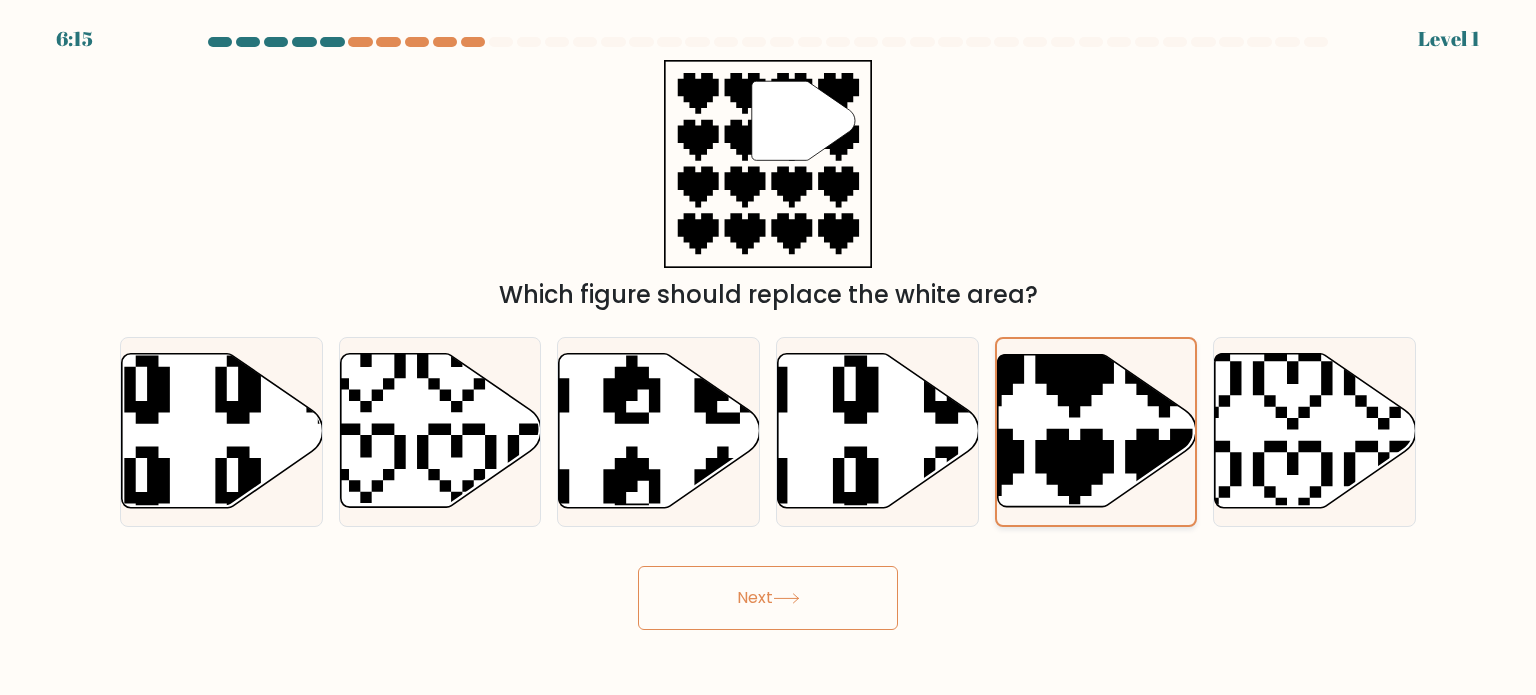 click 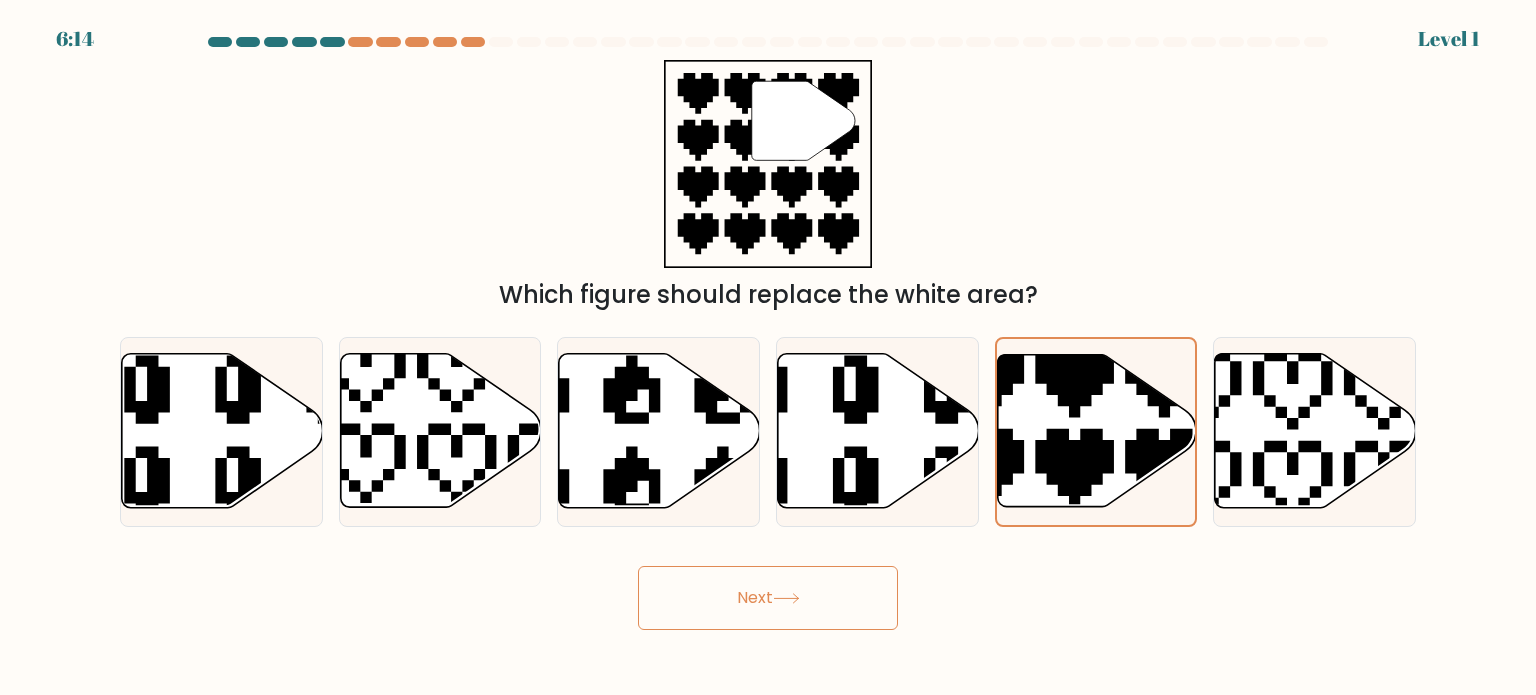 click on "6:14
Level 1" at bounding box center [768, 347] 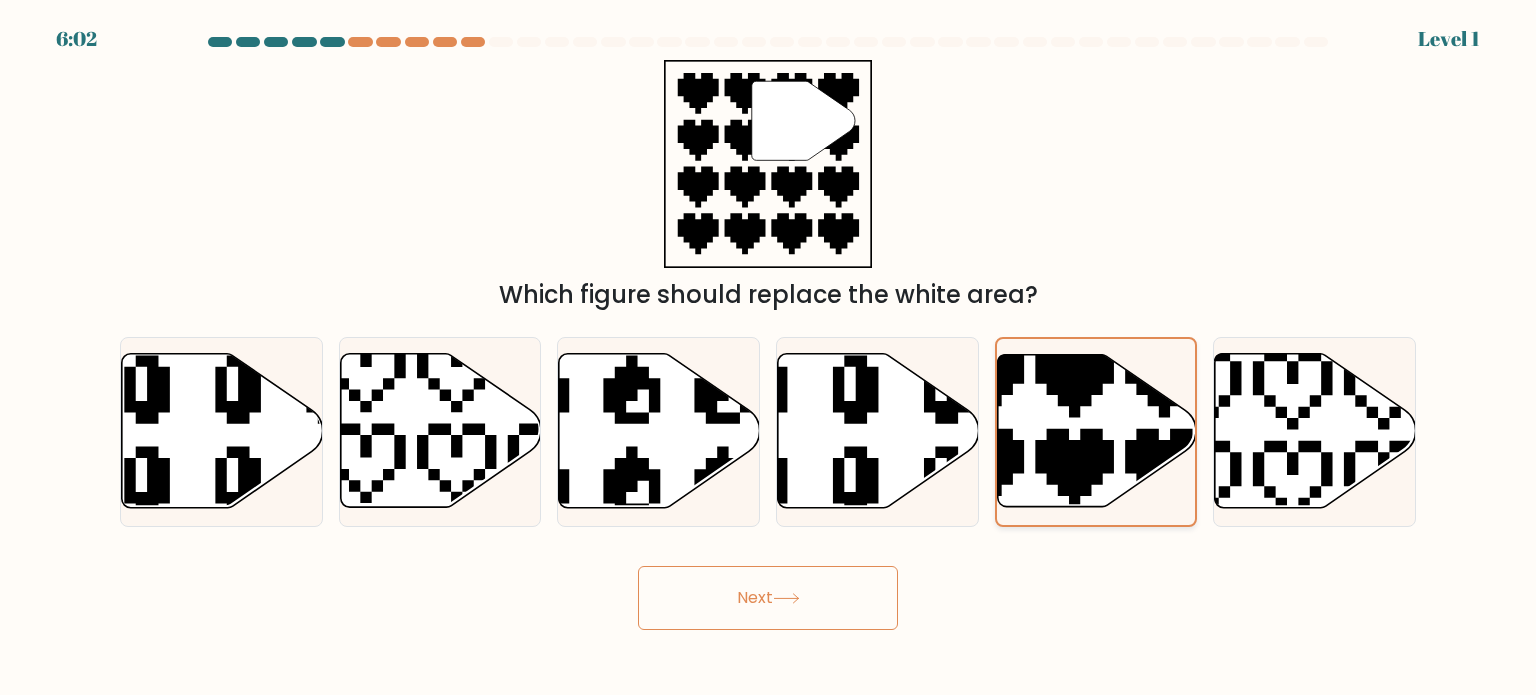 click 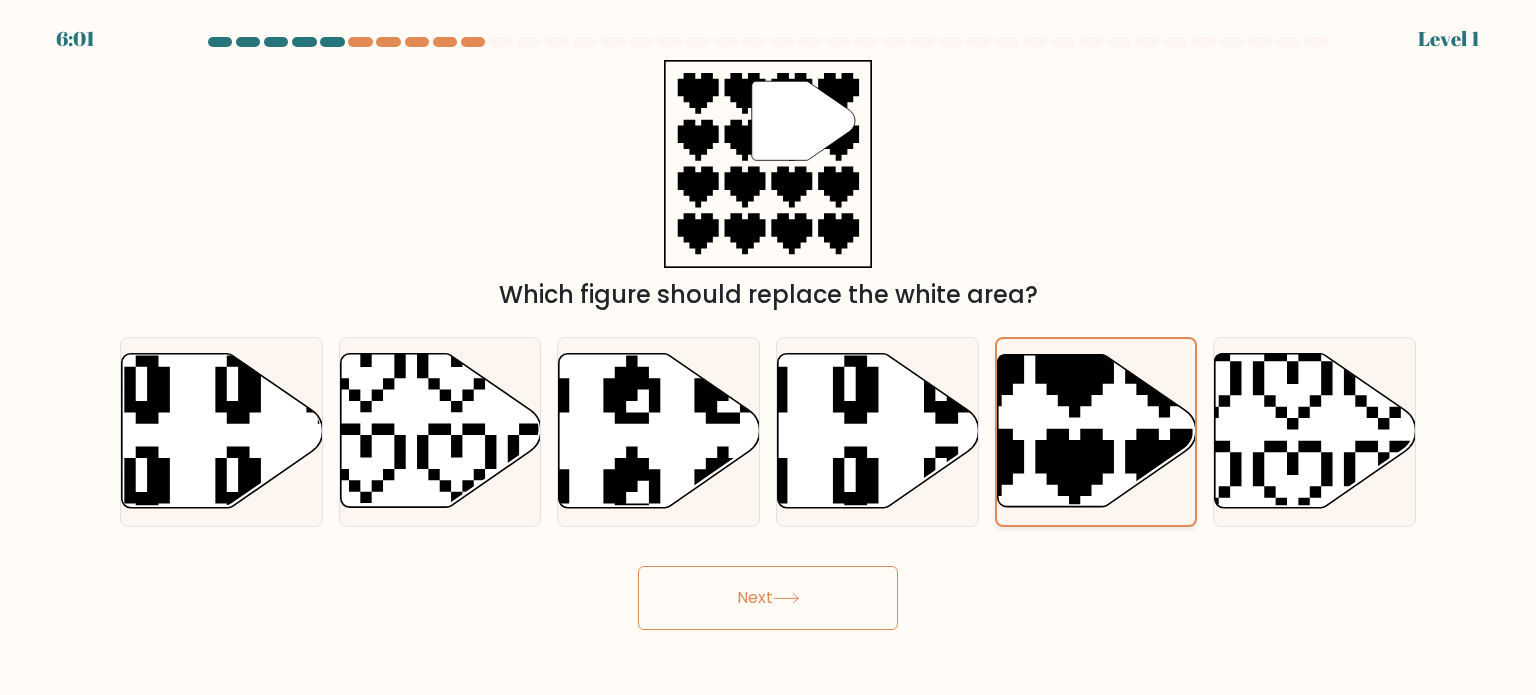 click 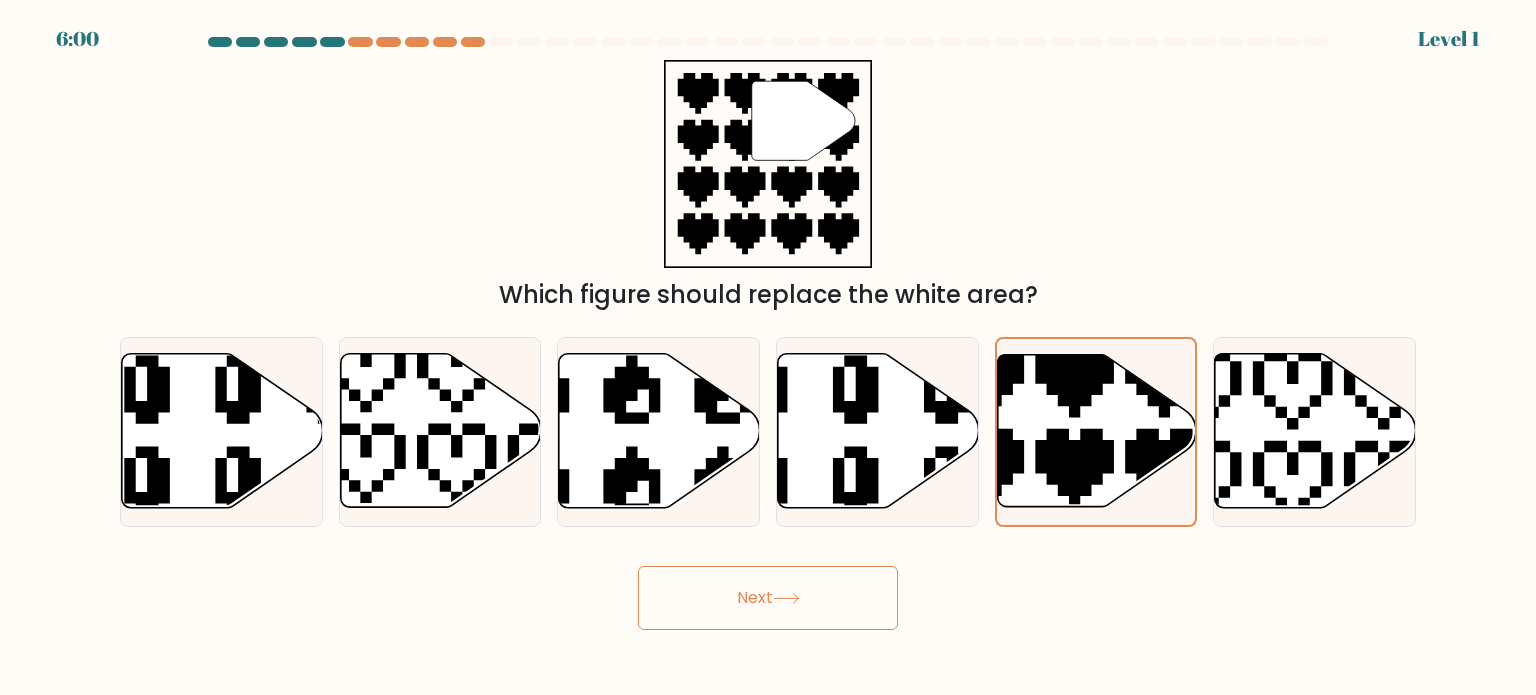 click on "Next" at bounding box center [768, 598] 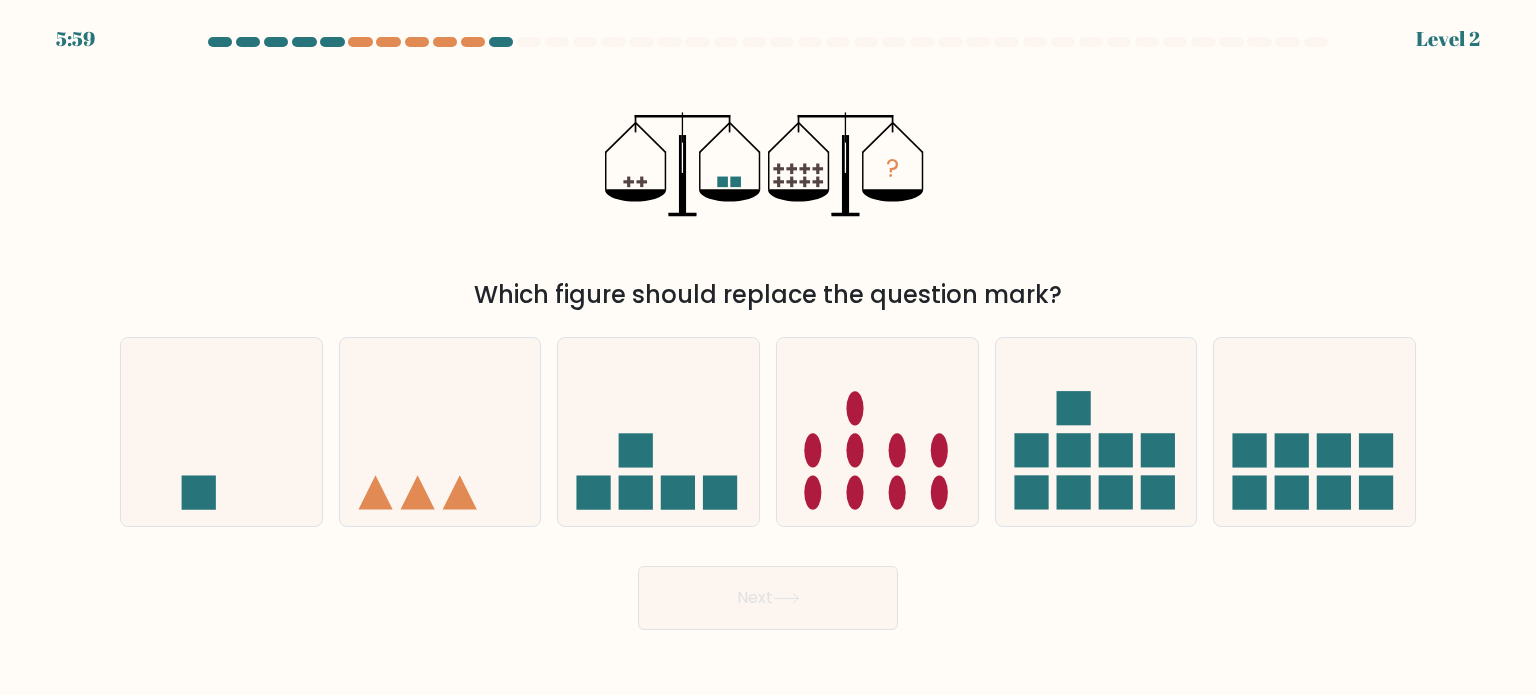 click on "Next" at bounding box center [768, 598] 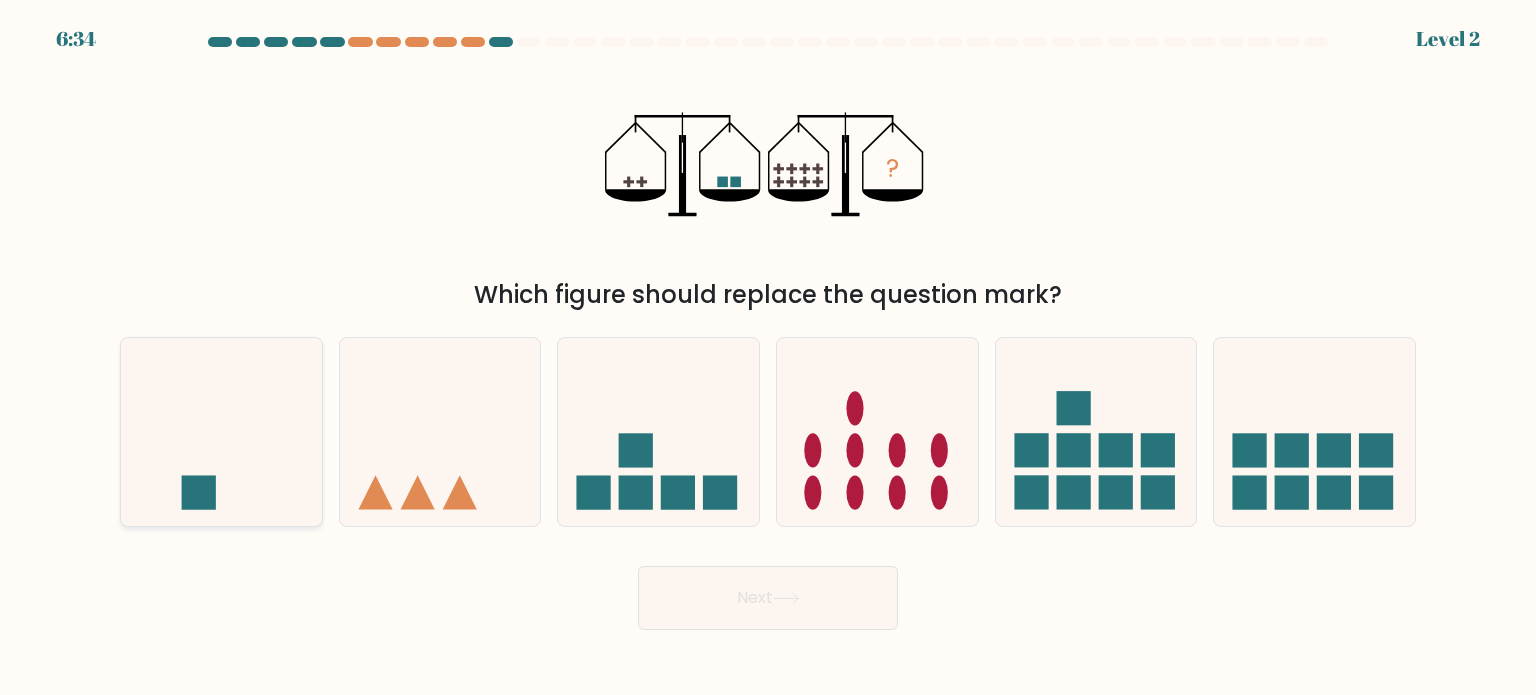click 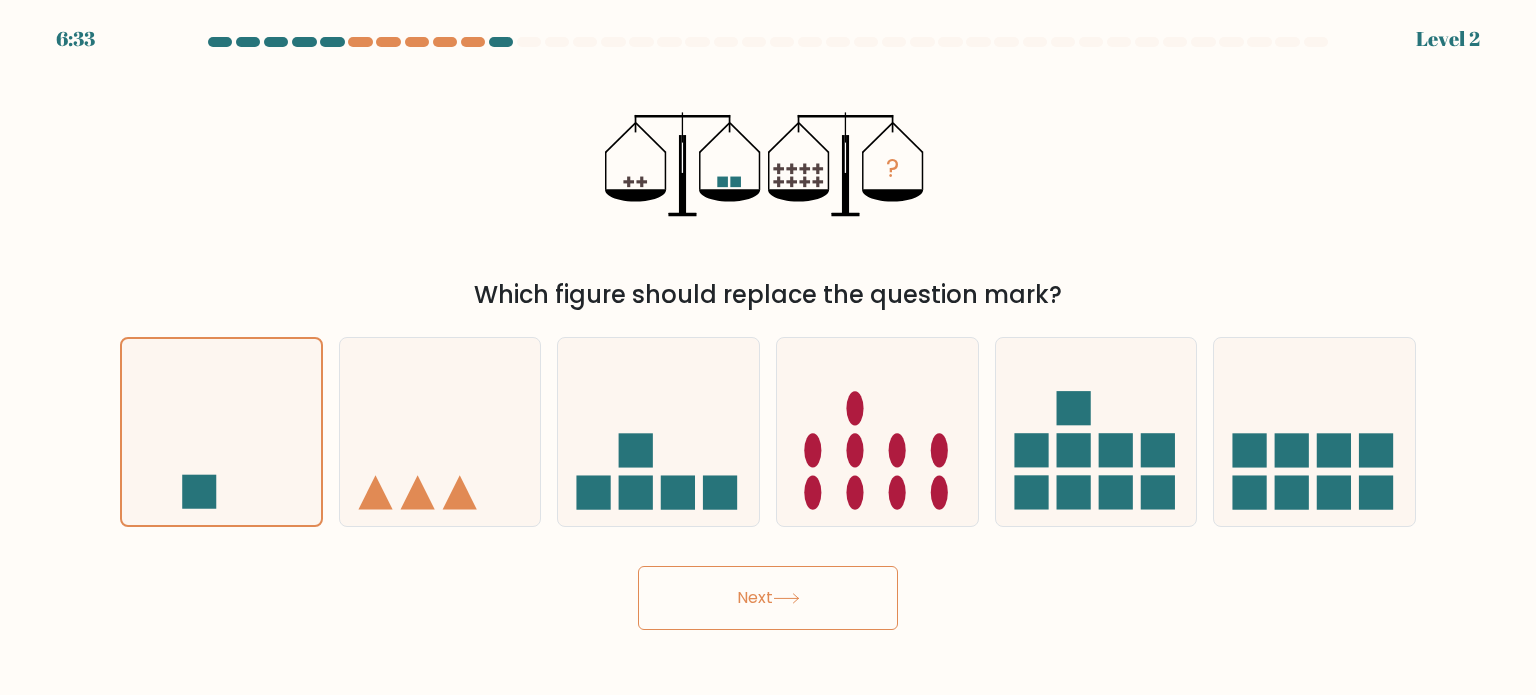 click on "Next" at bounding box center [768, 598] 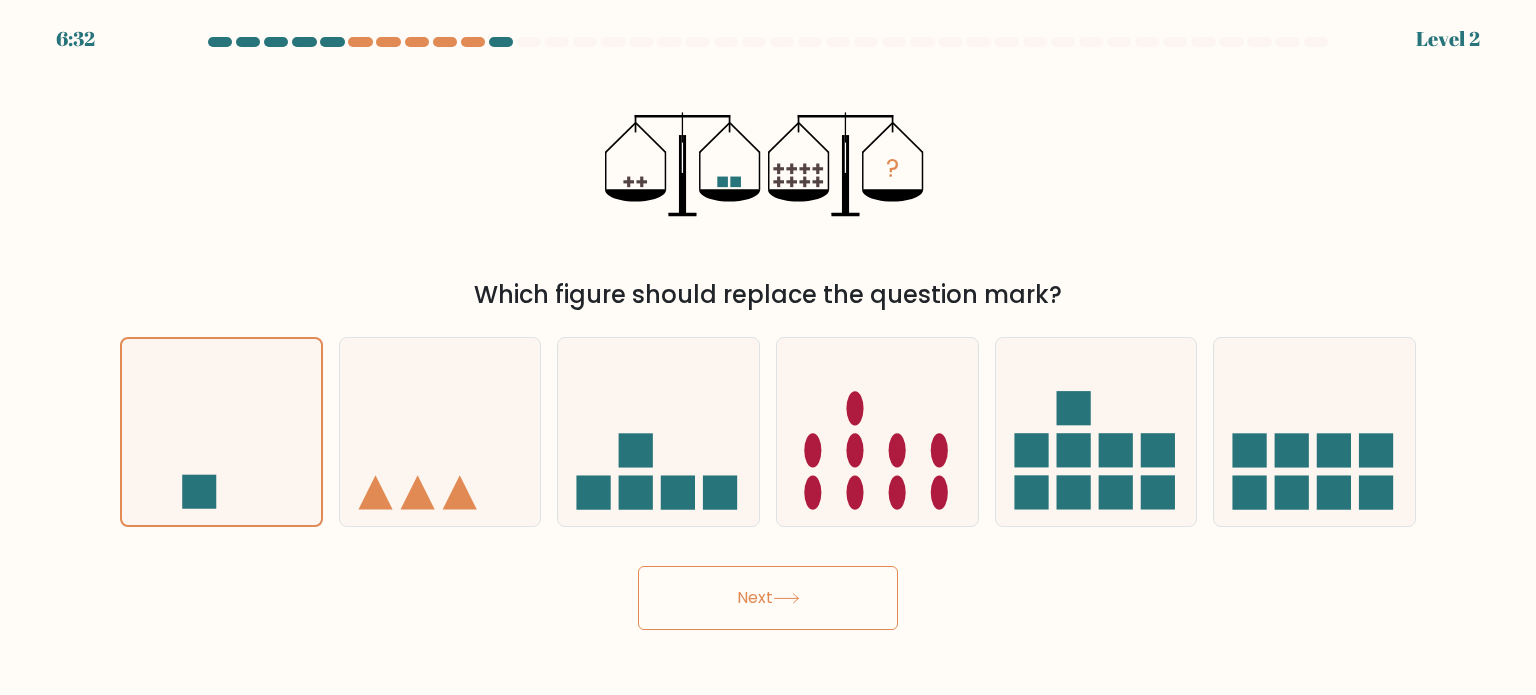 click on "Next" at bounding box center (768, 598) 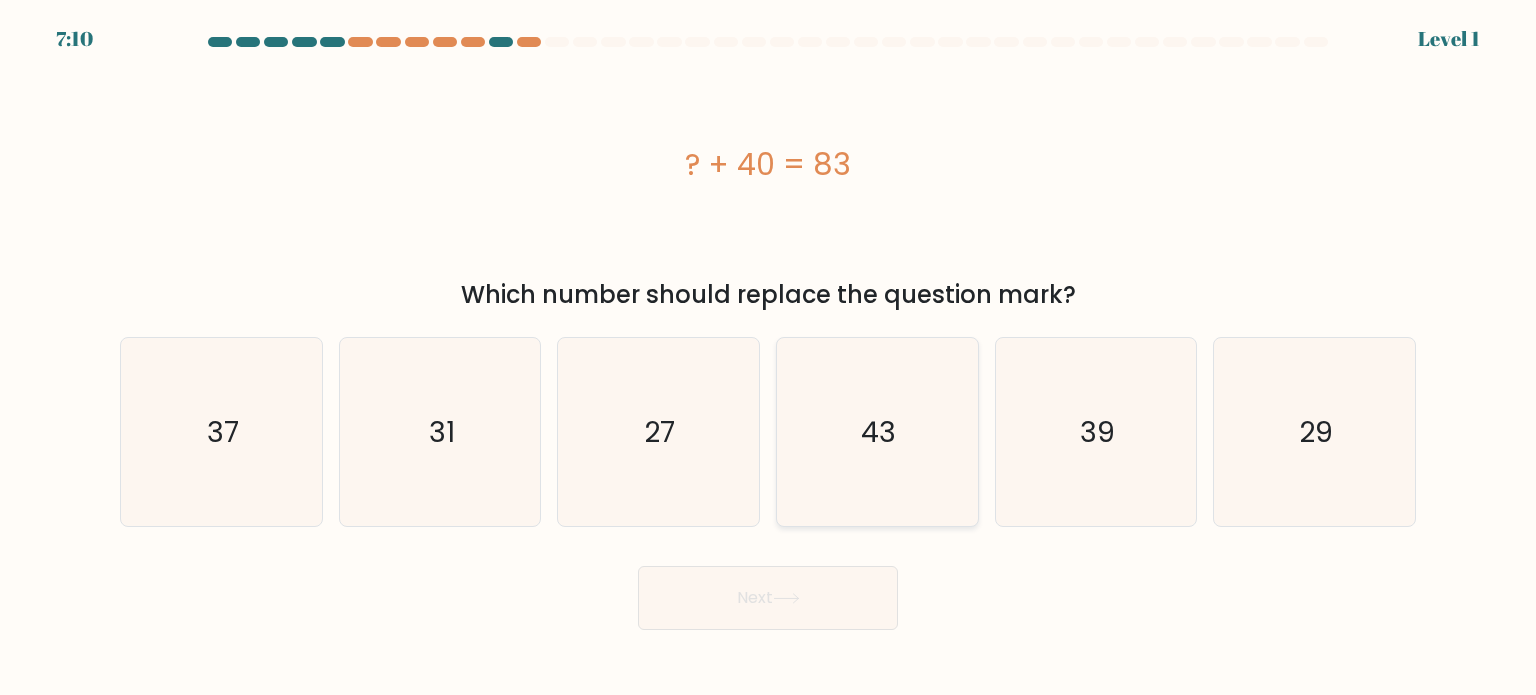 click on "43" 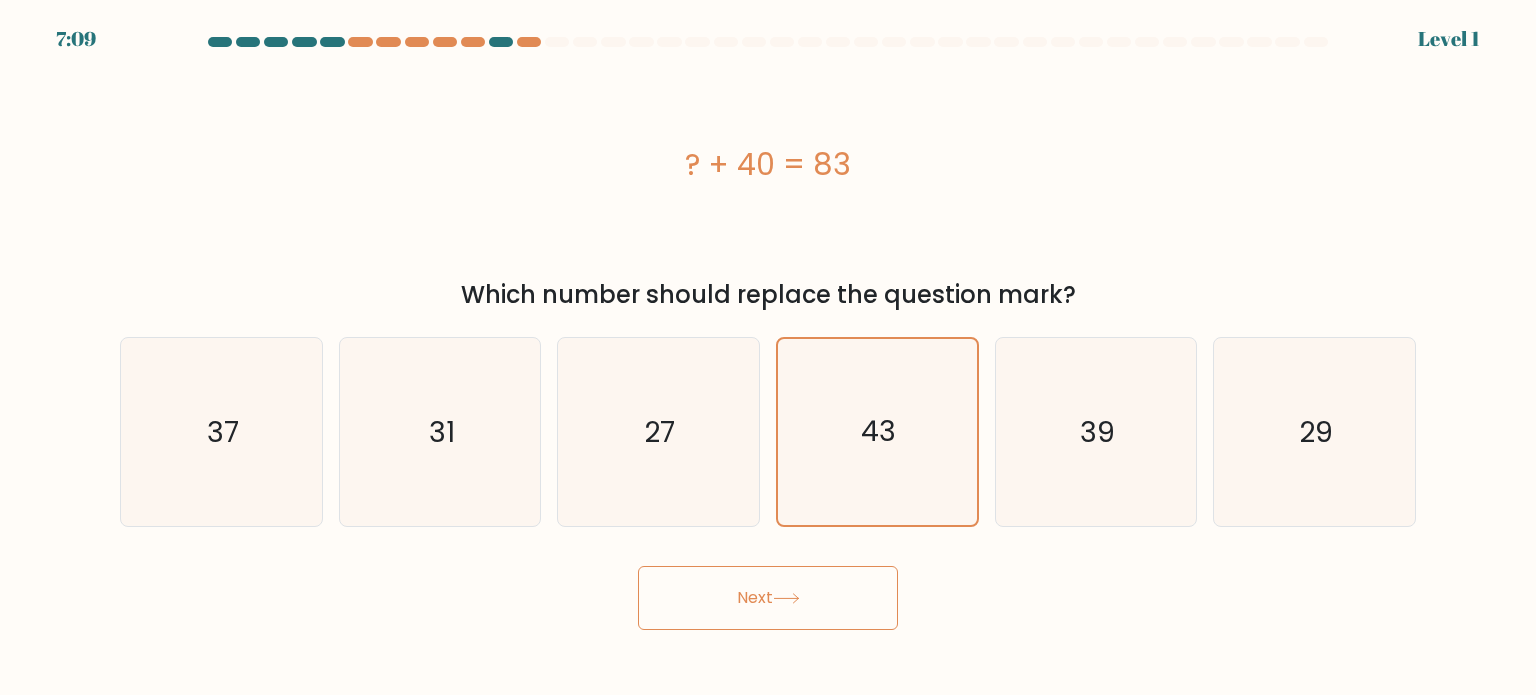 click on "Next" at bounding box center (768, 598) 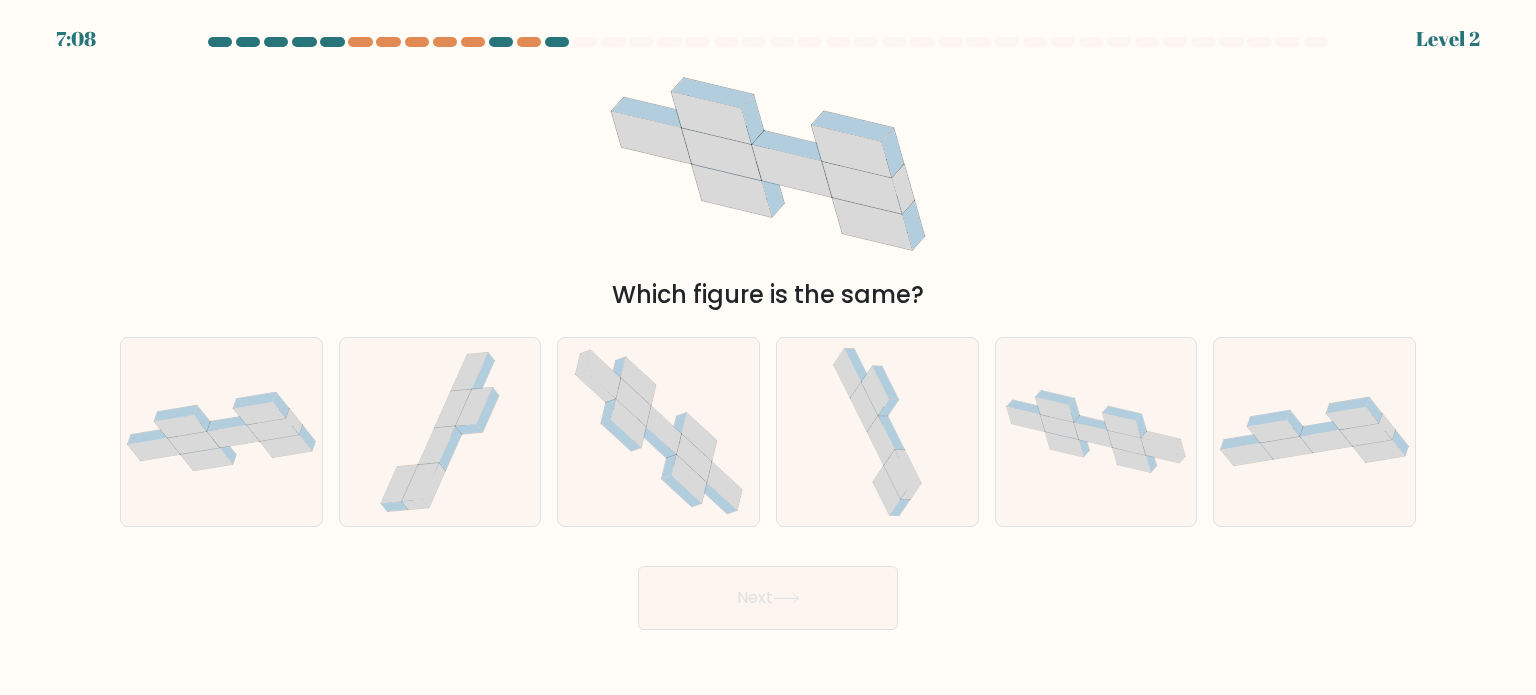 click on "Next" at bounding box center [768, 598] 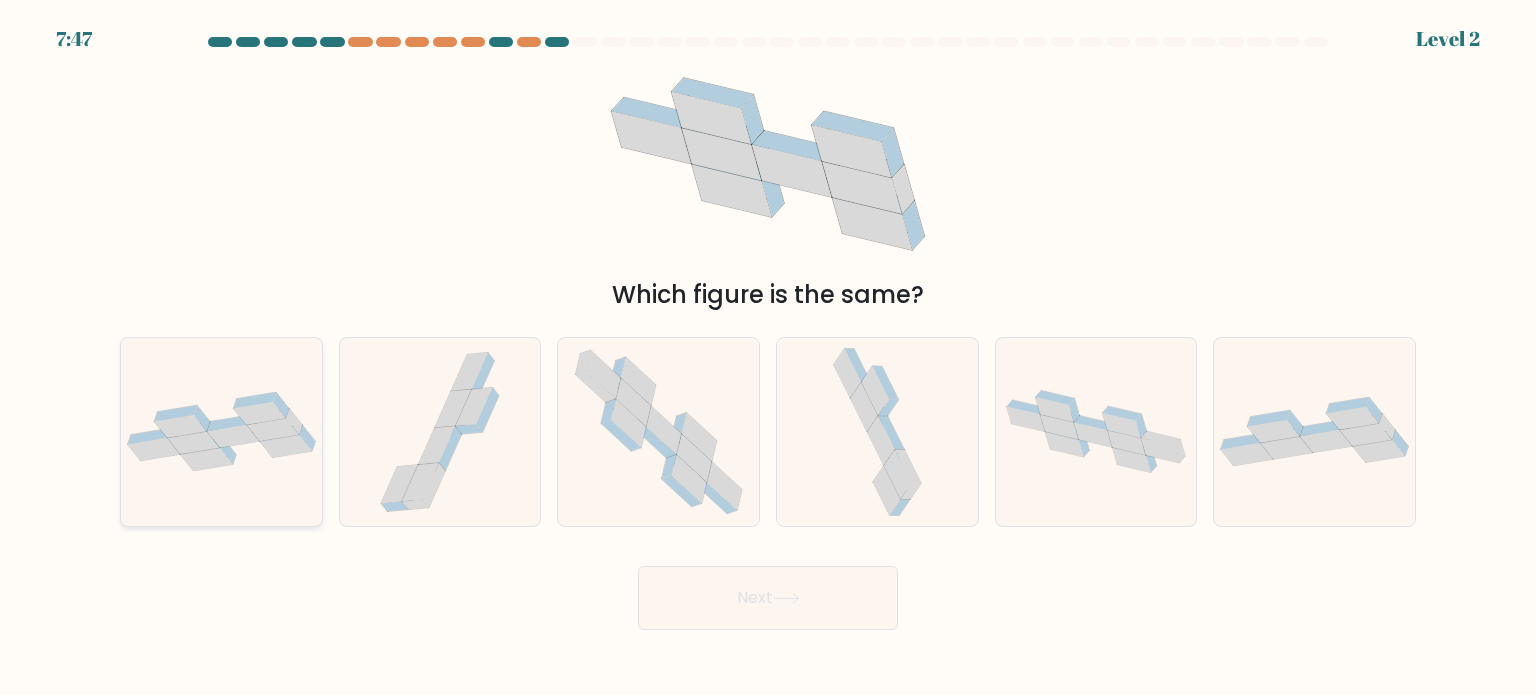 click 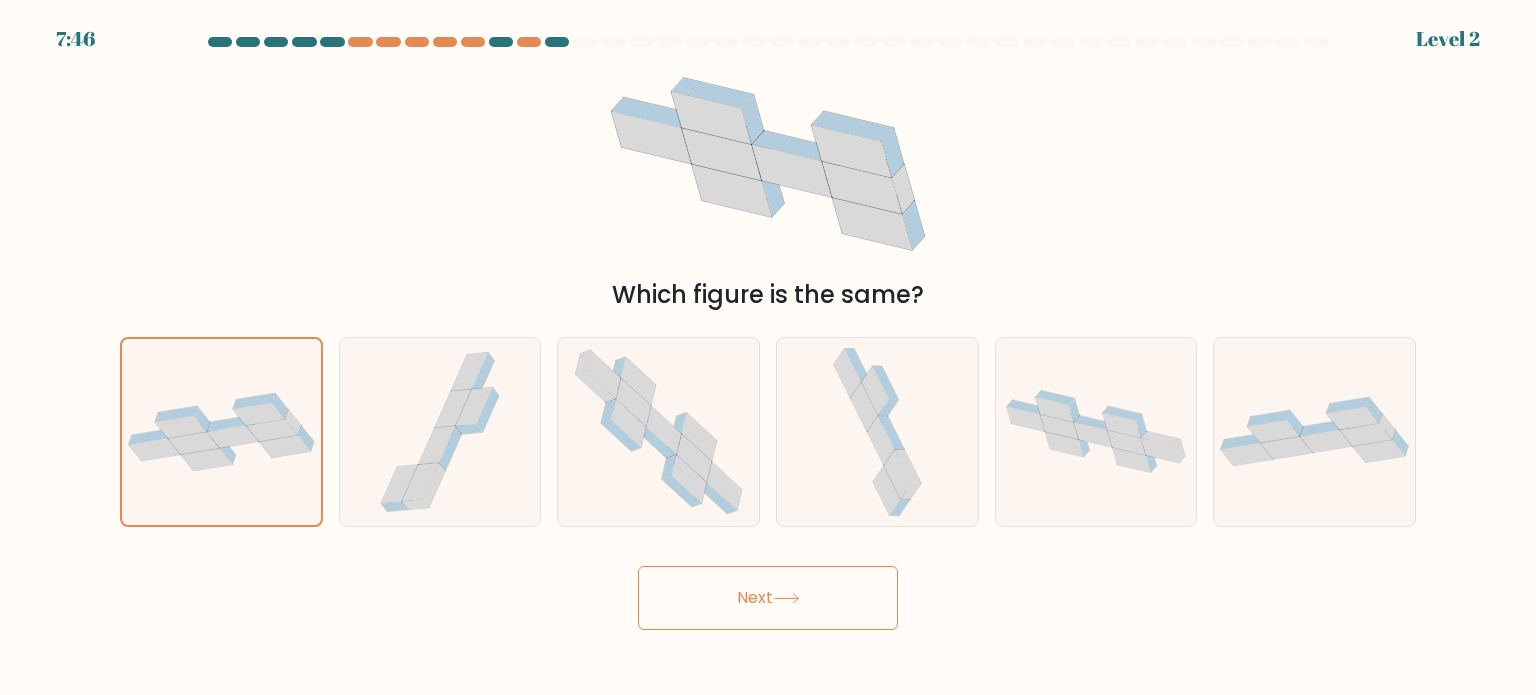 click on "Next" at bounding box center (768, 598) 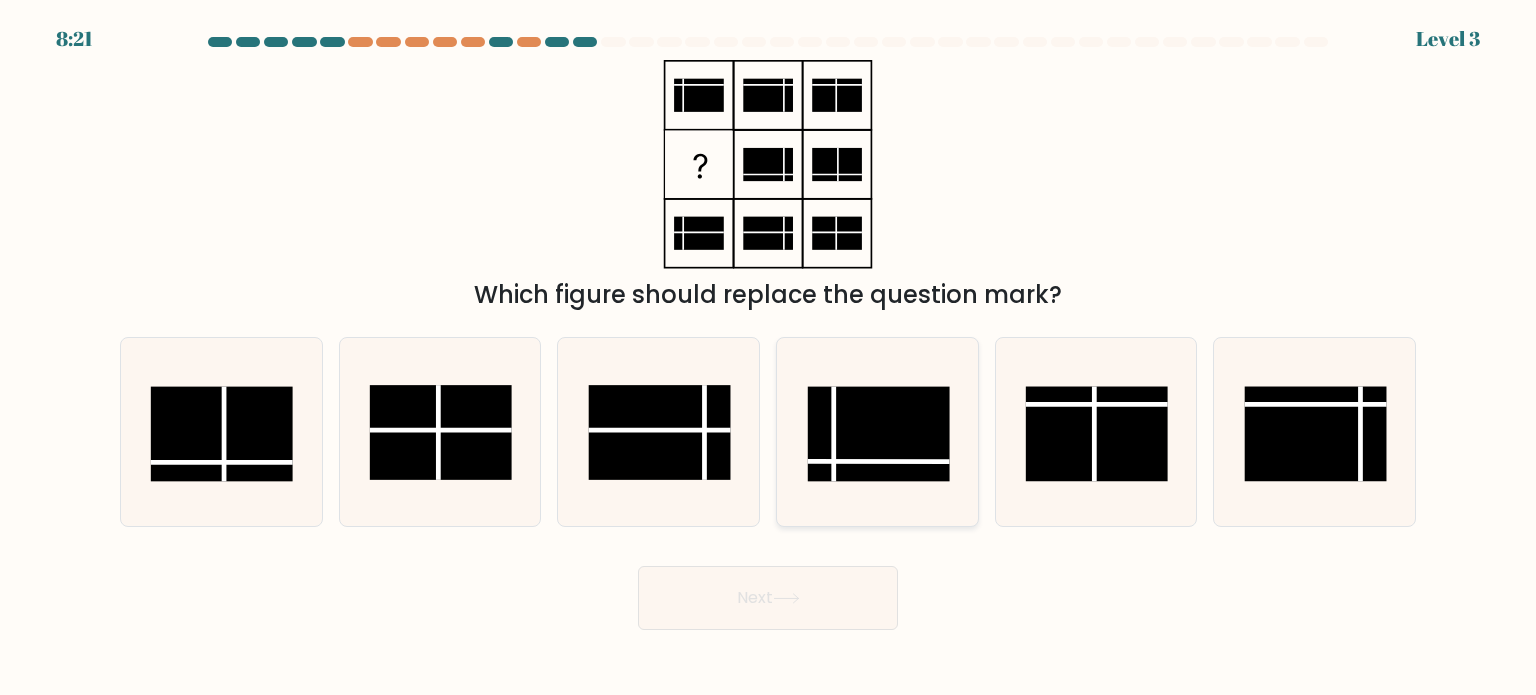 click 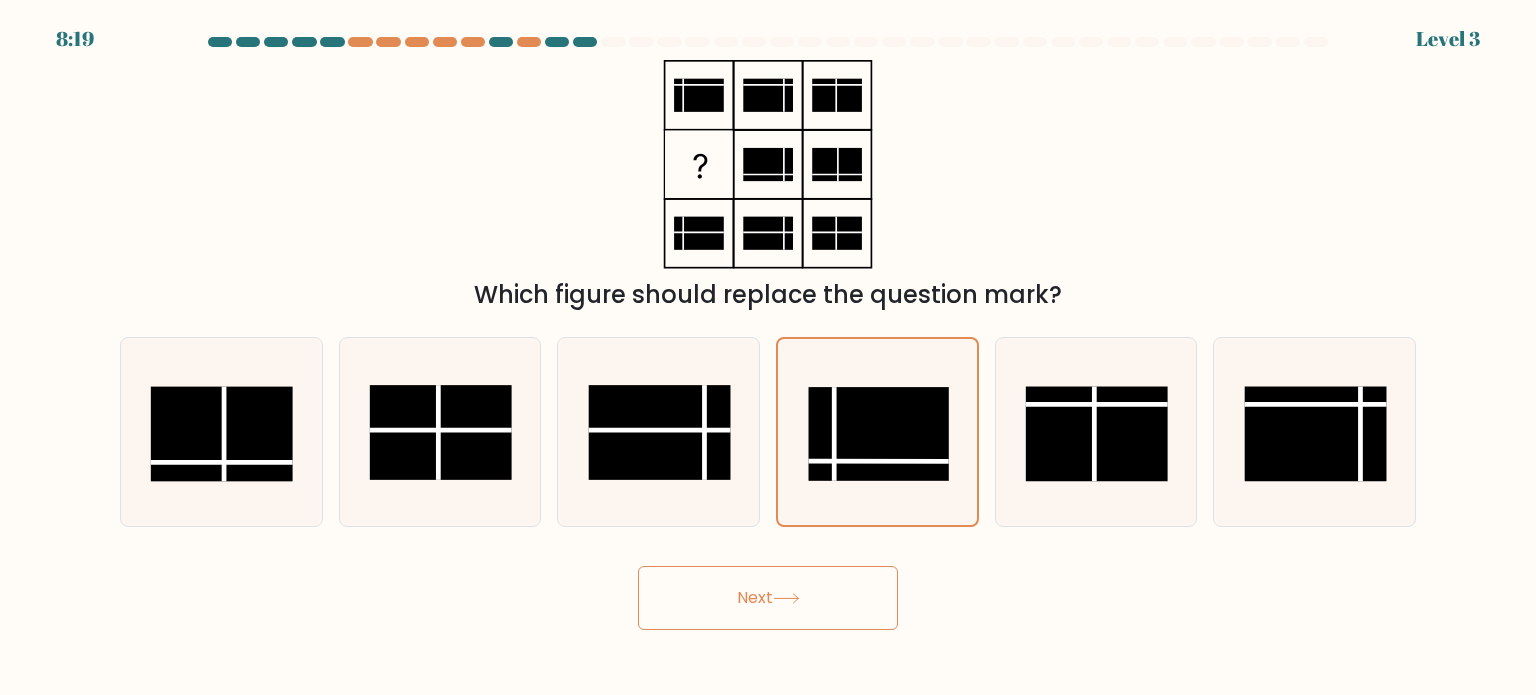 click on "8:19
Level 3" at bounding box center [768, 347] 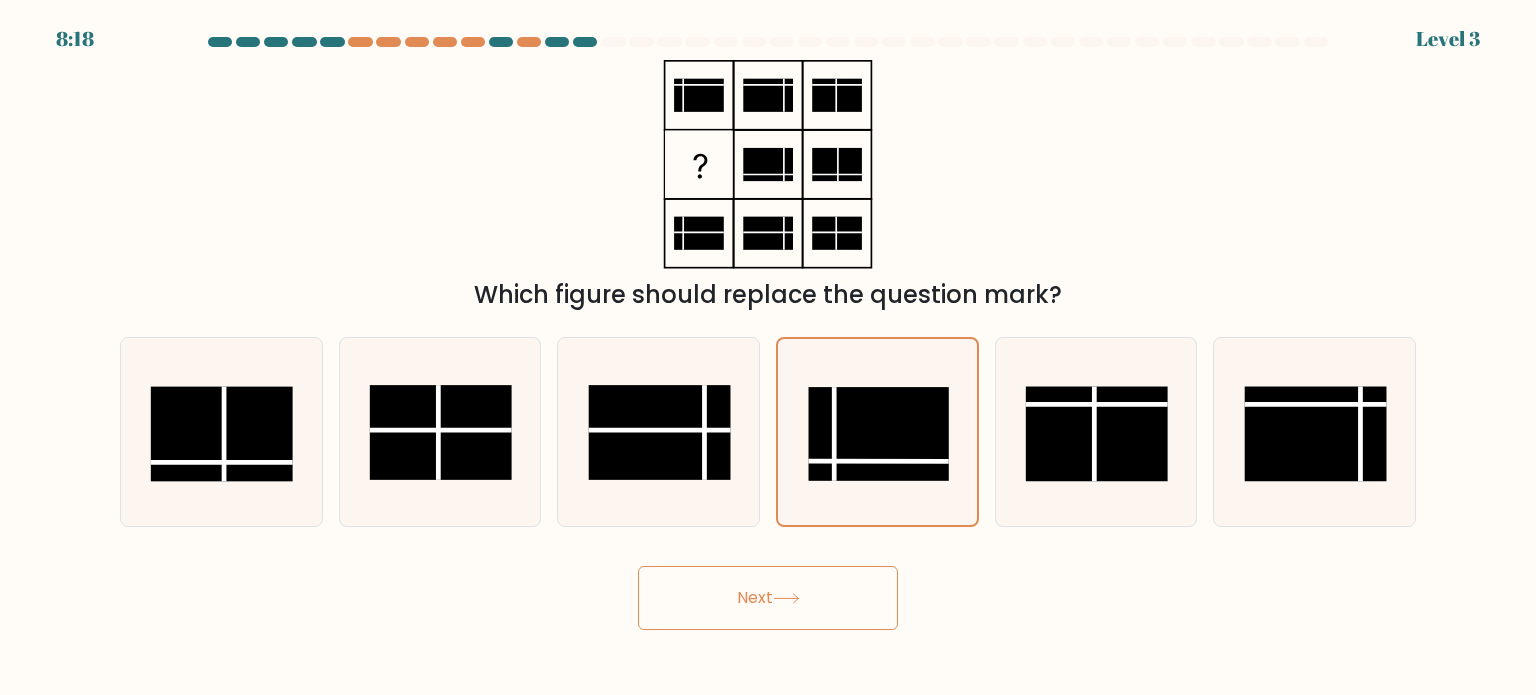 click on "8:18
Level 3" at bounding box center [768, 347] 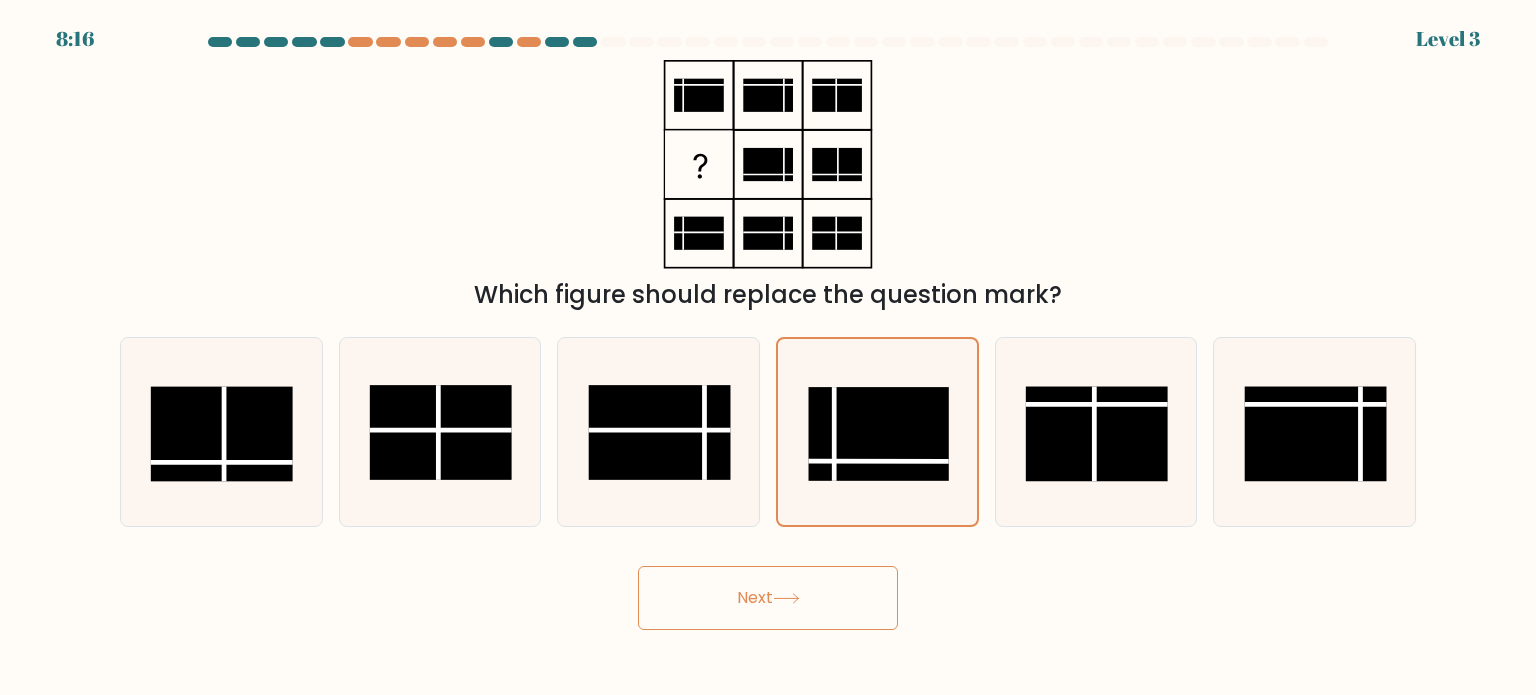 click on "Next" at bounding box center [768, 598] 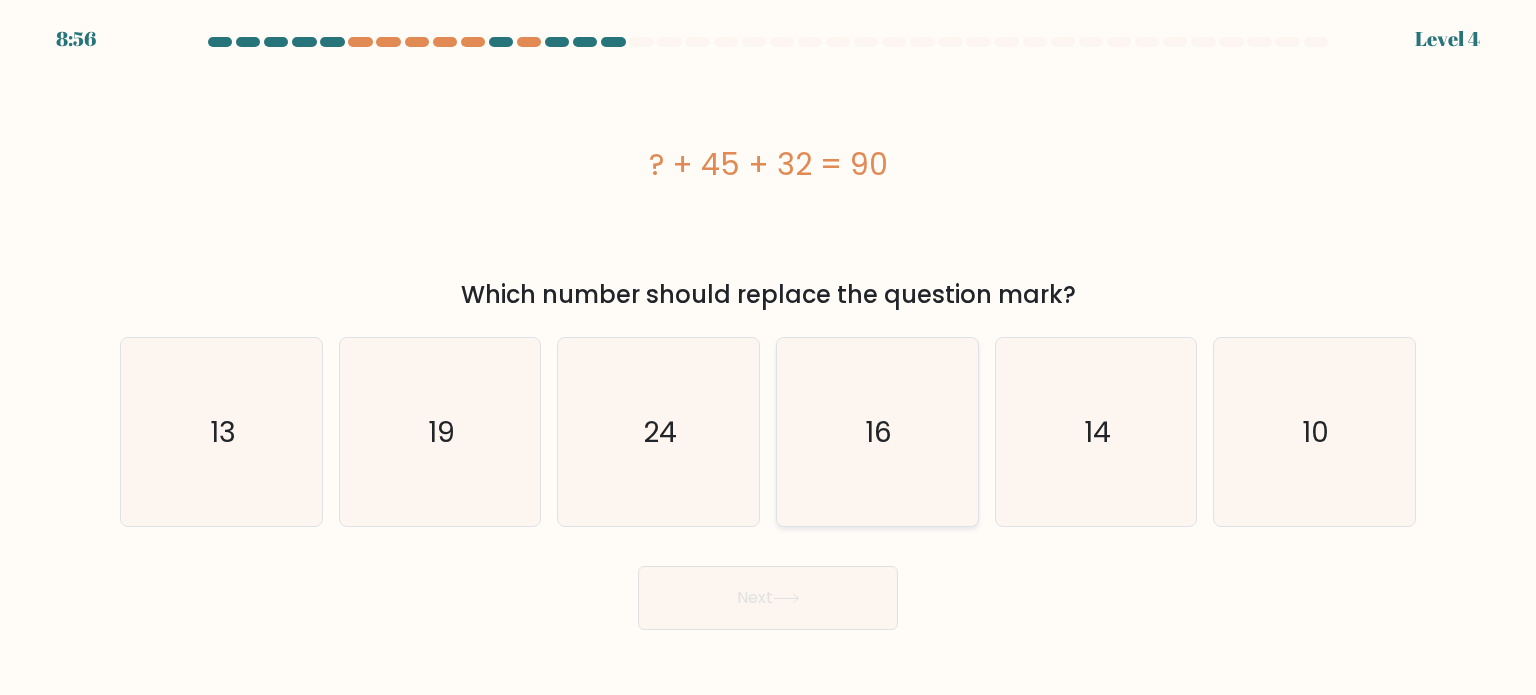 click on "16" 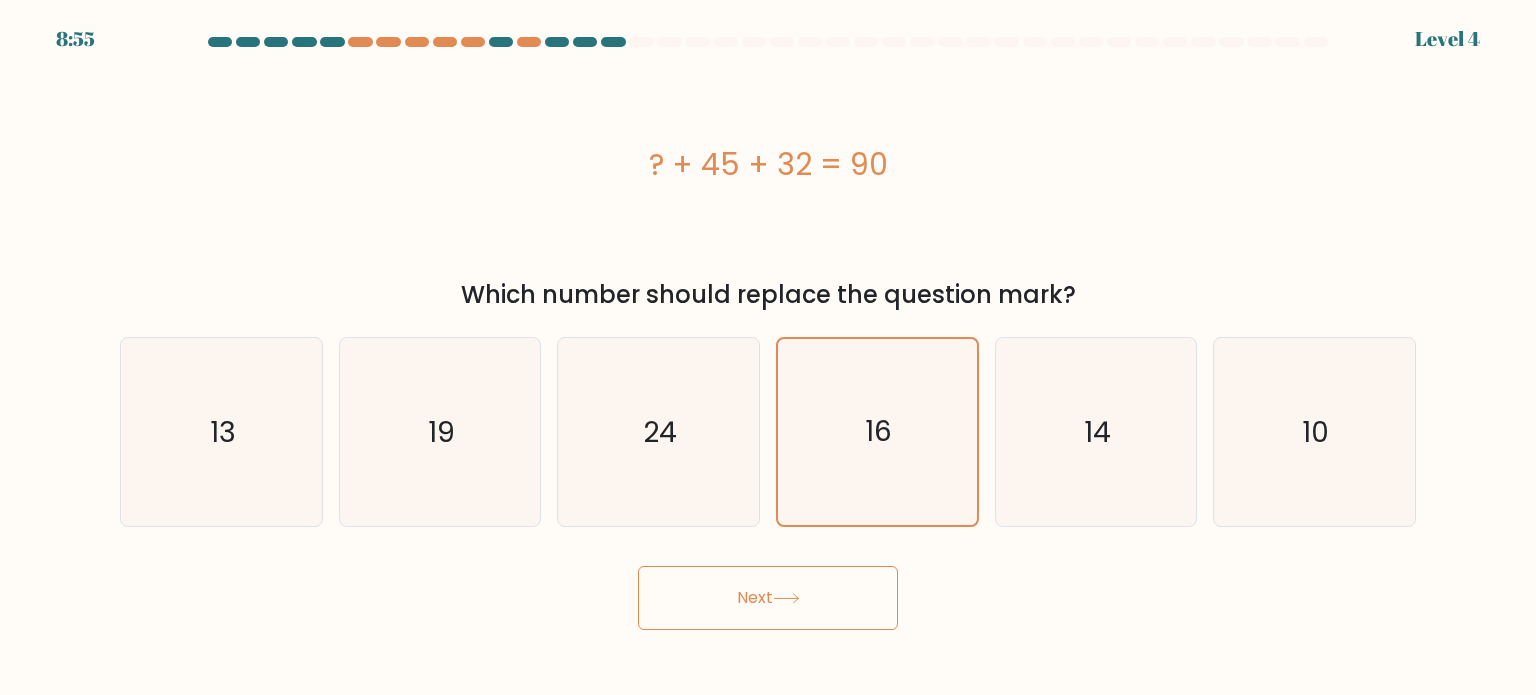 click on "Next" at bounding box center [768, 598] 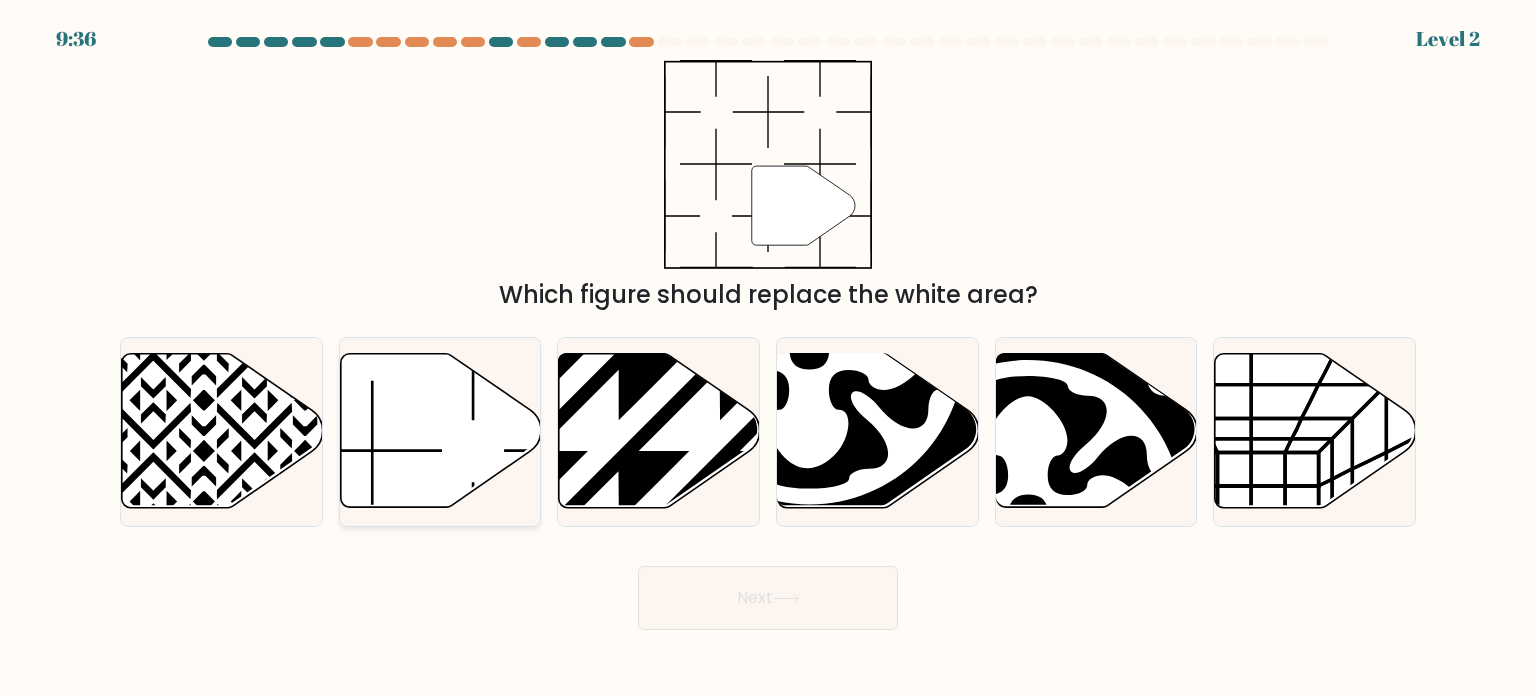 click 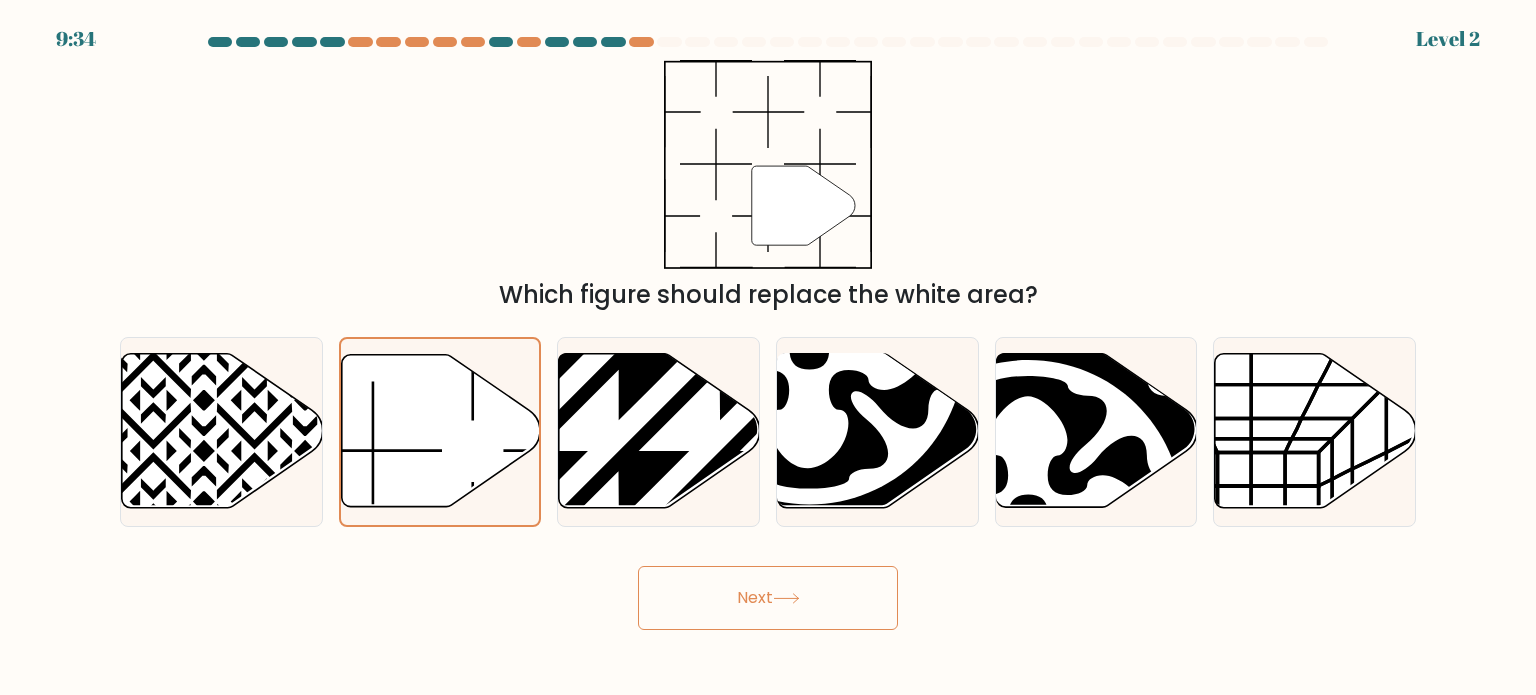 click on "Next" at bounding box center [768, 598] 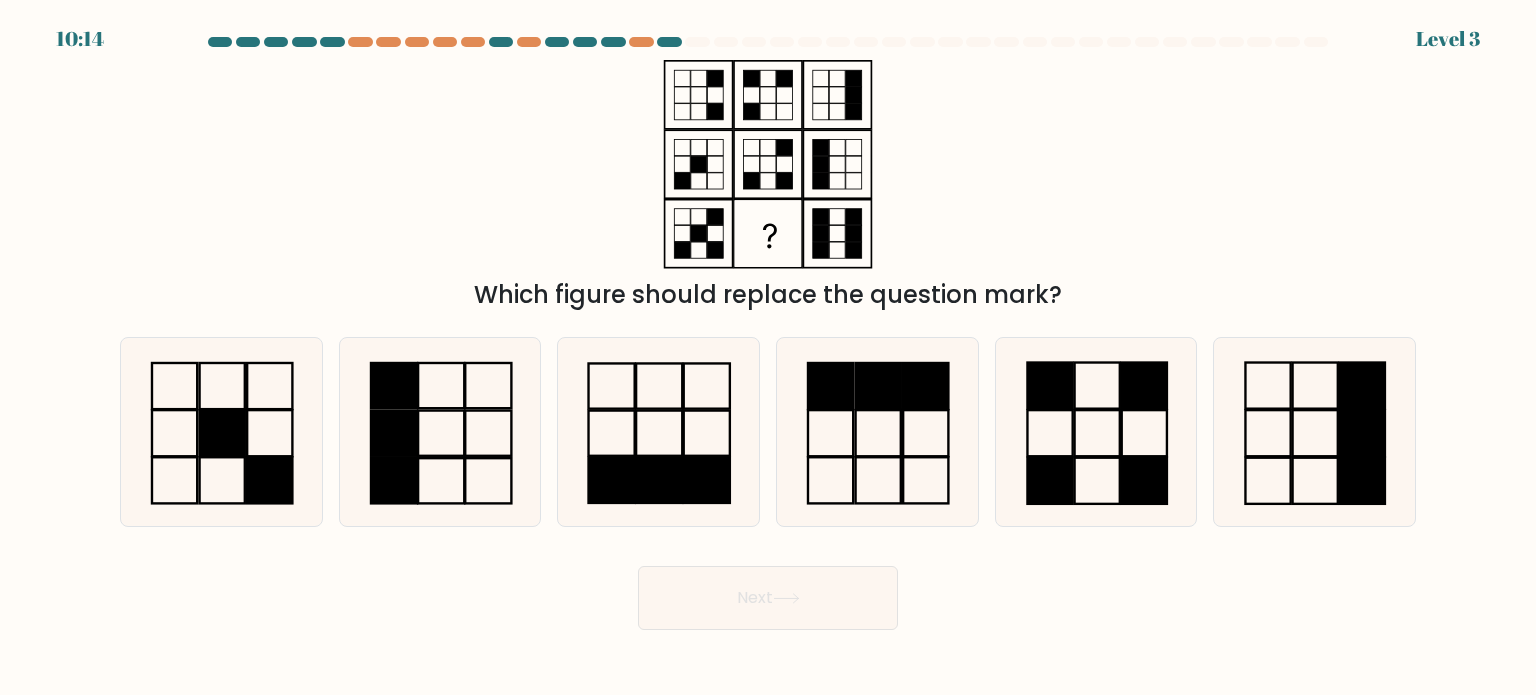 click on "d." at bounding box center (877, 432) 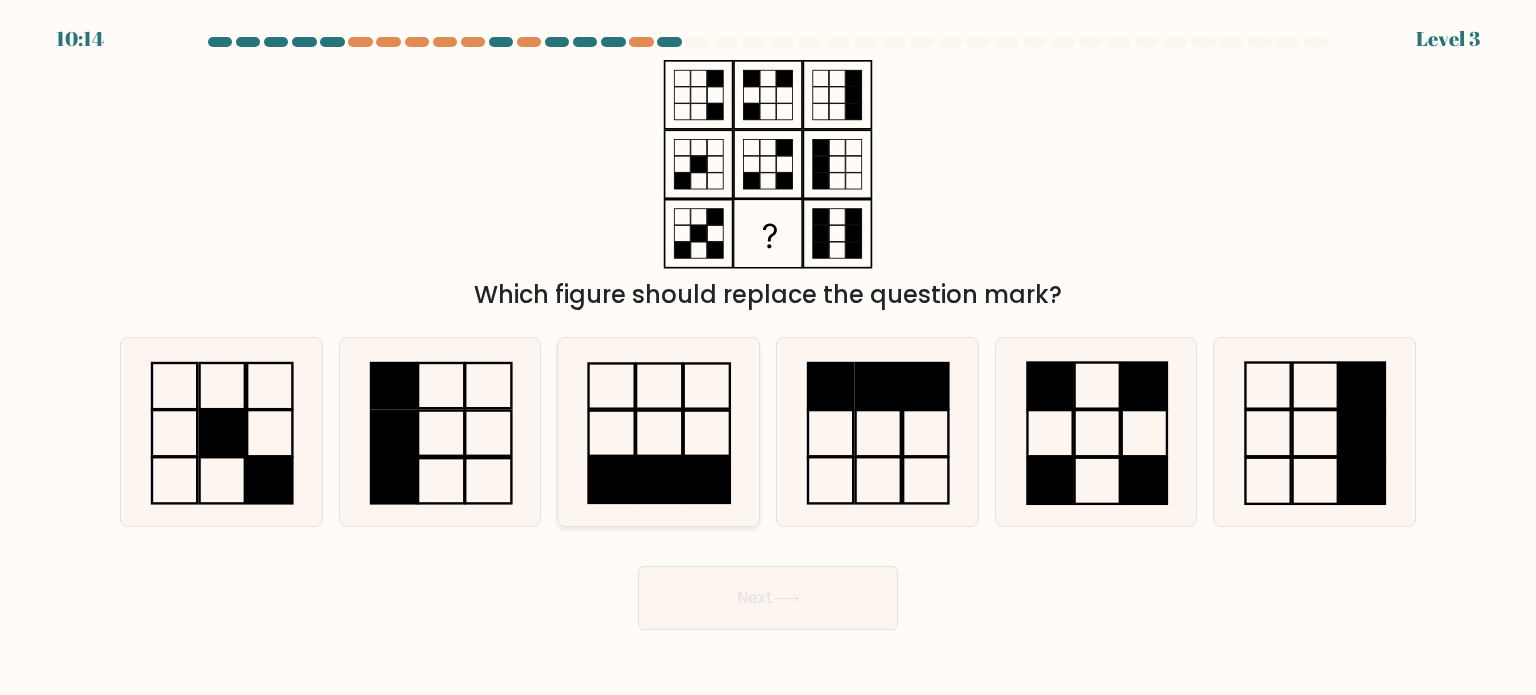 click 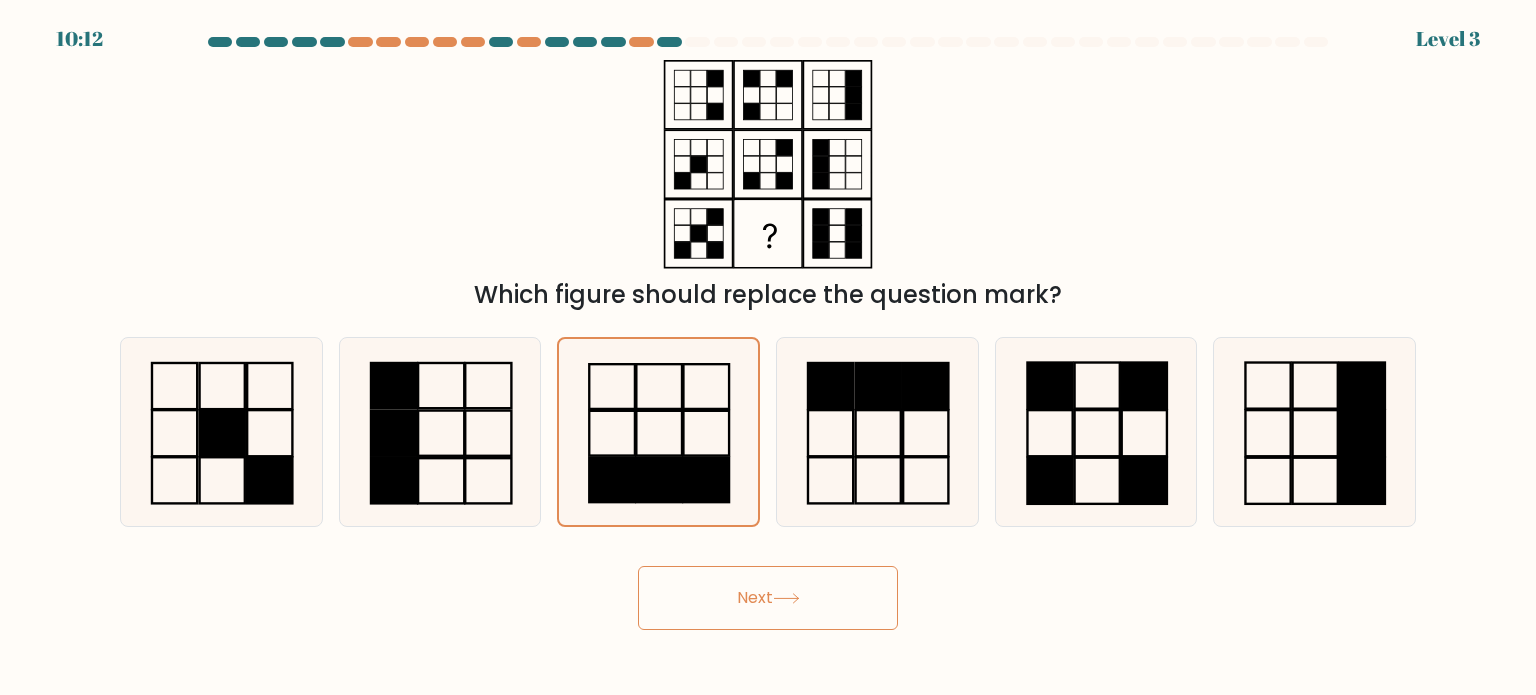 click on "Next" at bounding box center (768, 598) 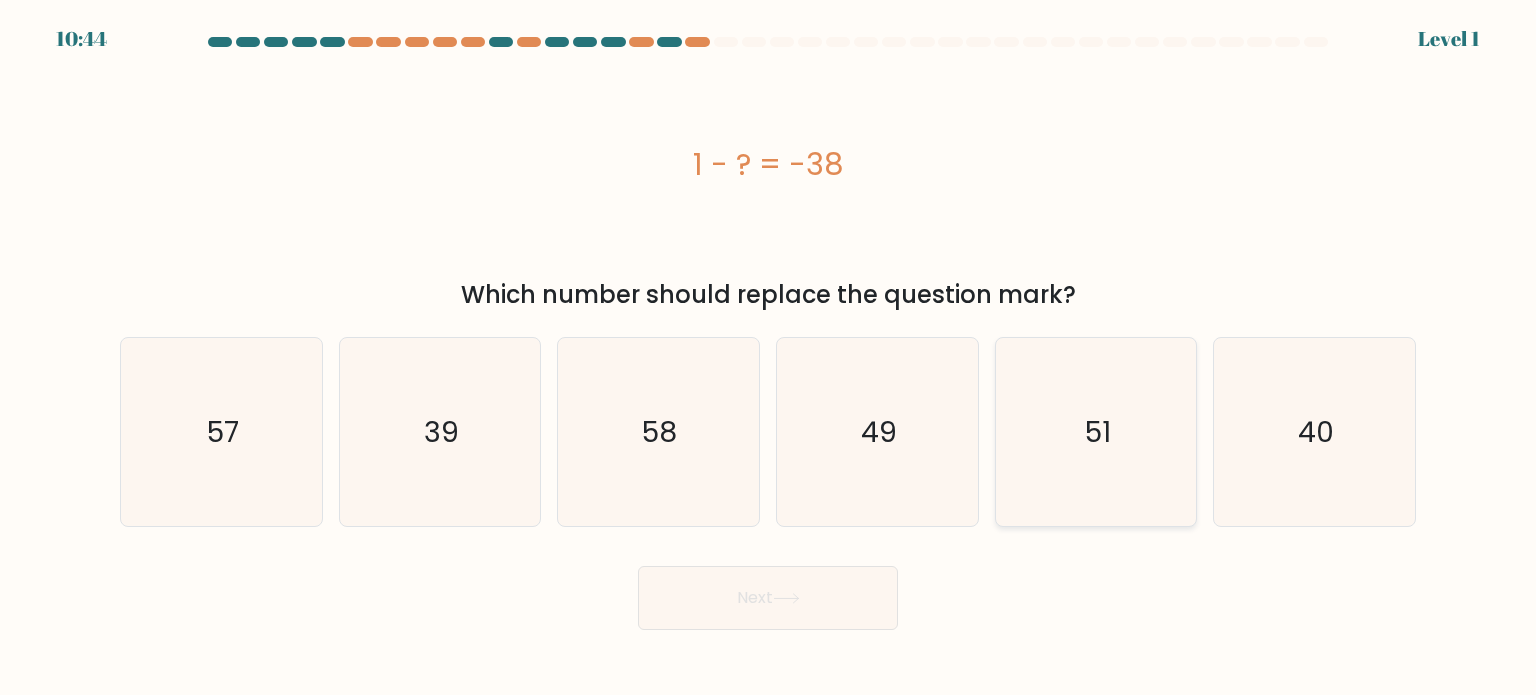 click on "51" 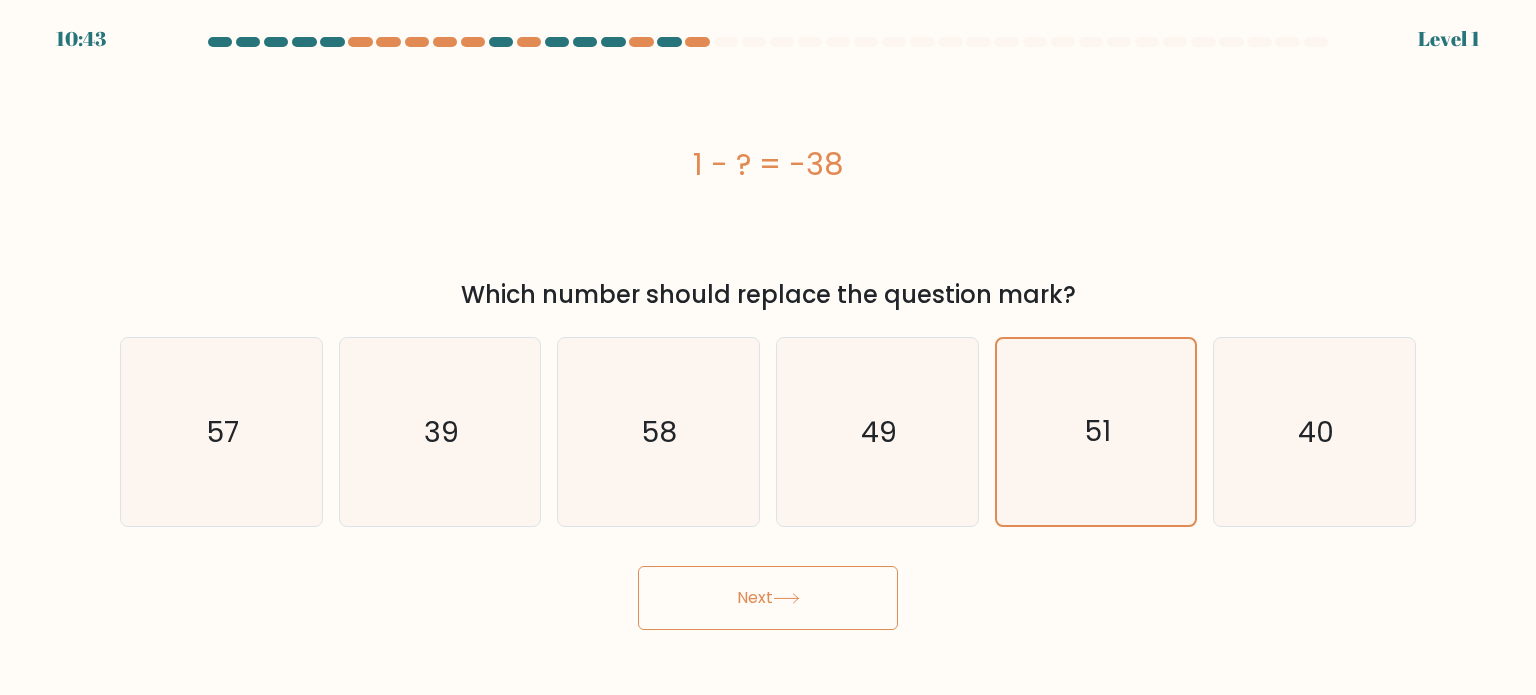 click on "10:43
Level 1" at bounding box center (768, 347) 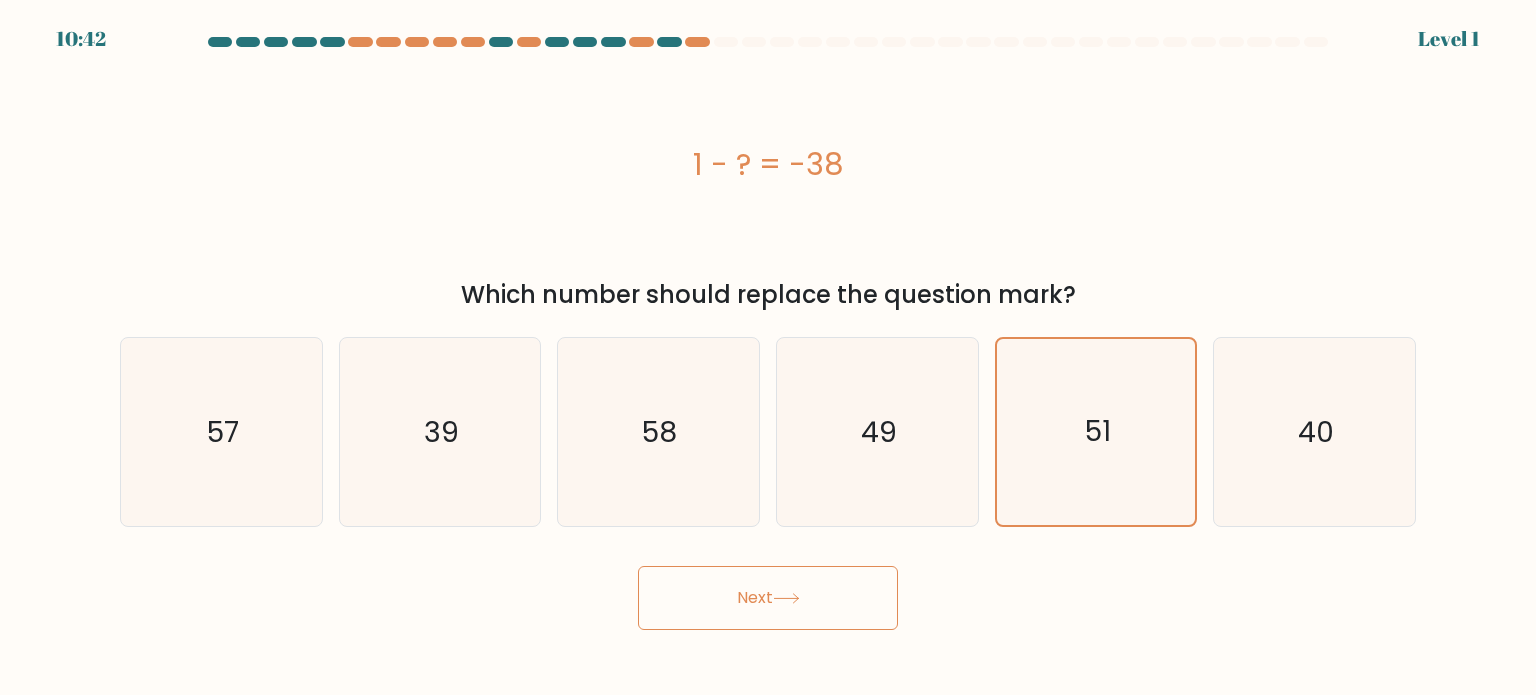 click on "Next" at bounding box center [768, 598] 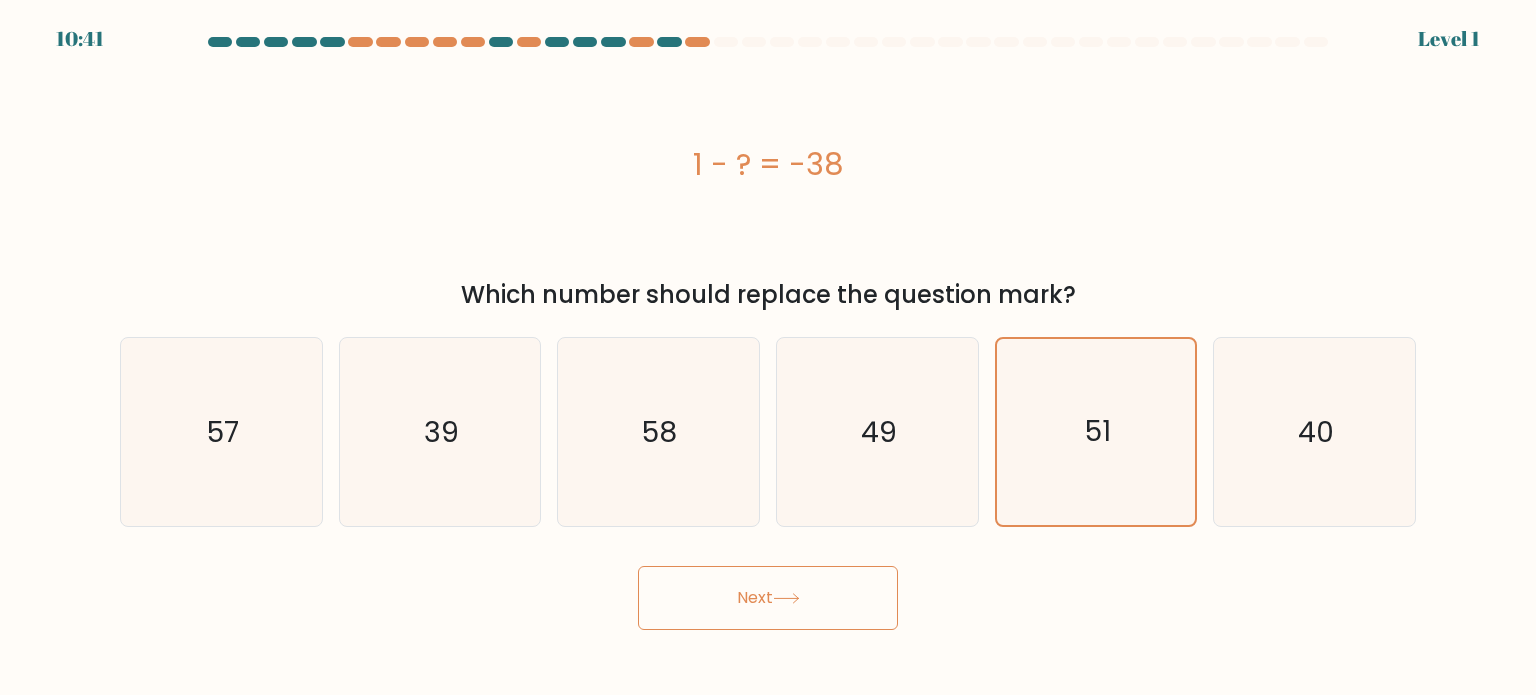 click on "Next" at bounding box center (768, 598) 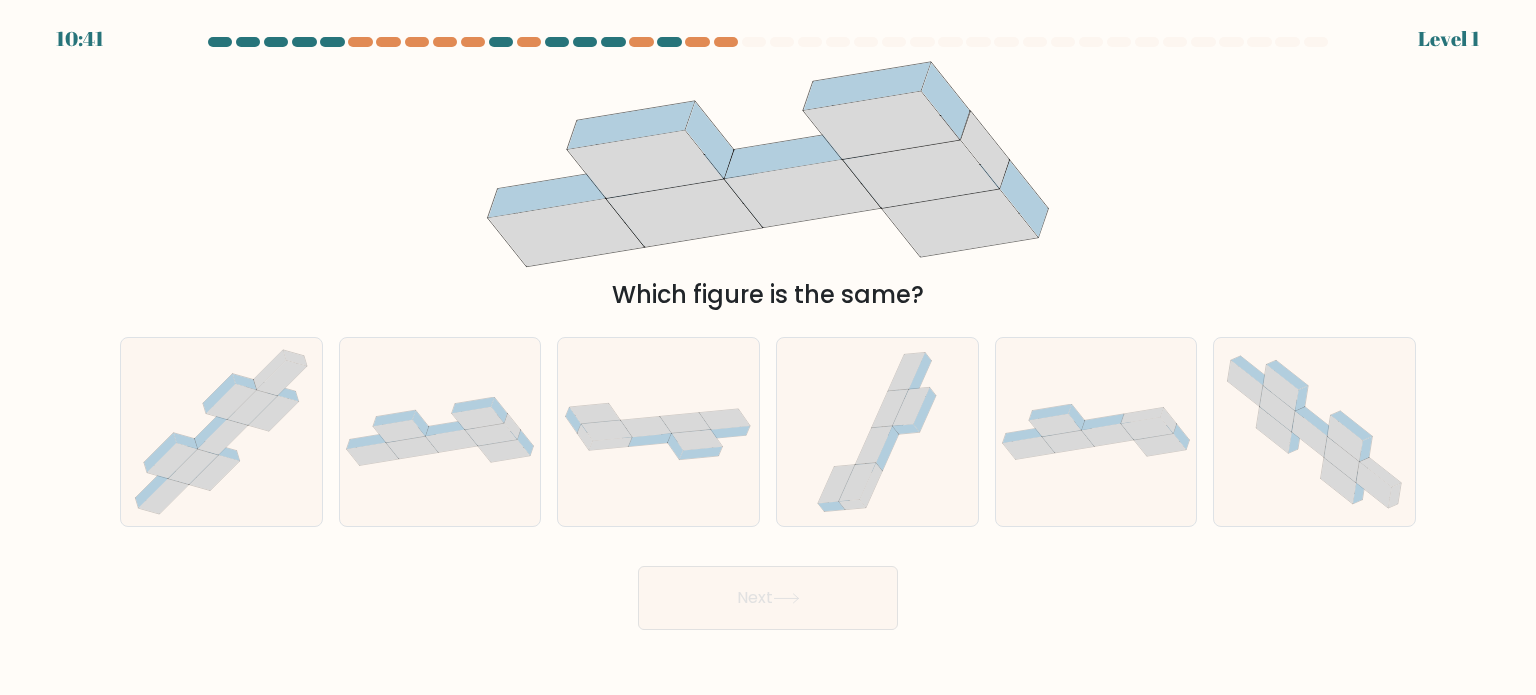 click on "Next" at bounding box center [768, 598] 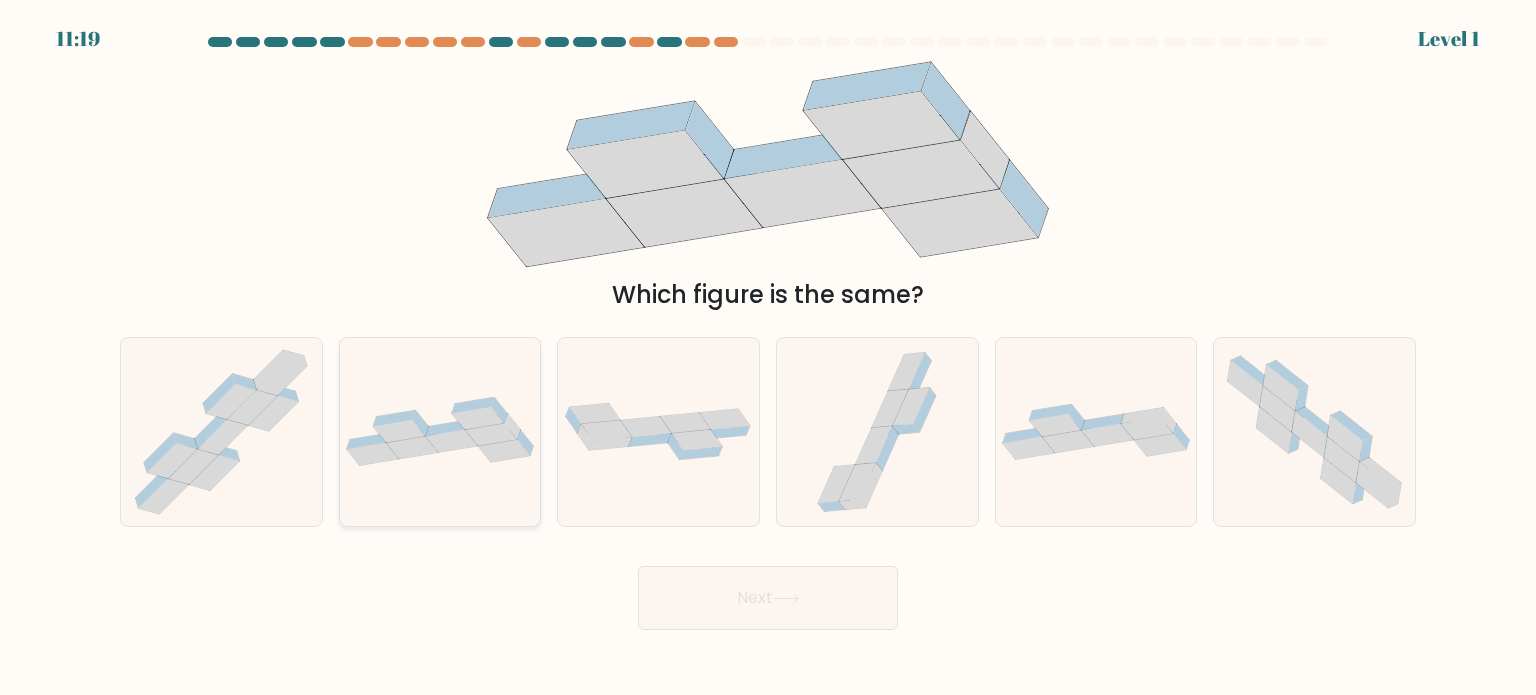 click 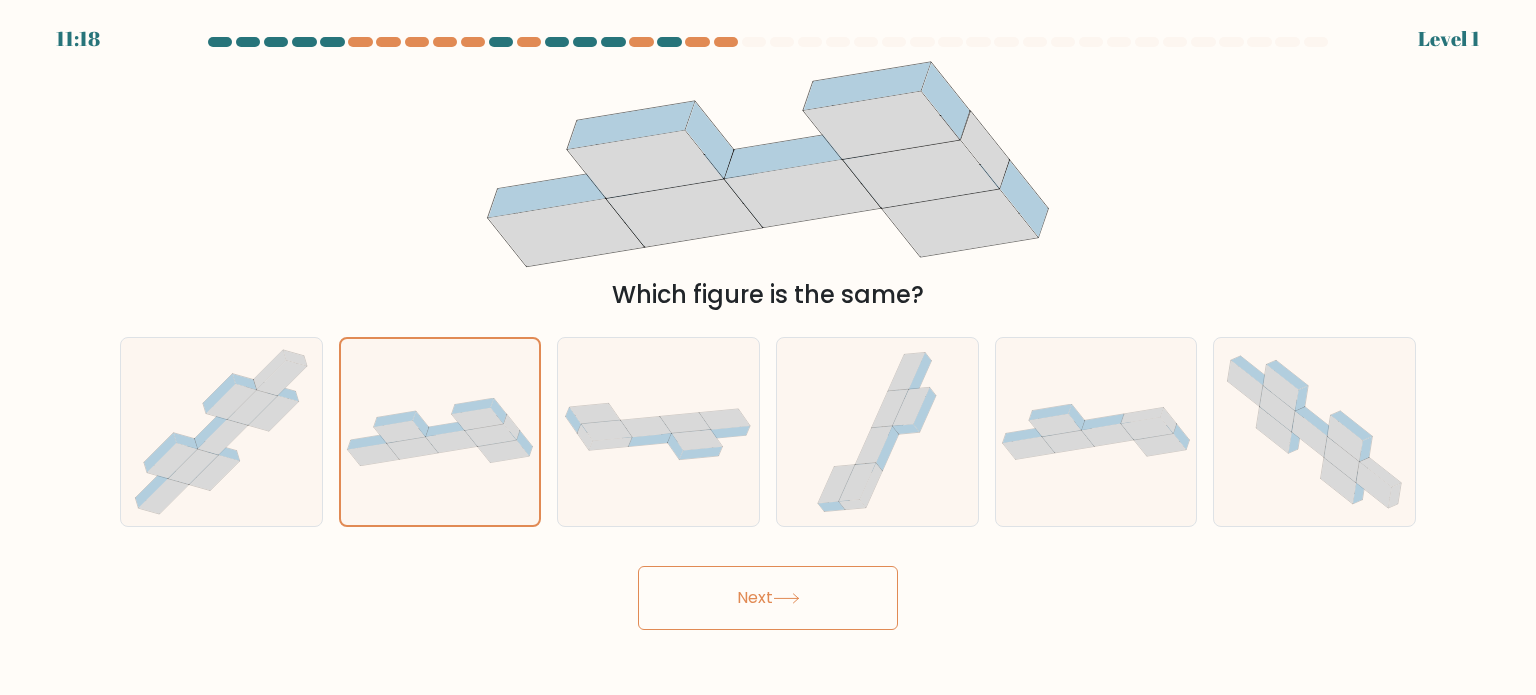 click on "Next" at bounding box center [768, 598] 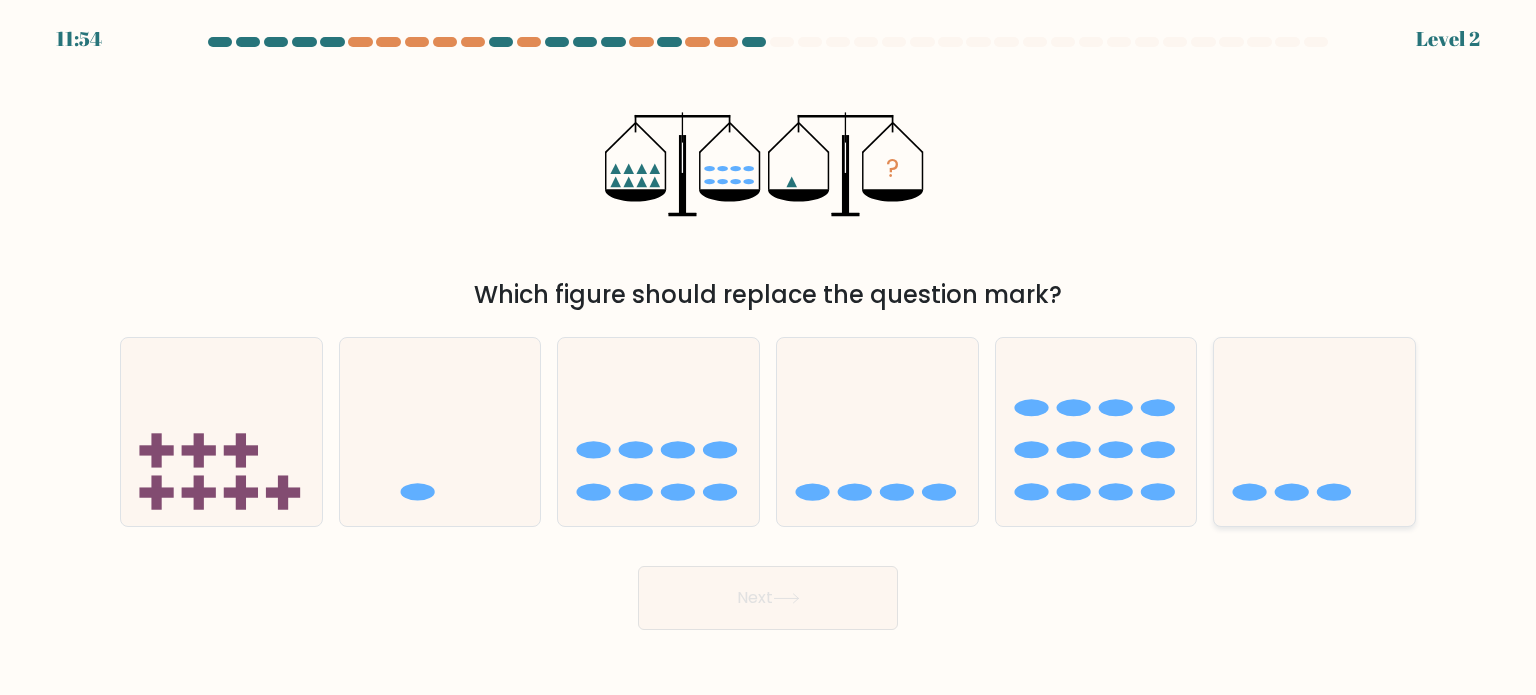 click 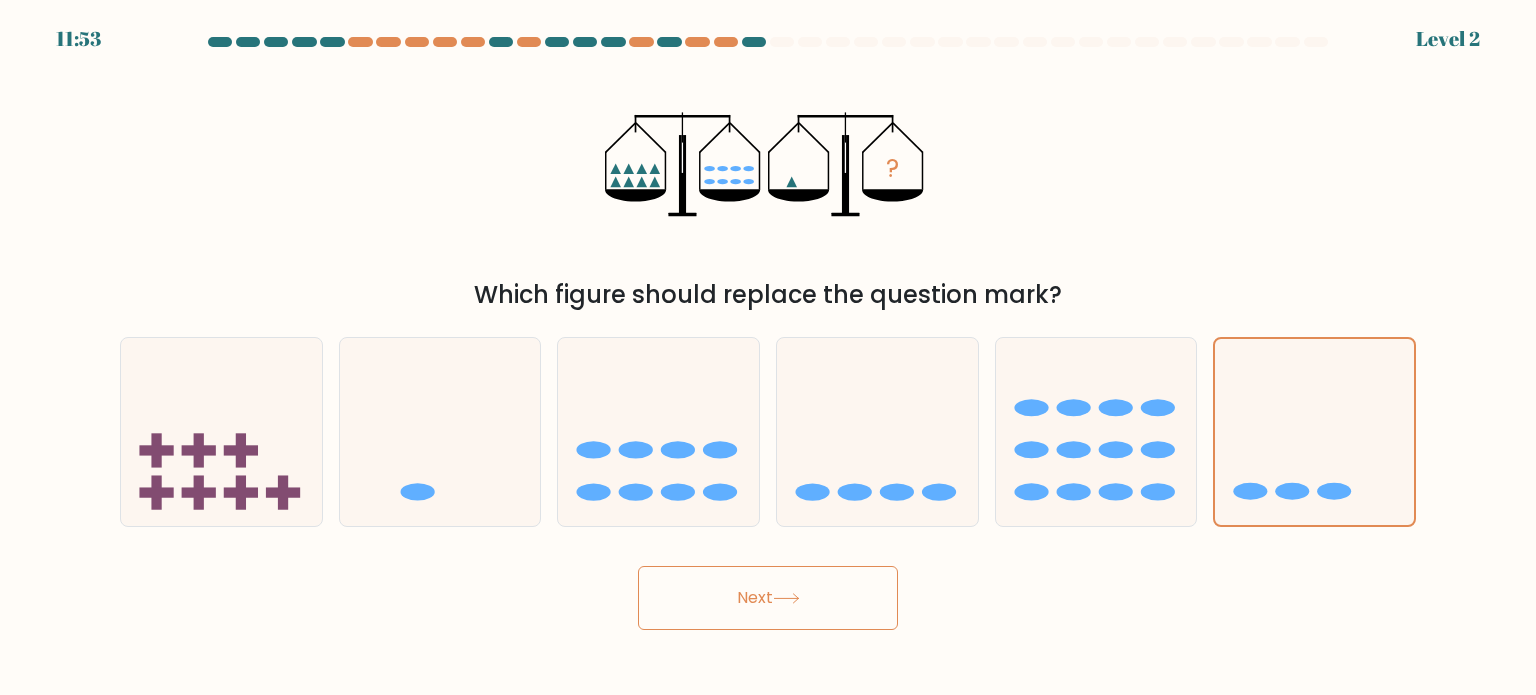 click on "Next" at bounding box center (768, 598) 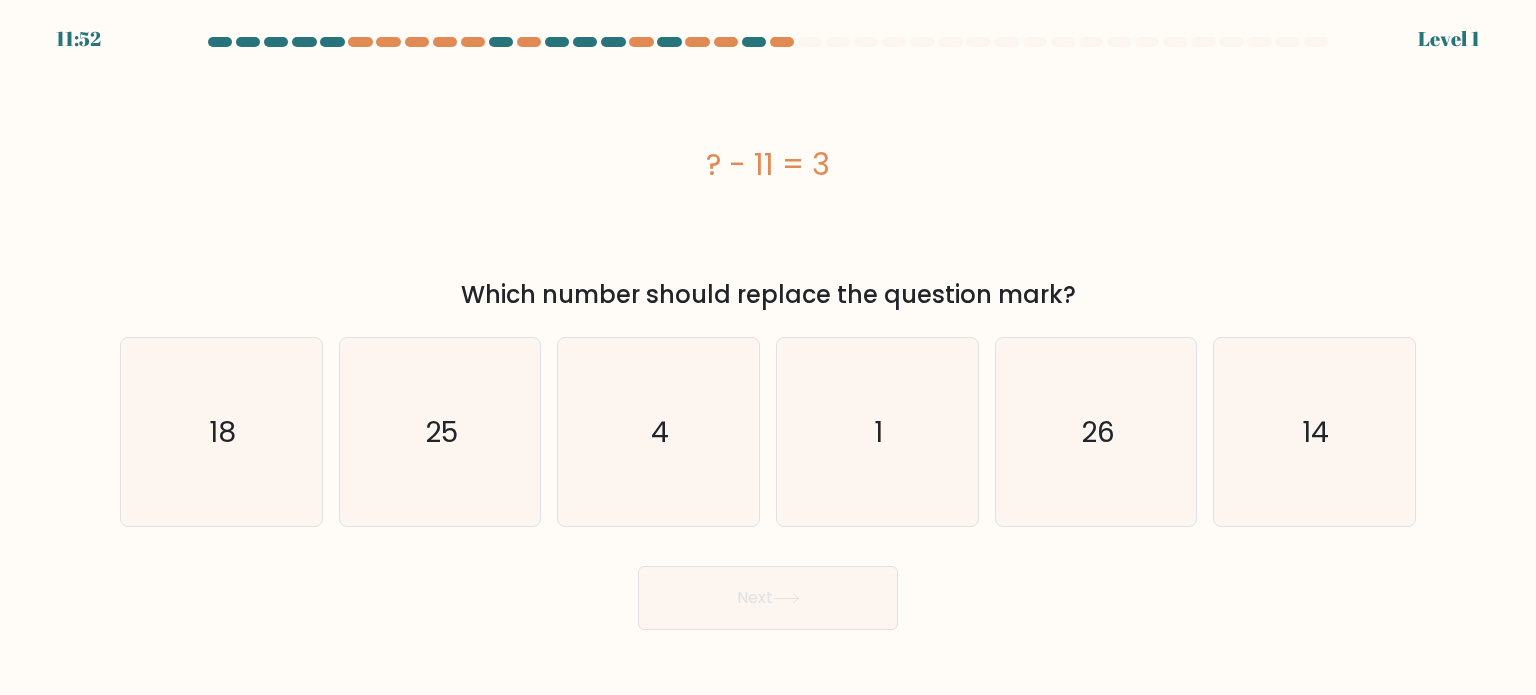 click on "Next" at bounding box center [768, 598] 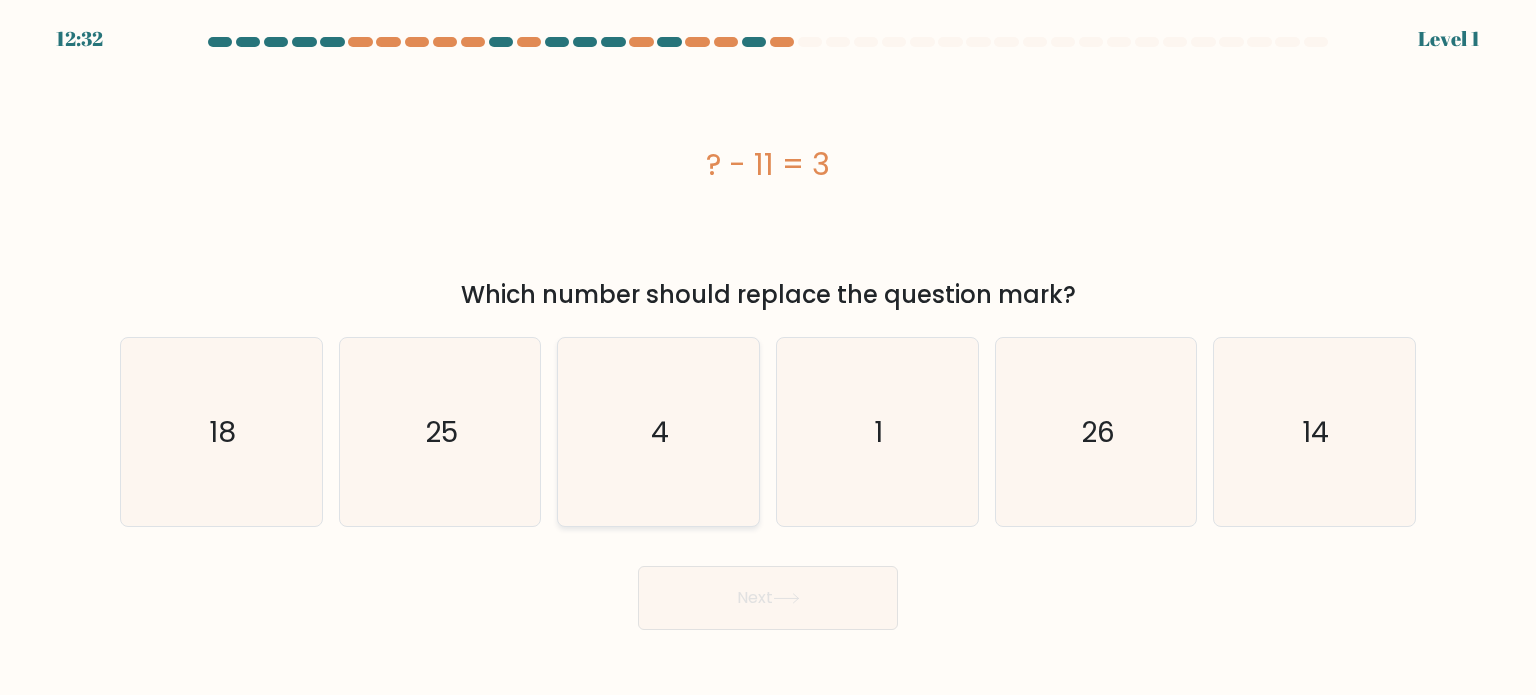click on "4" 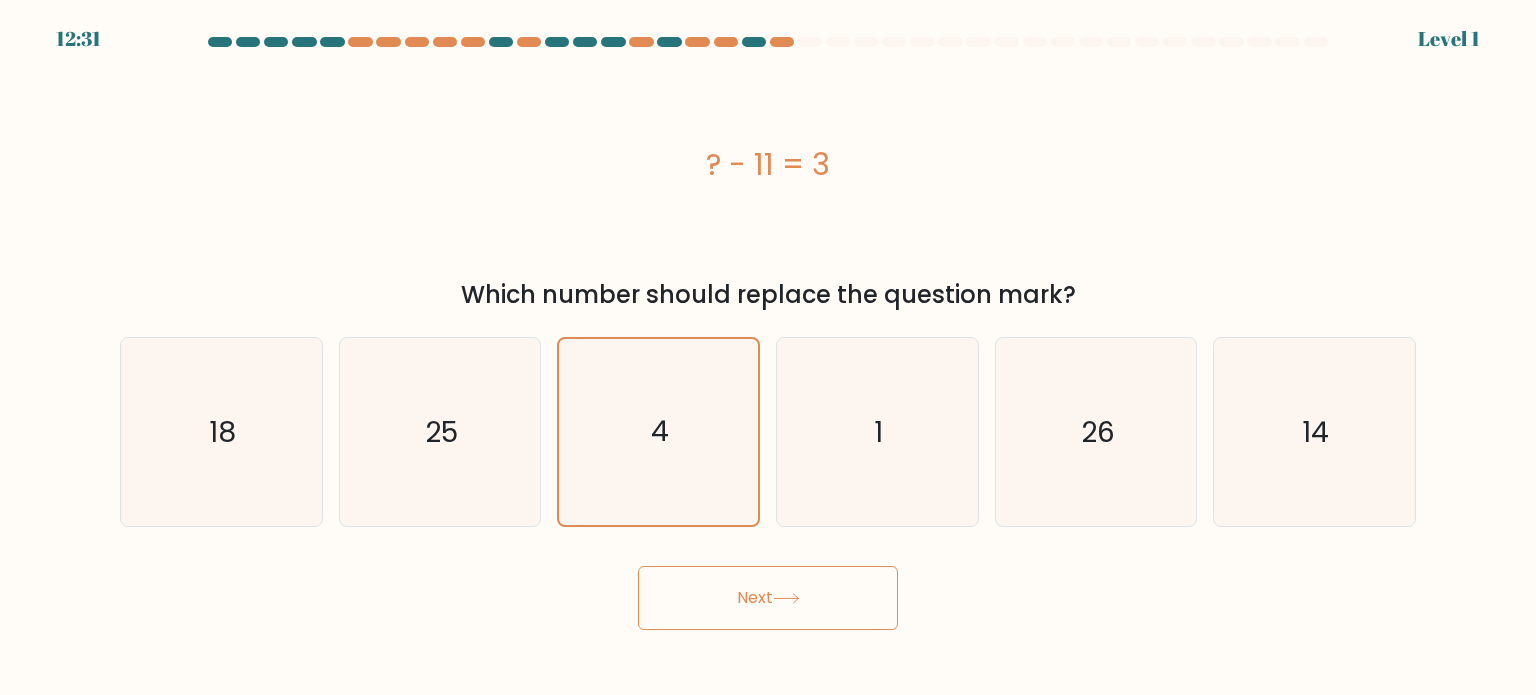 click on "Next" at bounding box center [768, 598] 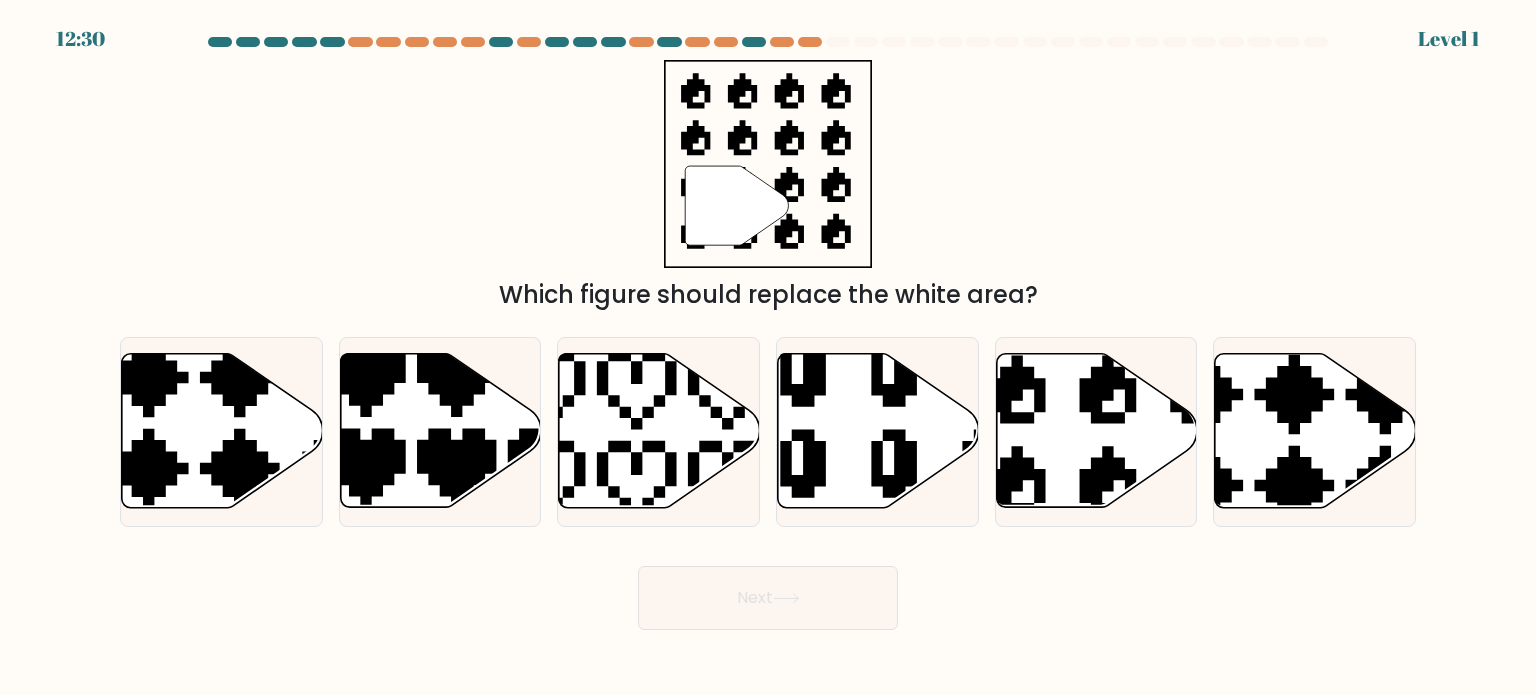 click on "Next" at bounding box center [768, 598] 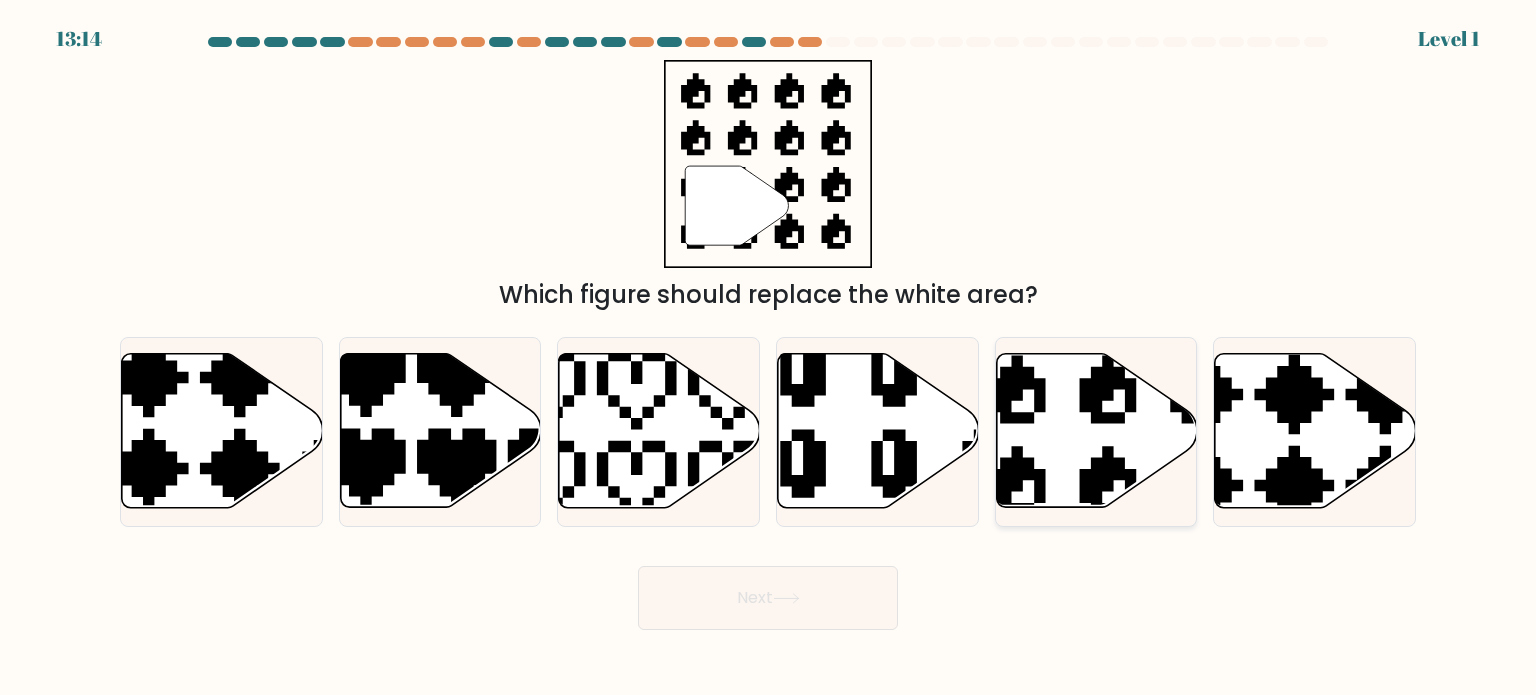 click 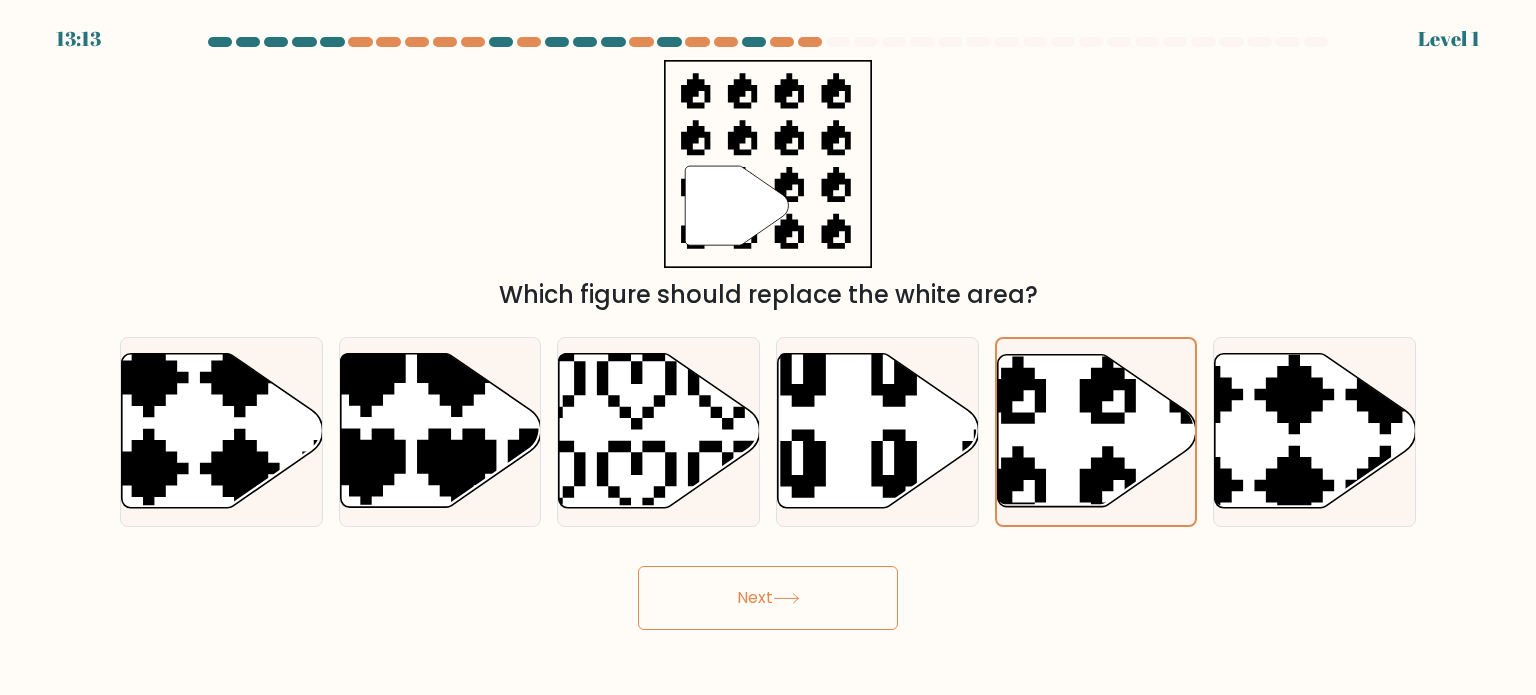 click on "Next" at bounding box center [768, 598] 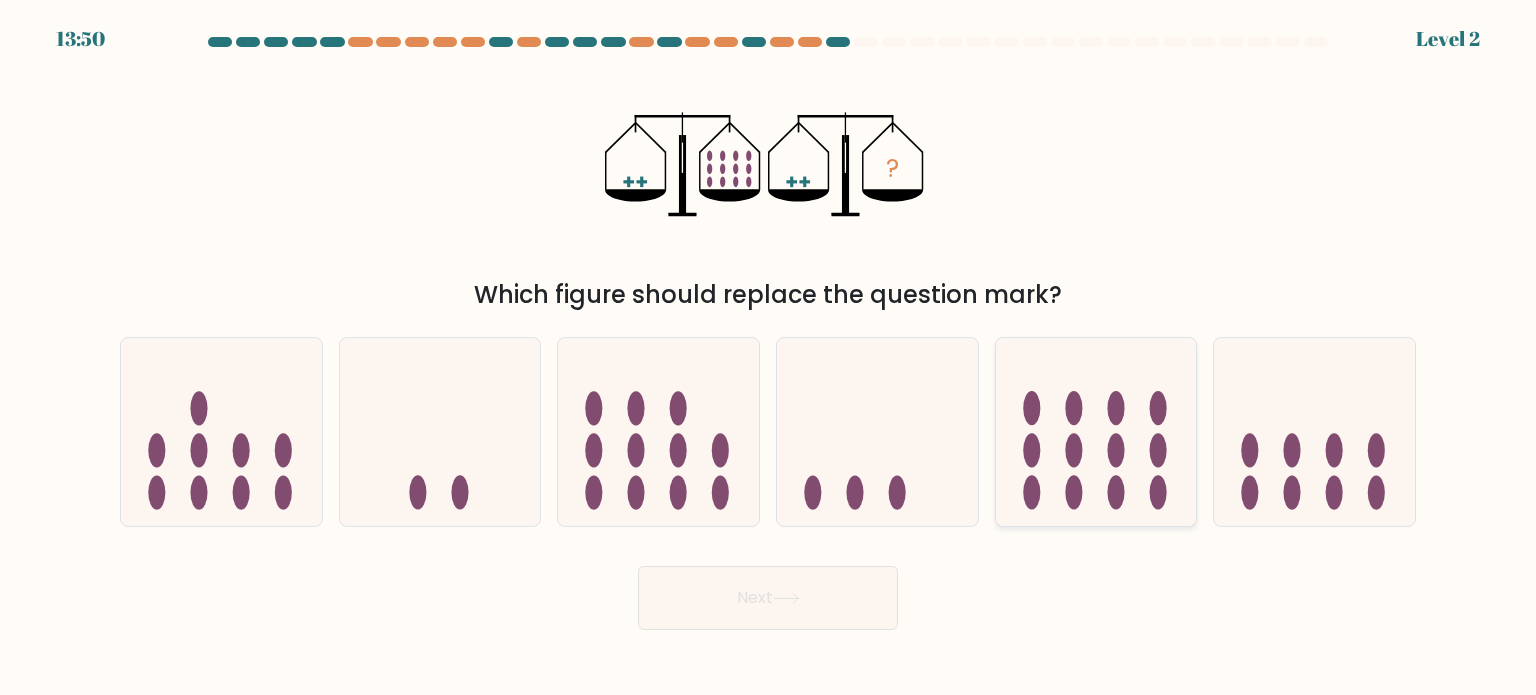 click 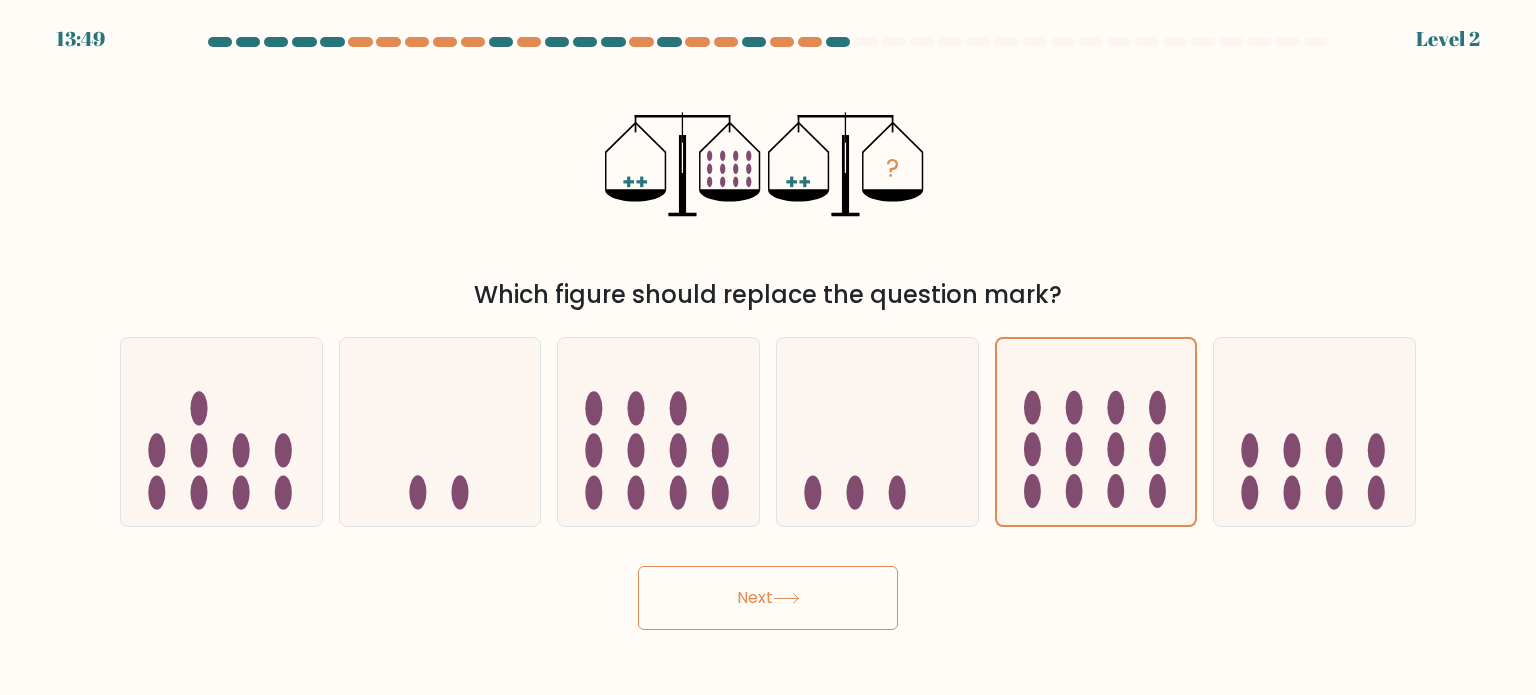 click 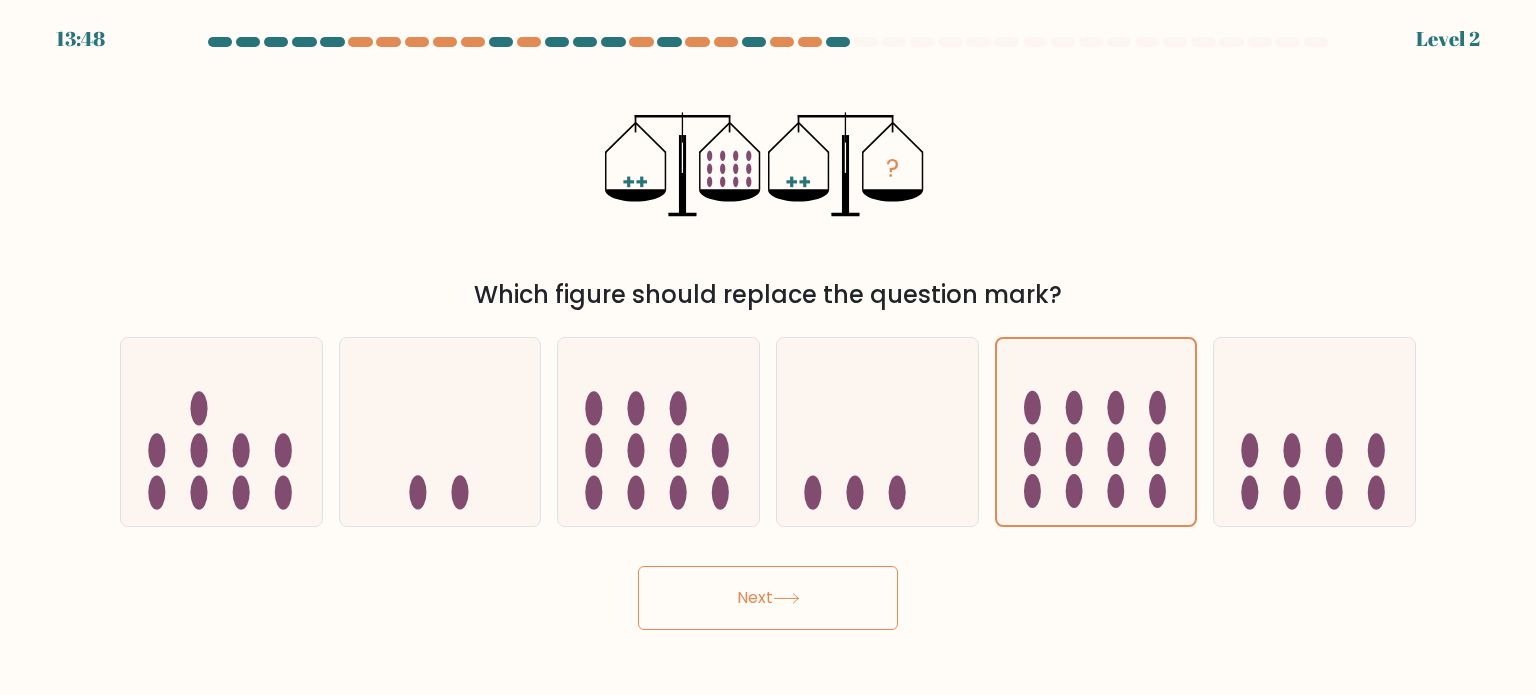 click 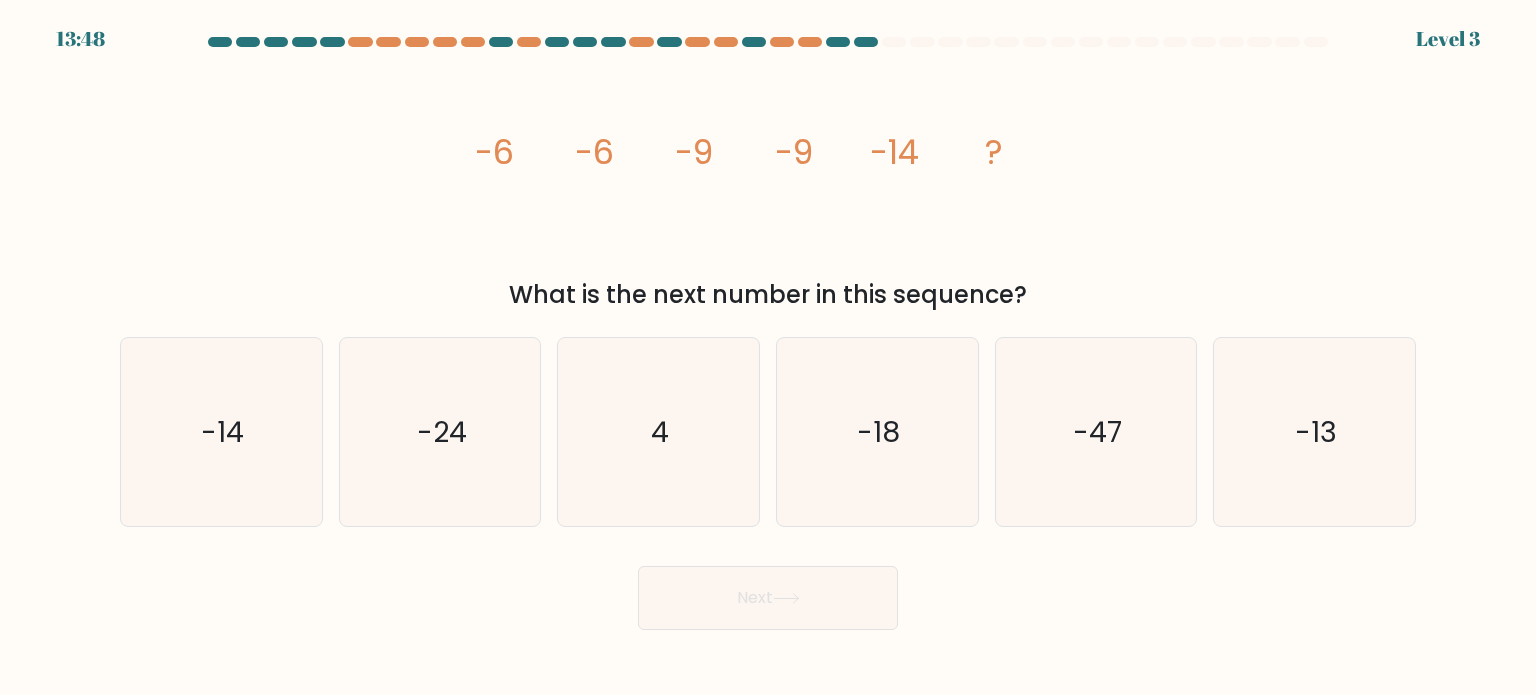 click 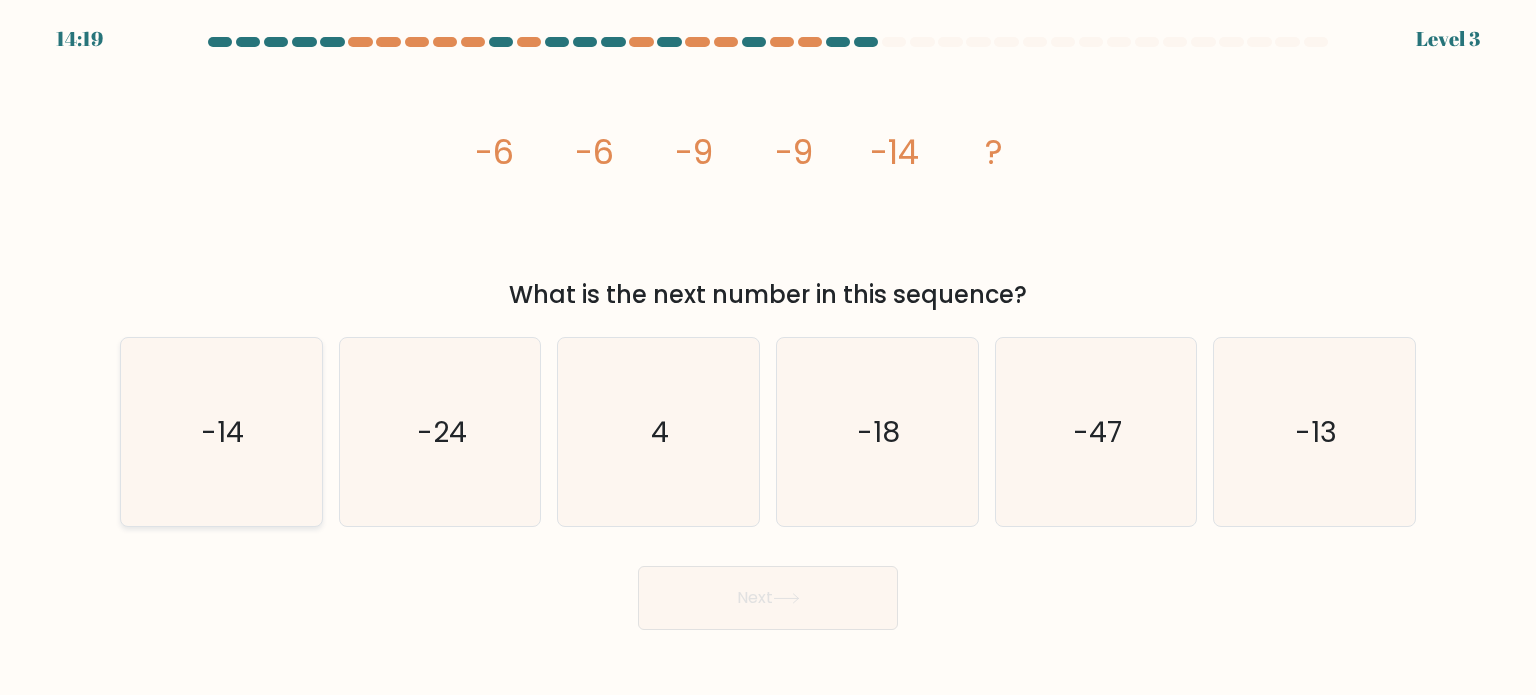 click on "-14" 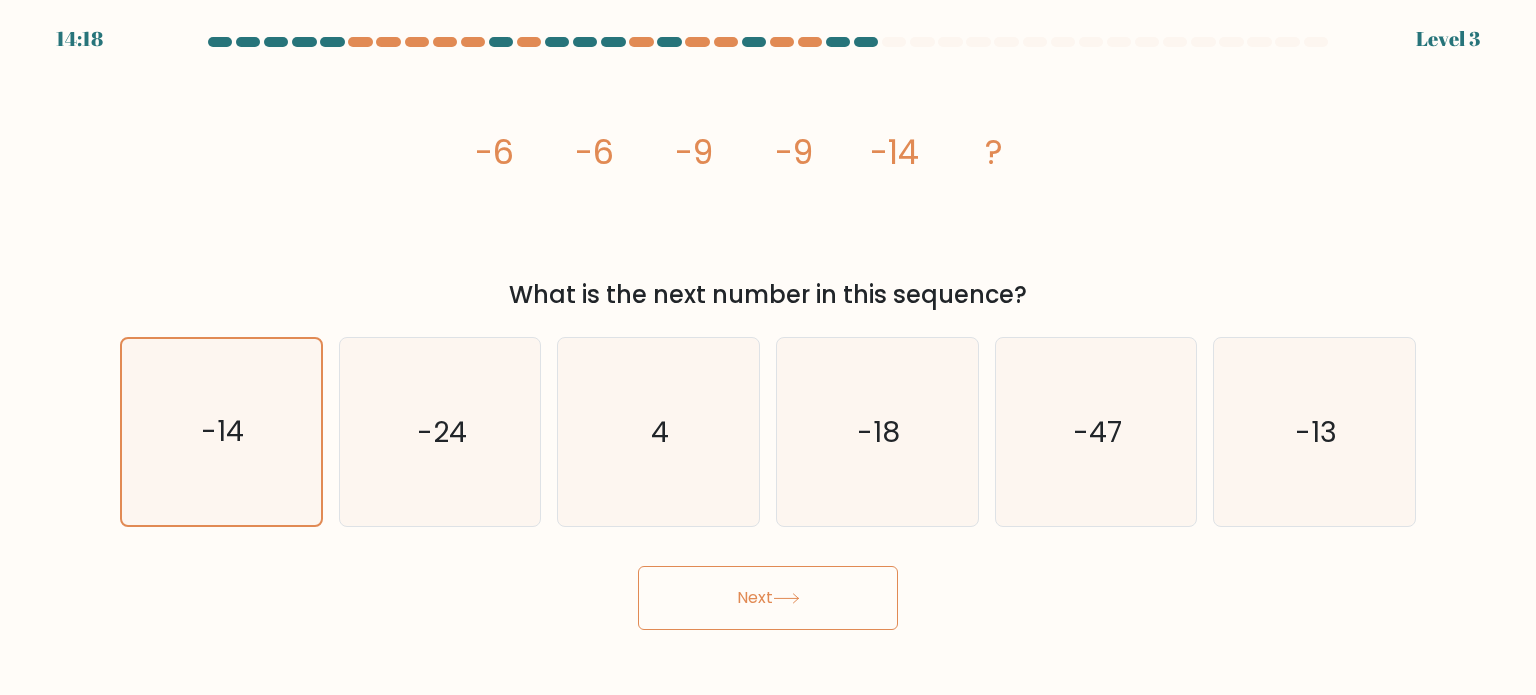 click on "Next" at bounding box center [768, 598] 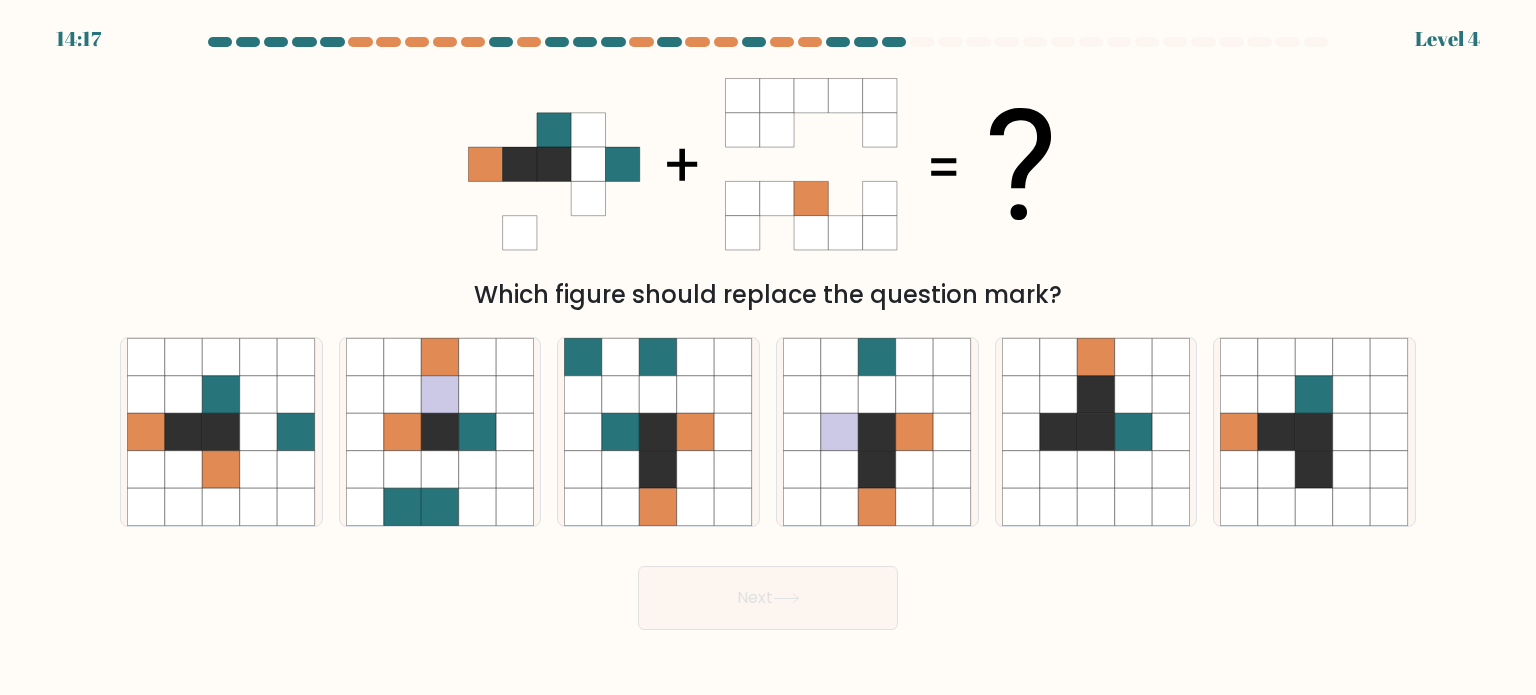 click on "Next" at bounding box center (768, 598) 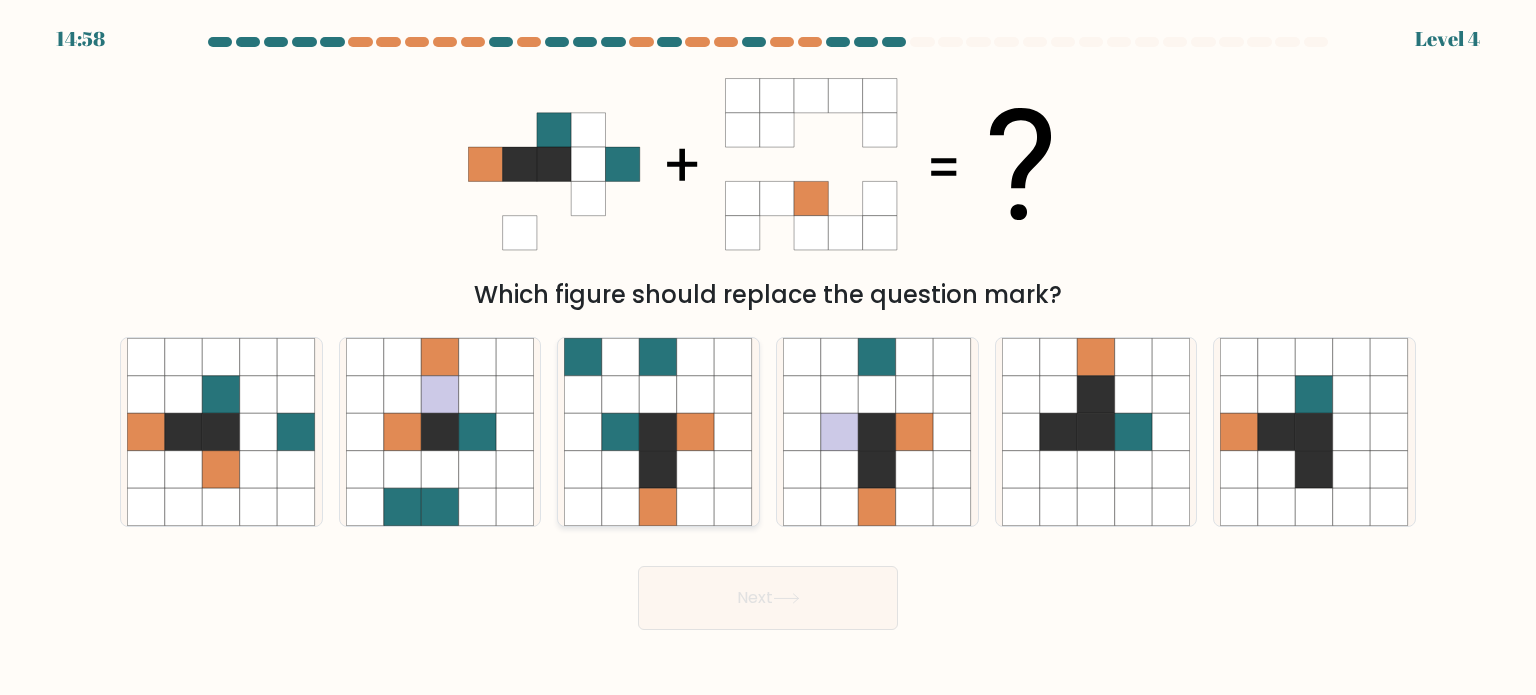 click 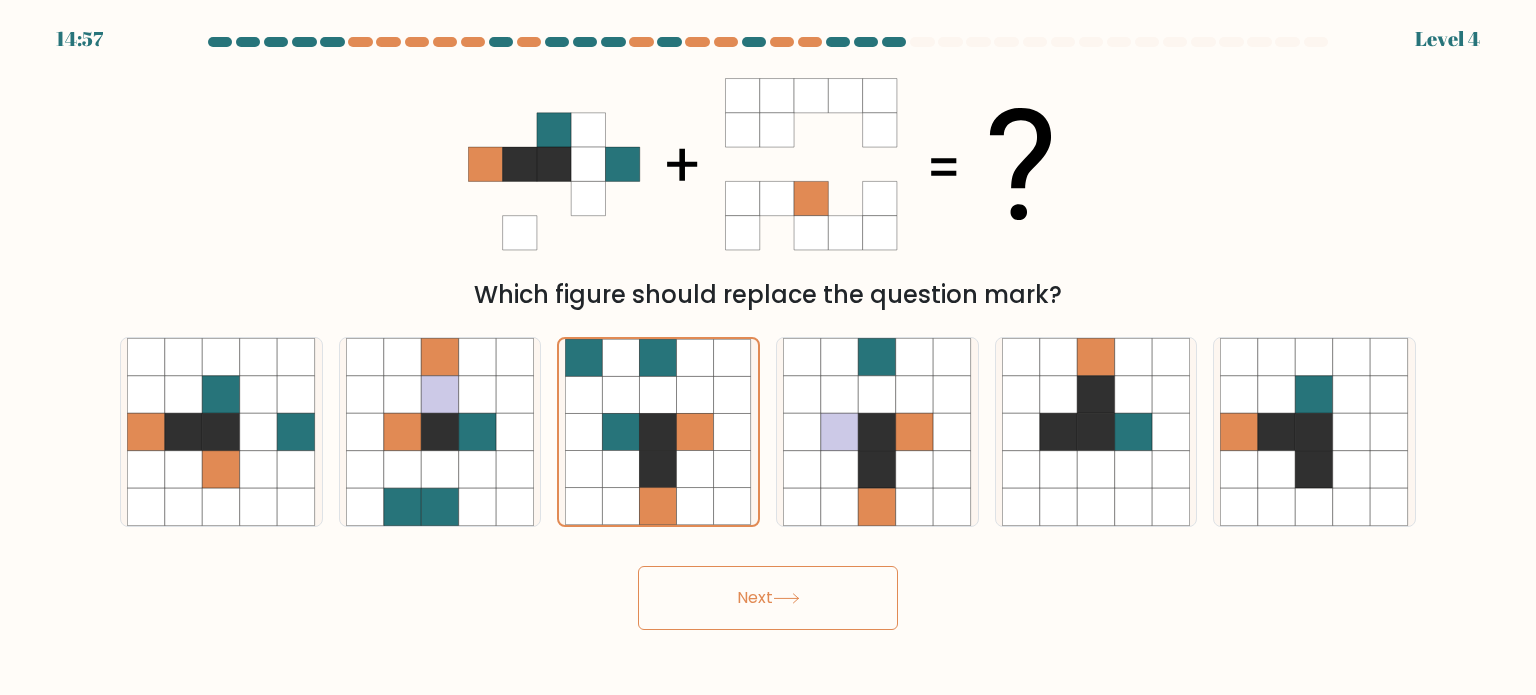 click on "Next" at bounding box center [768, 598] 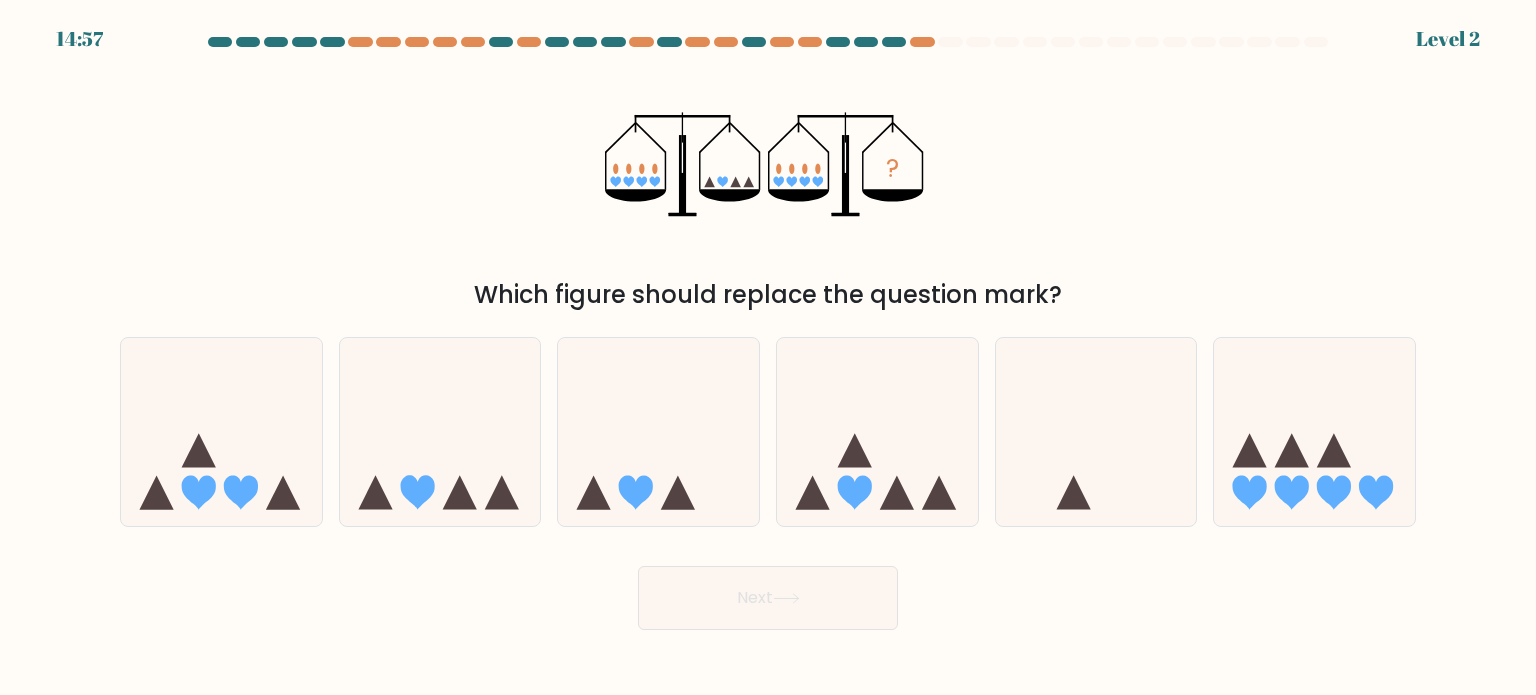 click on "Next" at bounding box center [768, 598] 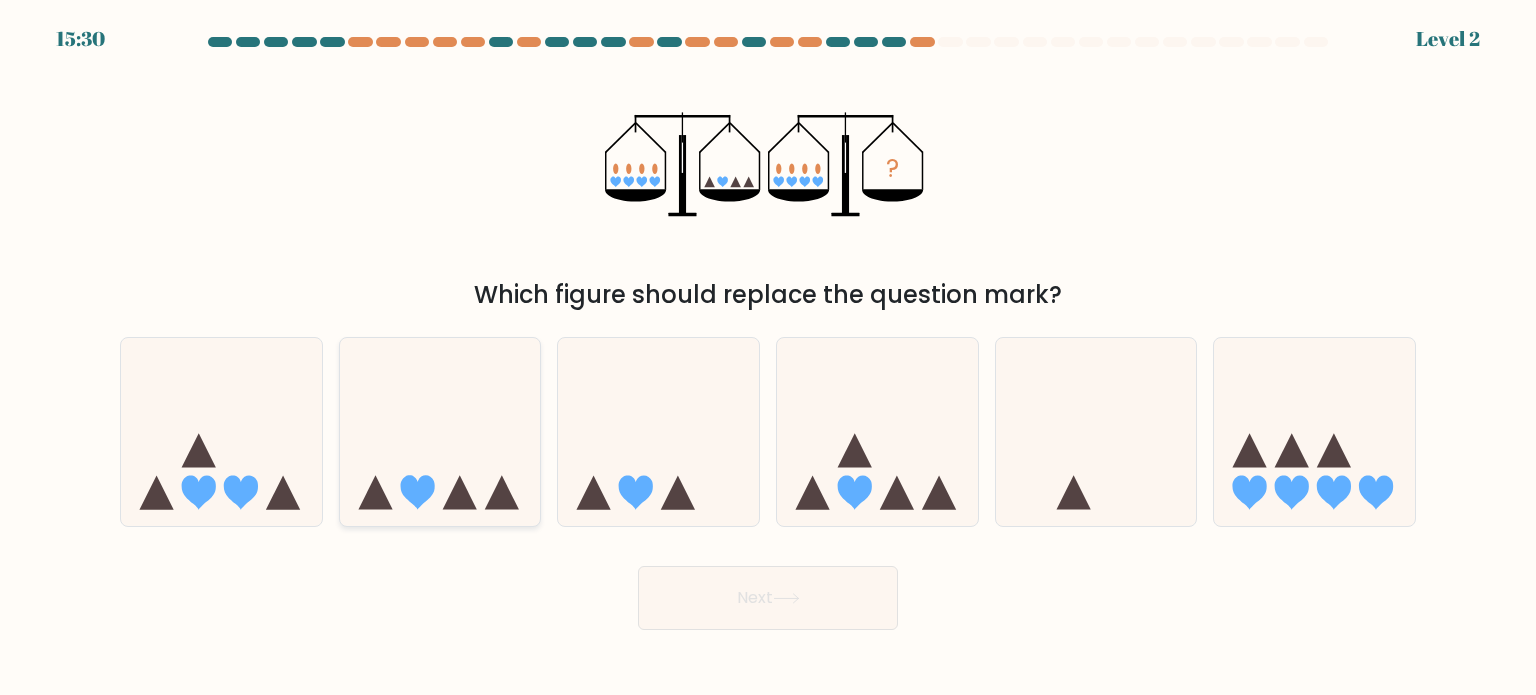 click 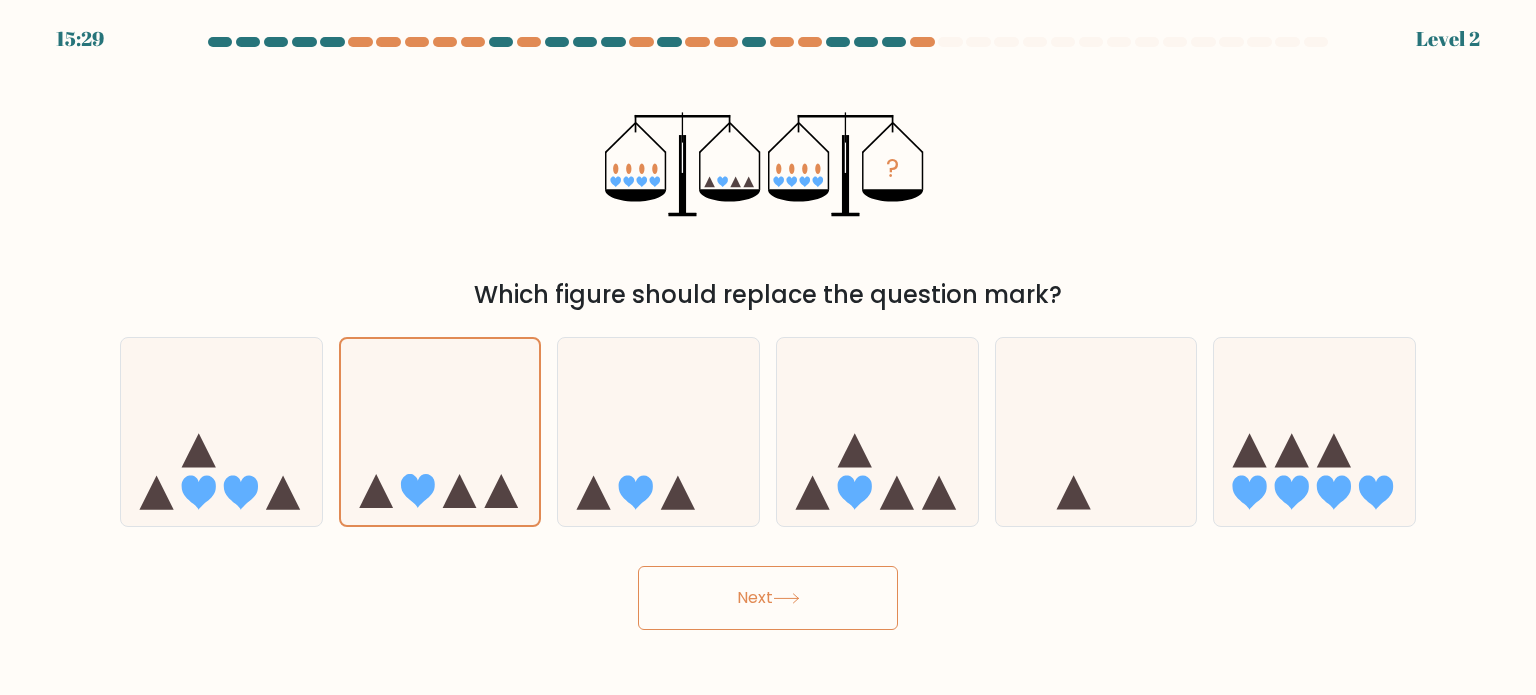 click on "15:29
Level 2" at bounding box center [768, 347] 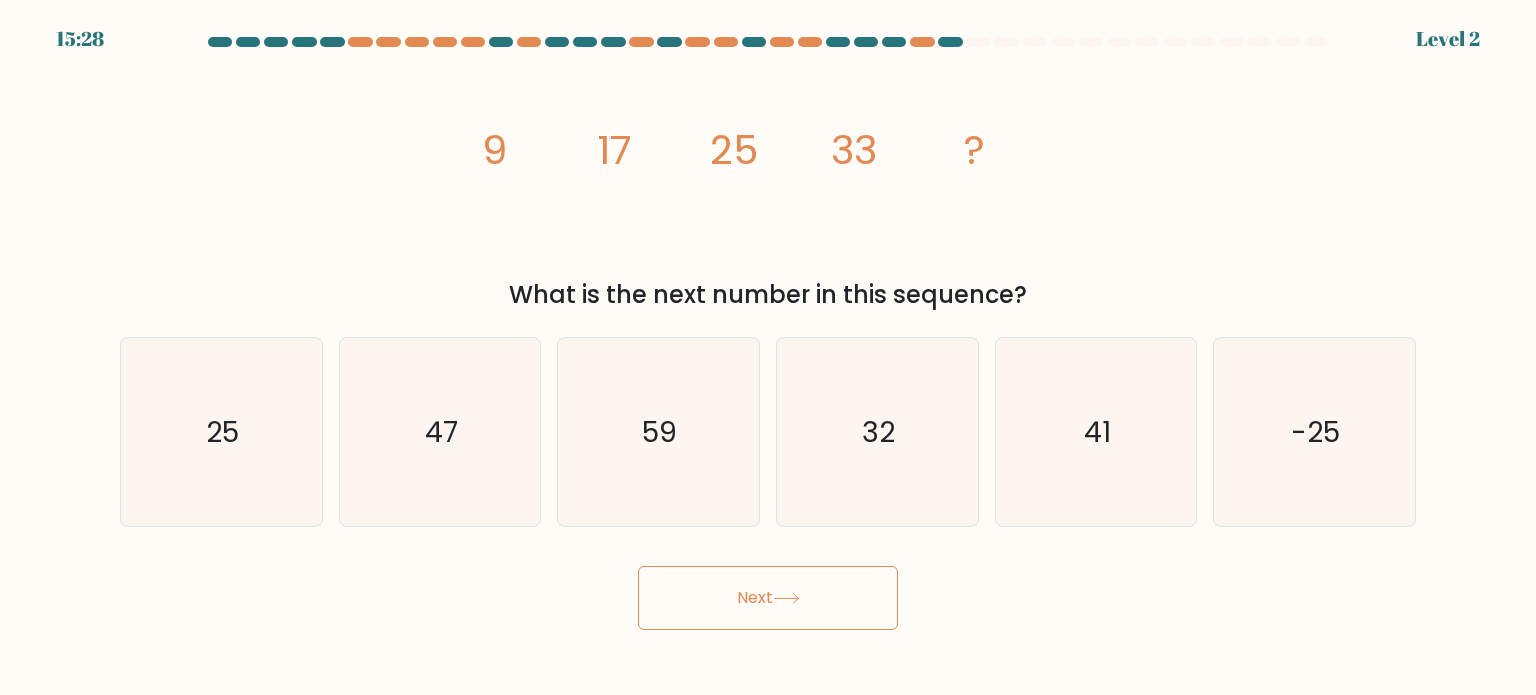click on "Next" at bounding box center (768, 598) 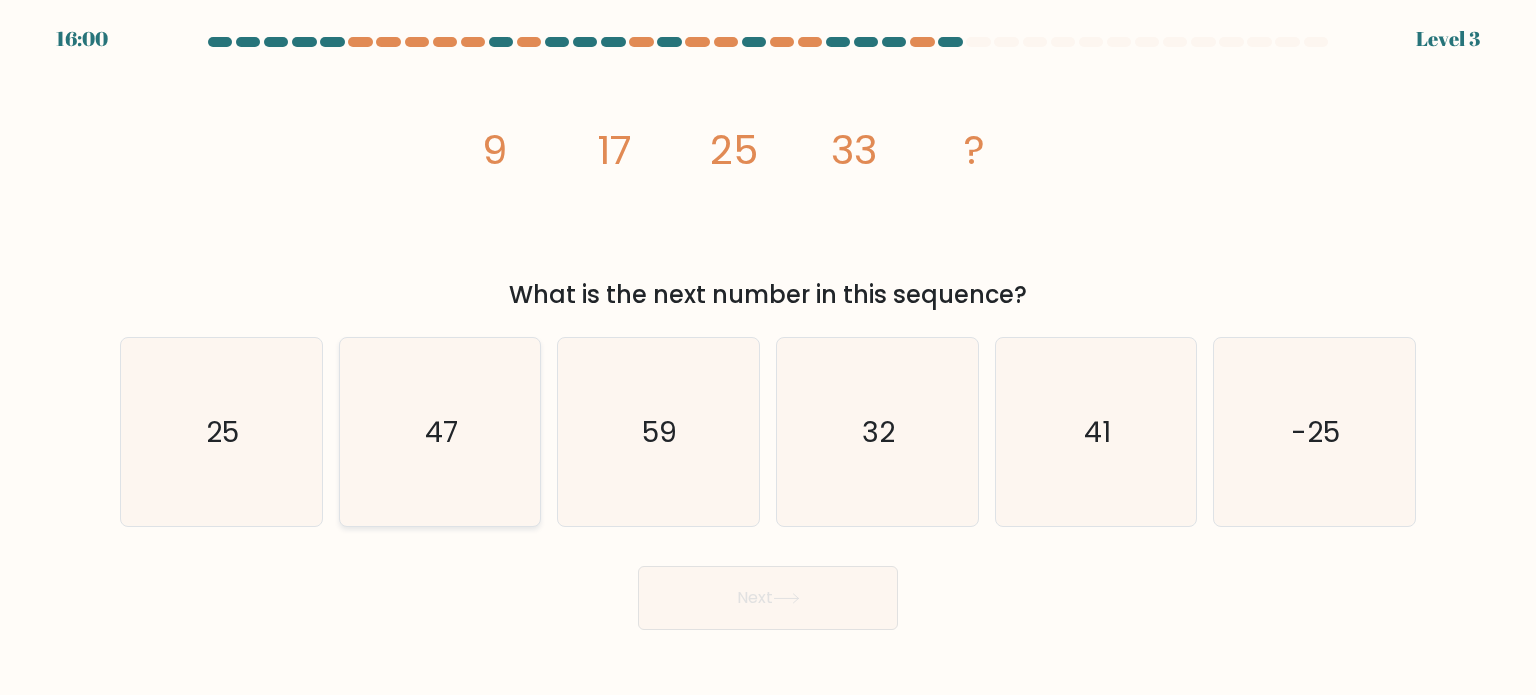 click on "47" 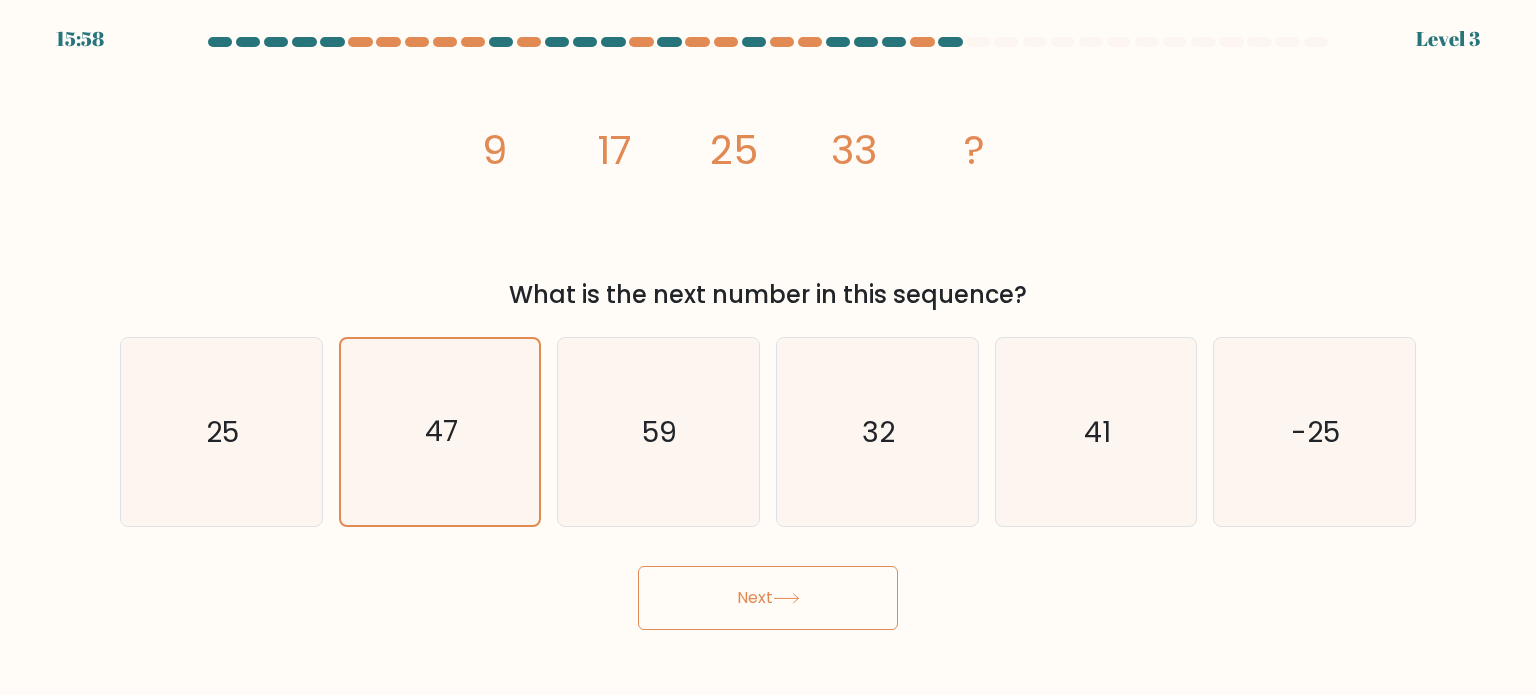 click on "Next" at bounding box center [768, 598] 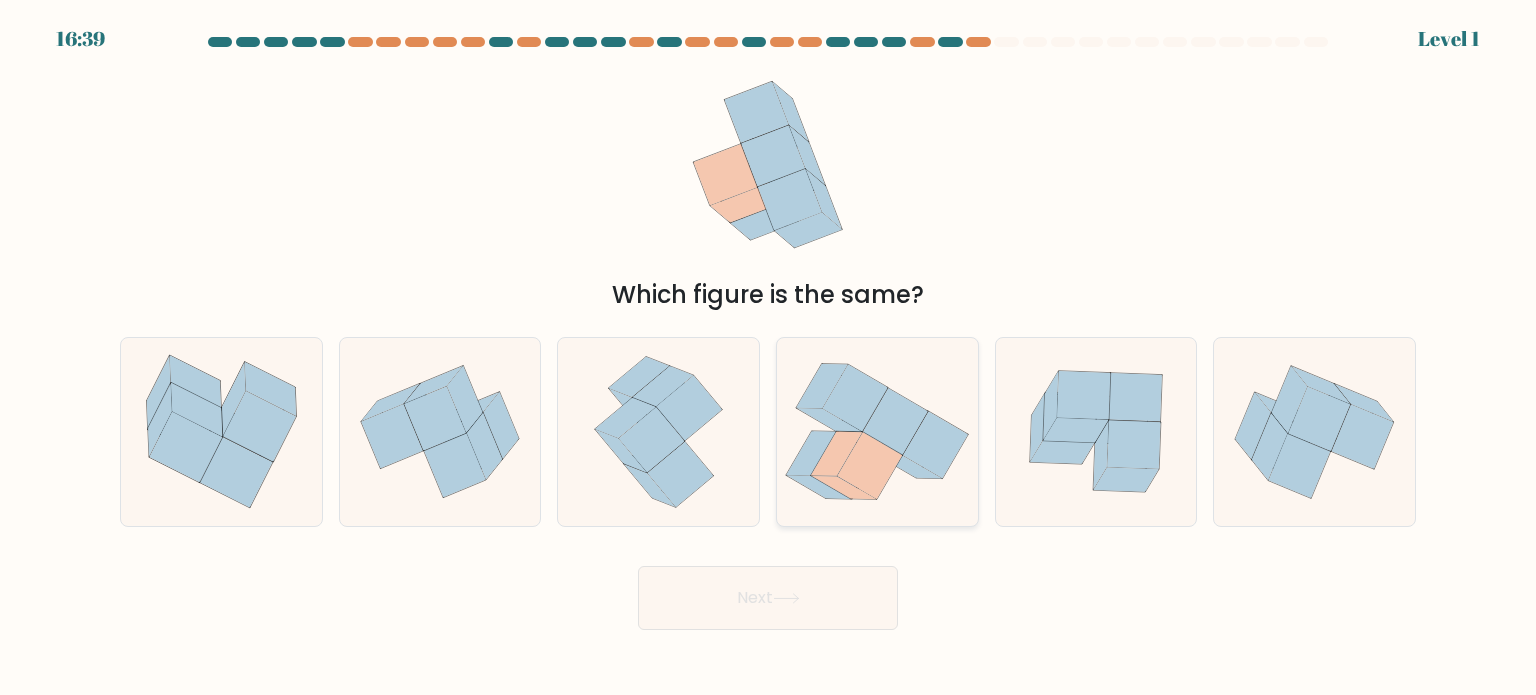 click 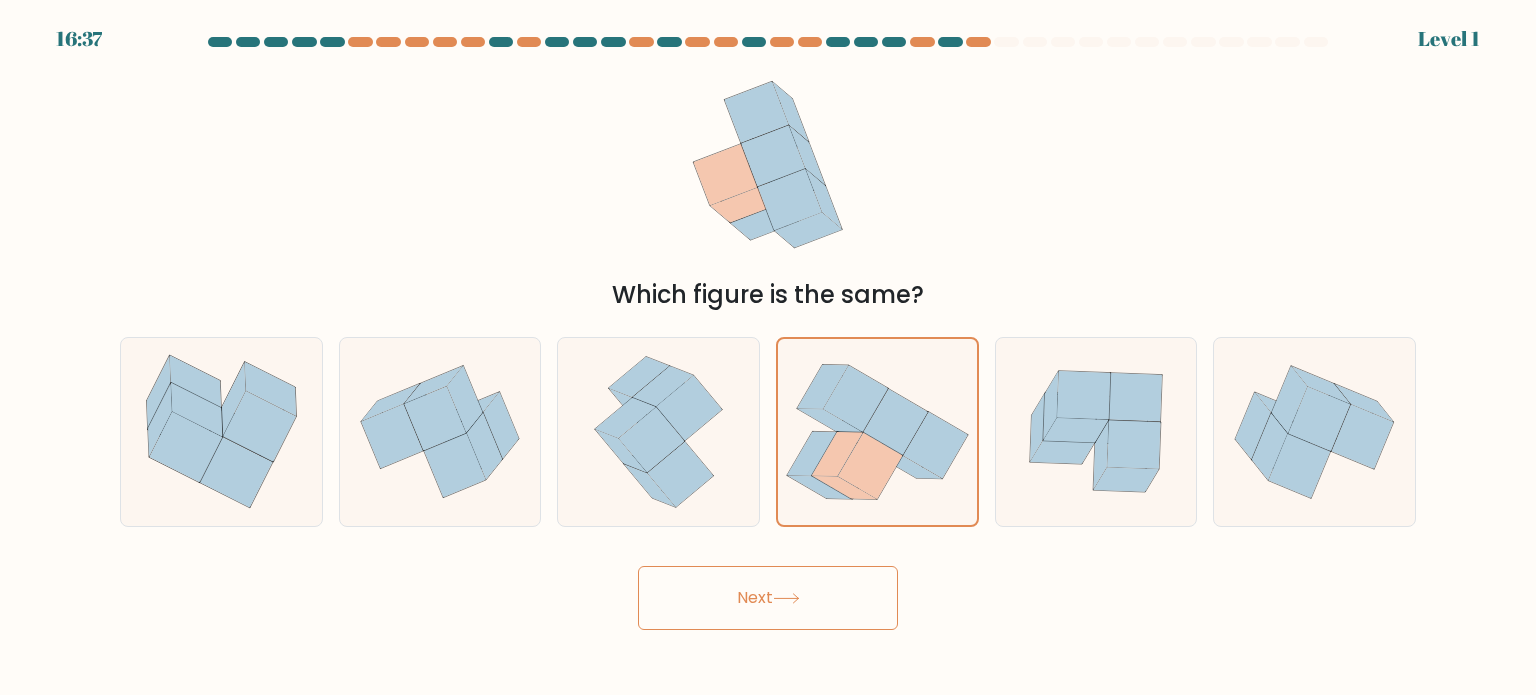 click on "Next" at bounding box center (768, 598) 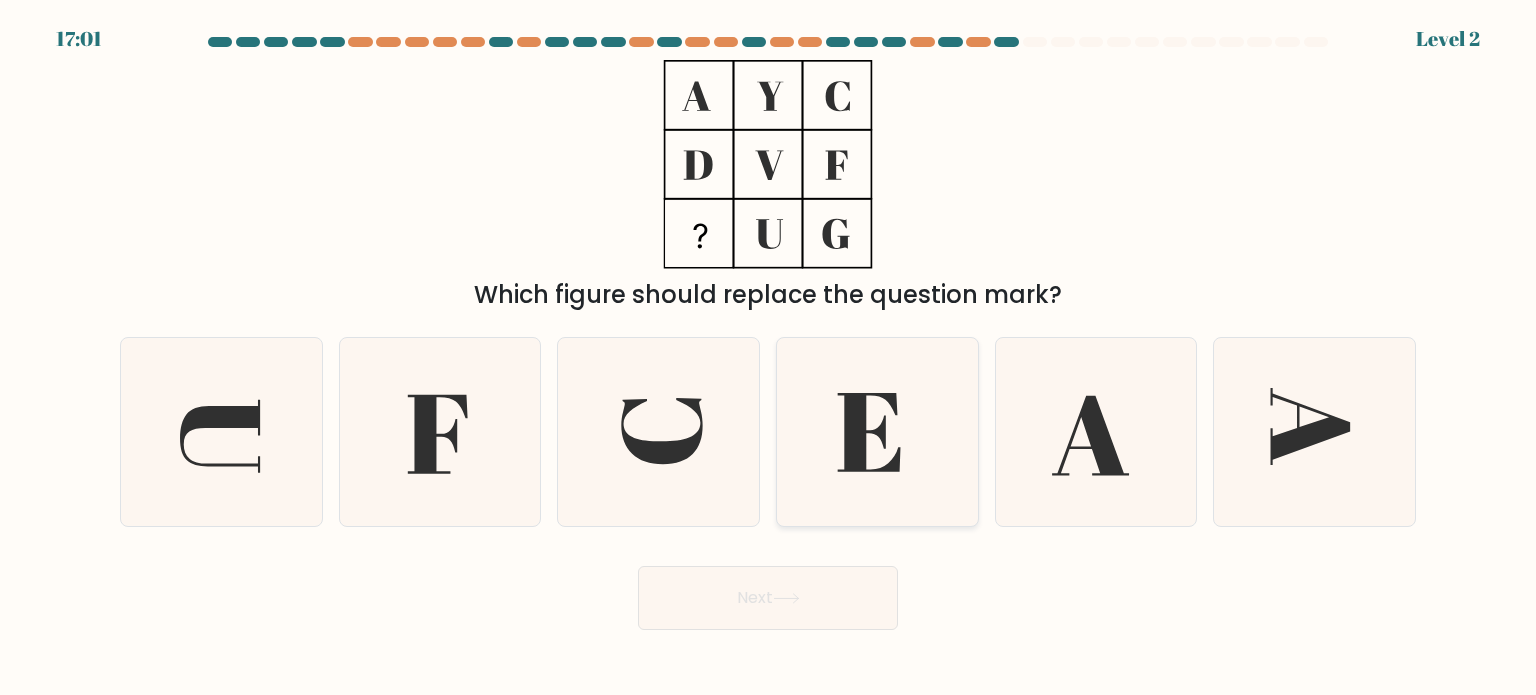 click 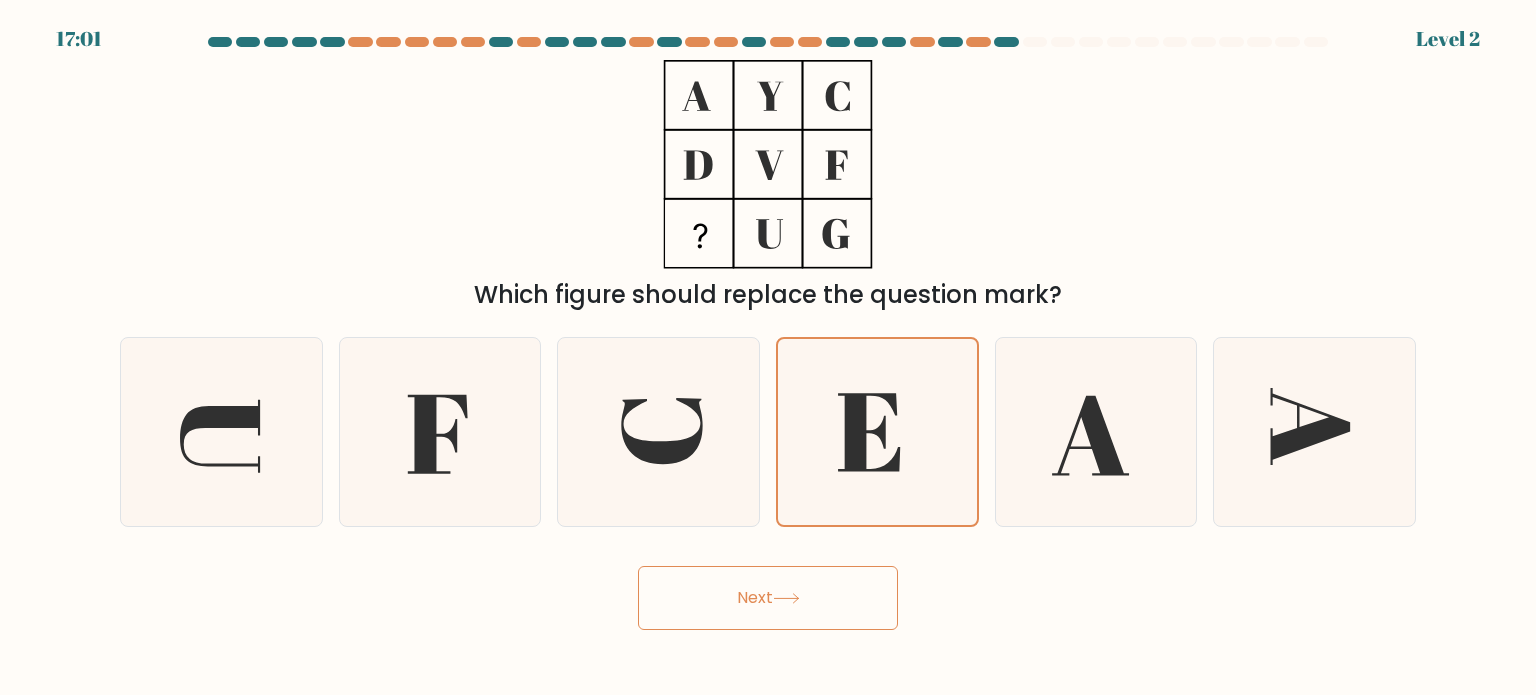click on "Next" at bounding box center (768, 598) 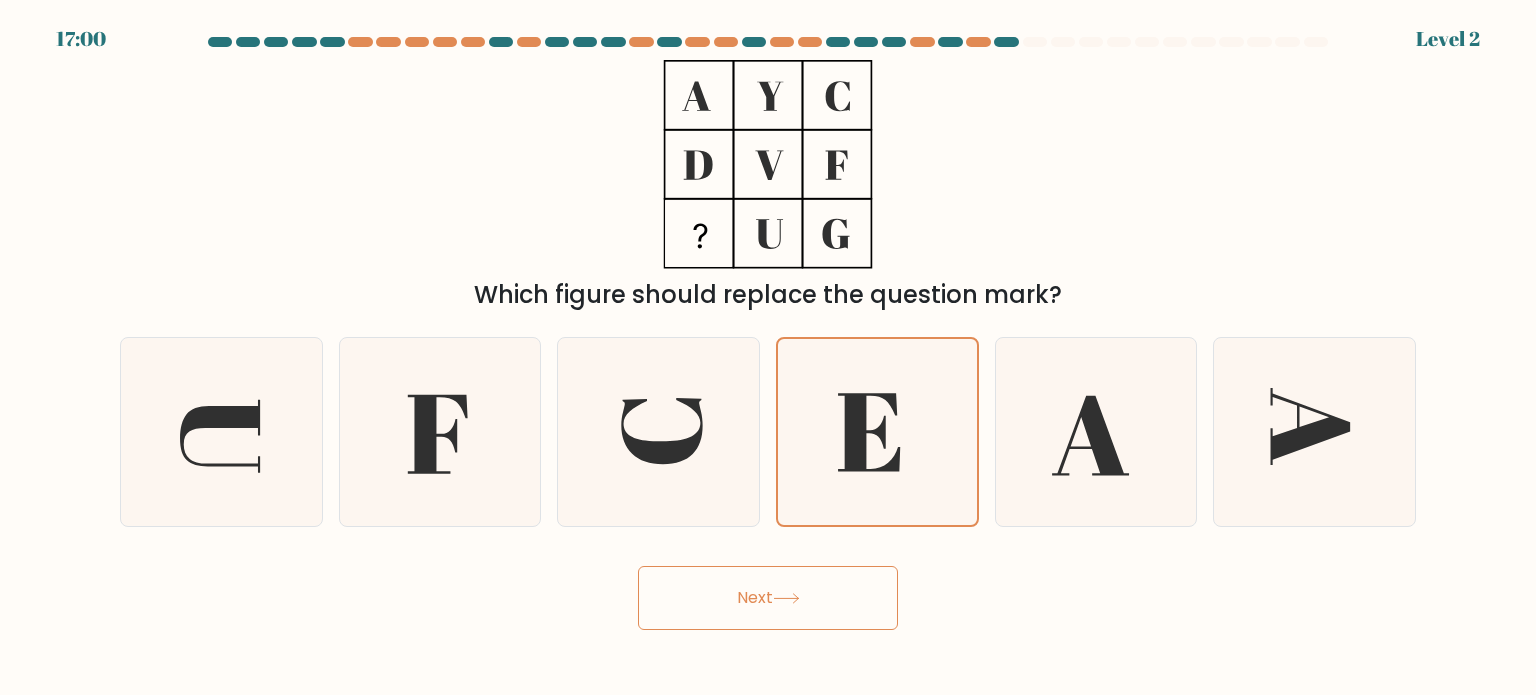click on "Next" at bounding box center (768, 598) 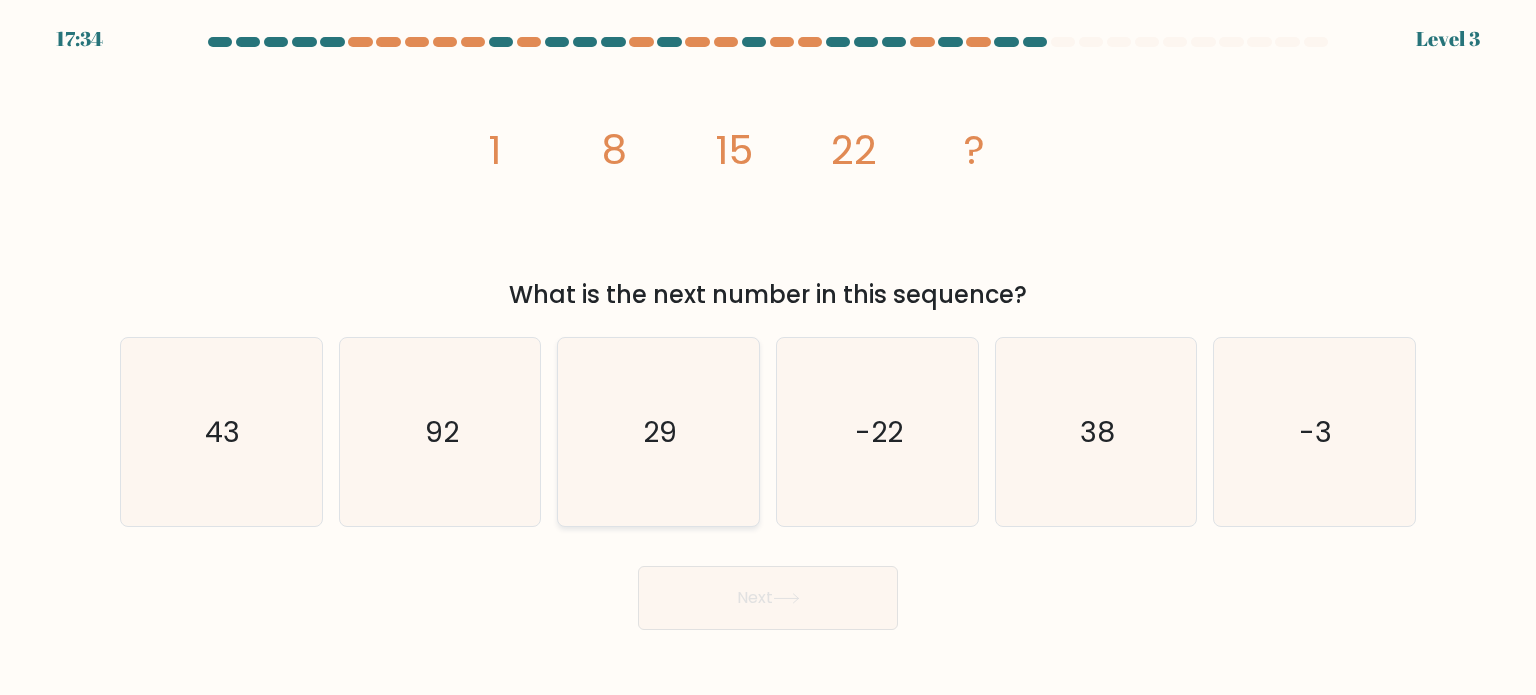 click on "29" 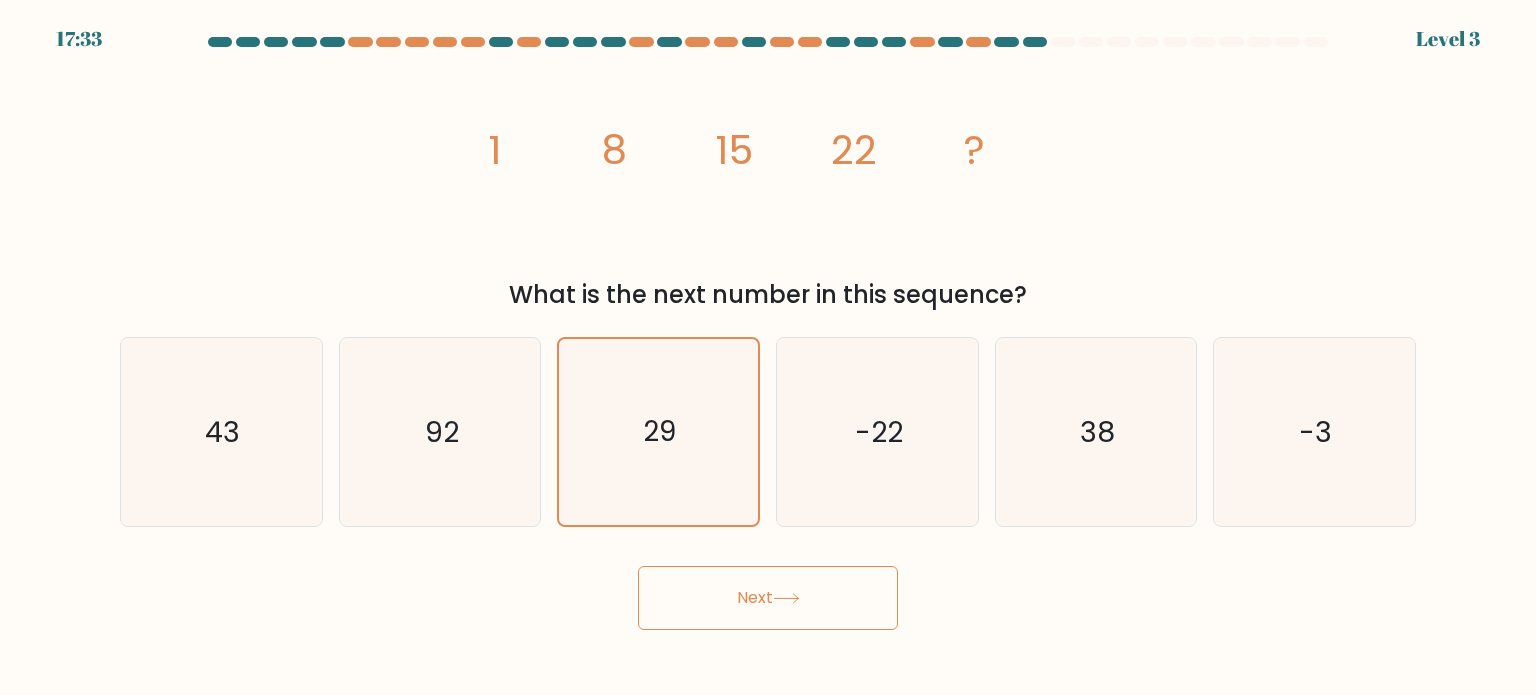 click on "Next" at bounding box center (768, 598) 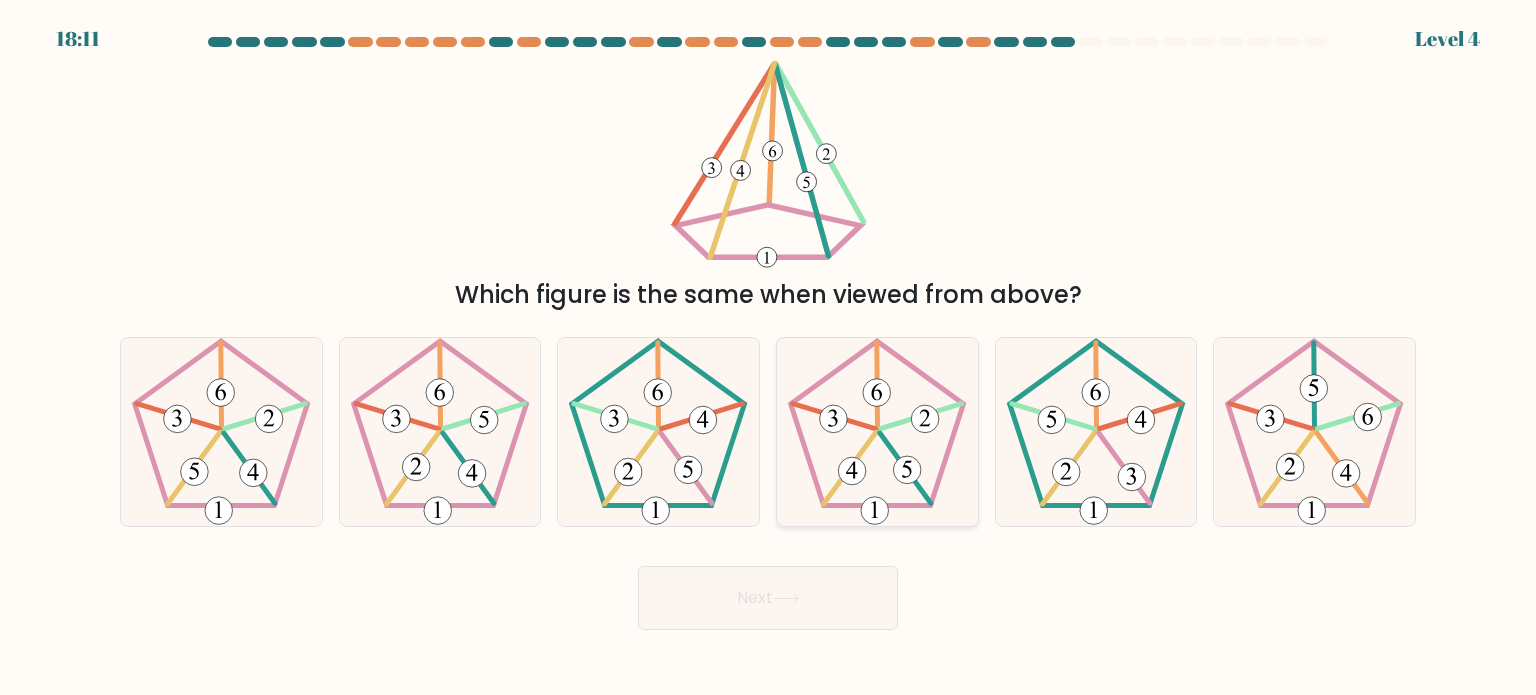 click 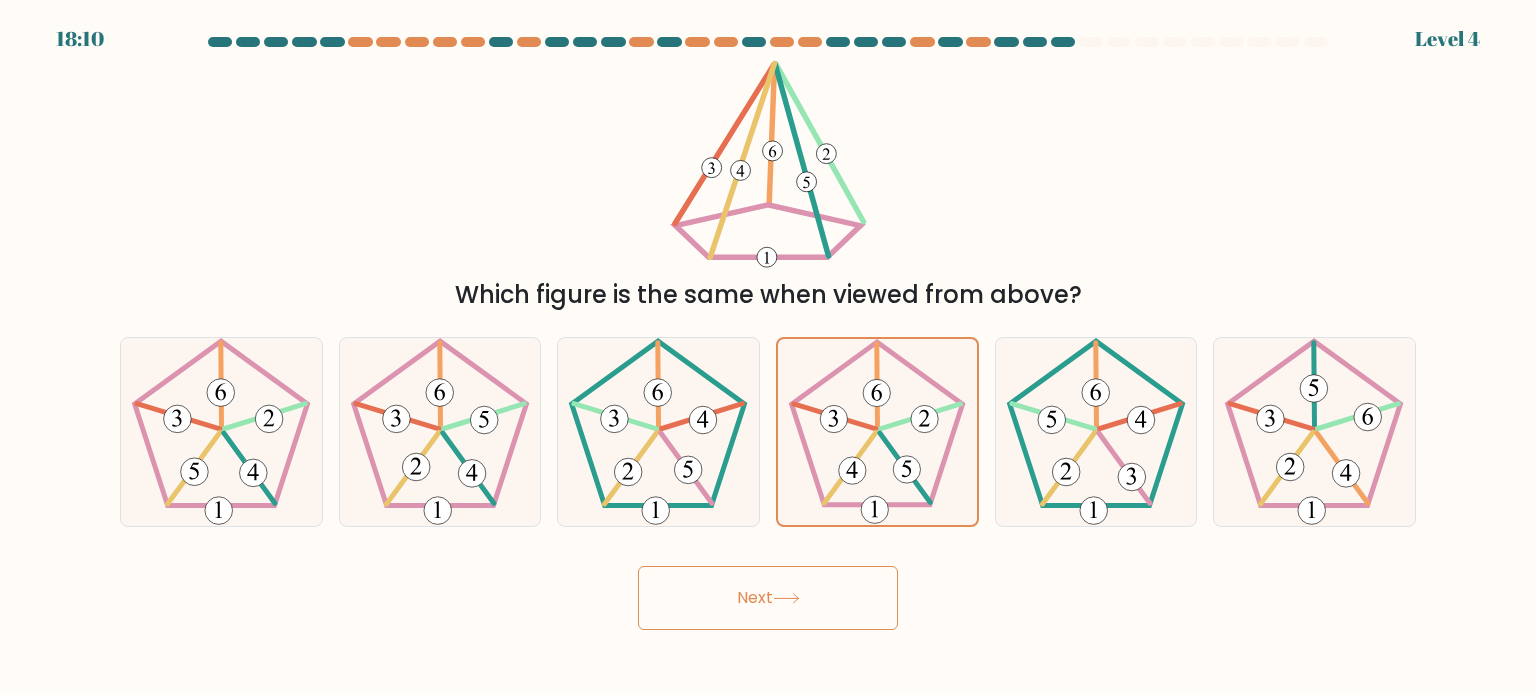 click on "Next" at bounding box center (768, 598) 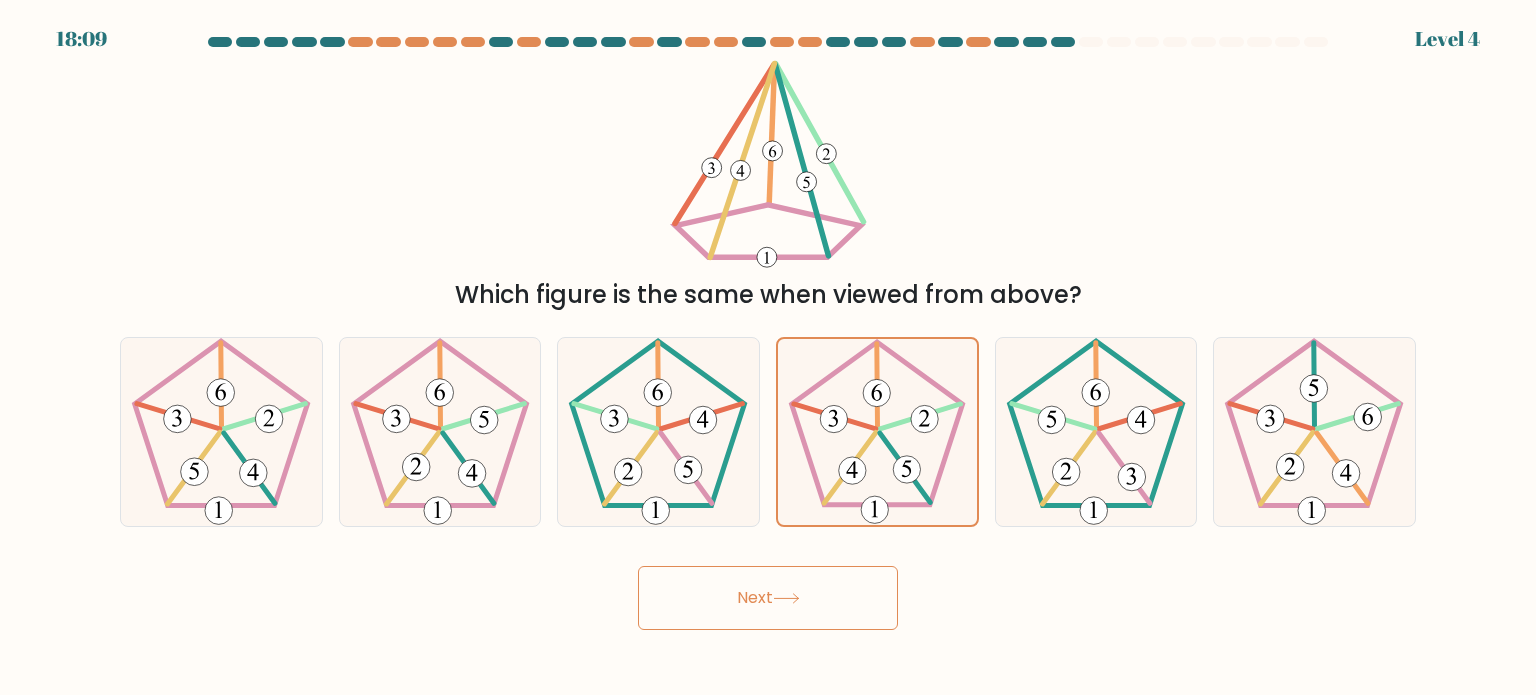 click on "Next" at bounding box center [768, 598] 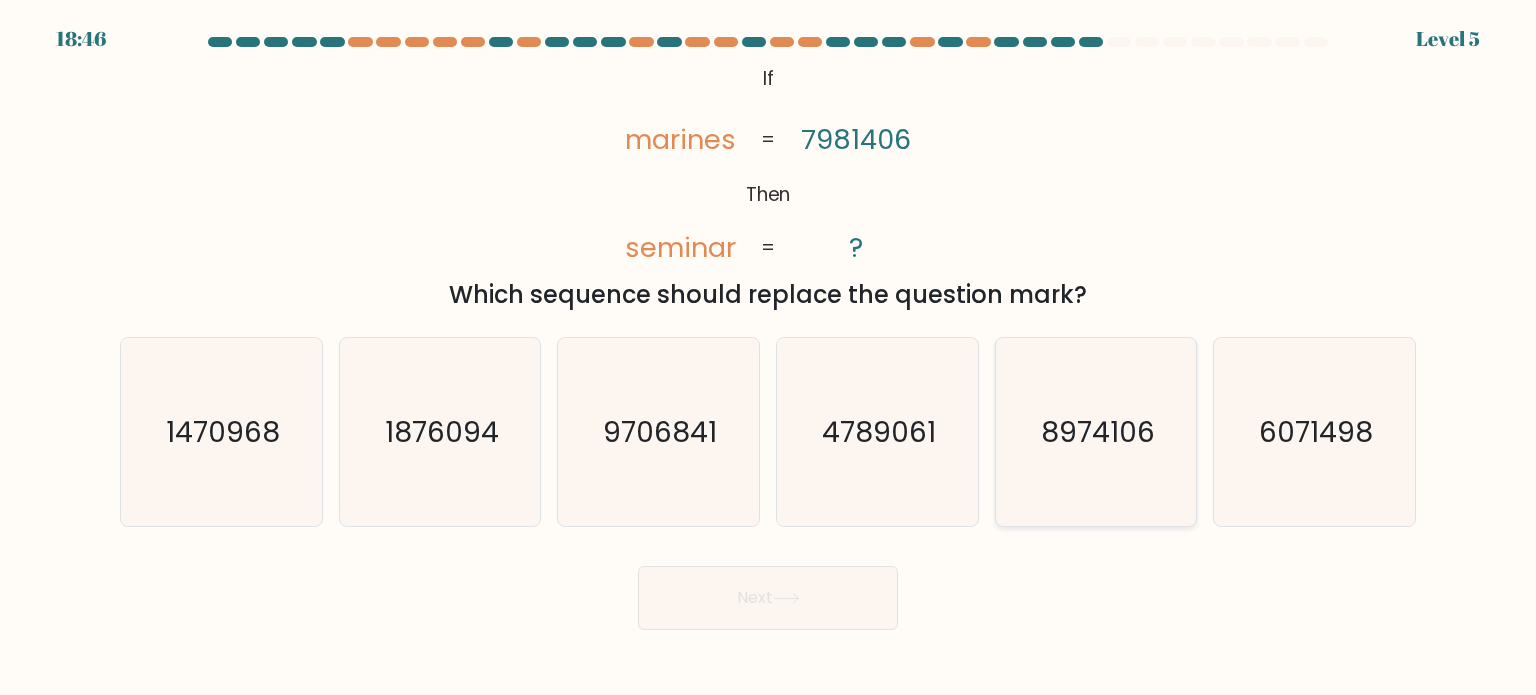 click on "8974106" at bounding box center [1096, 432] 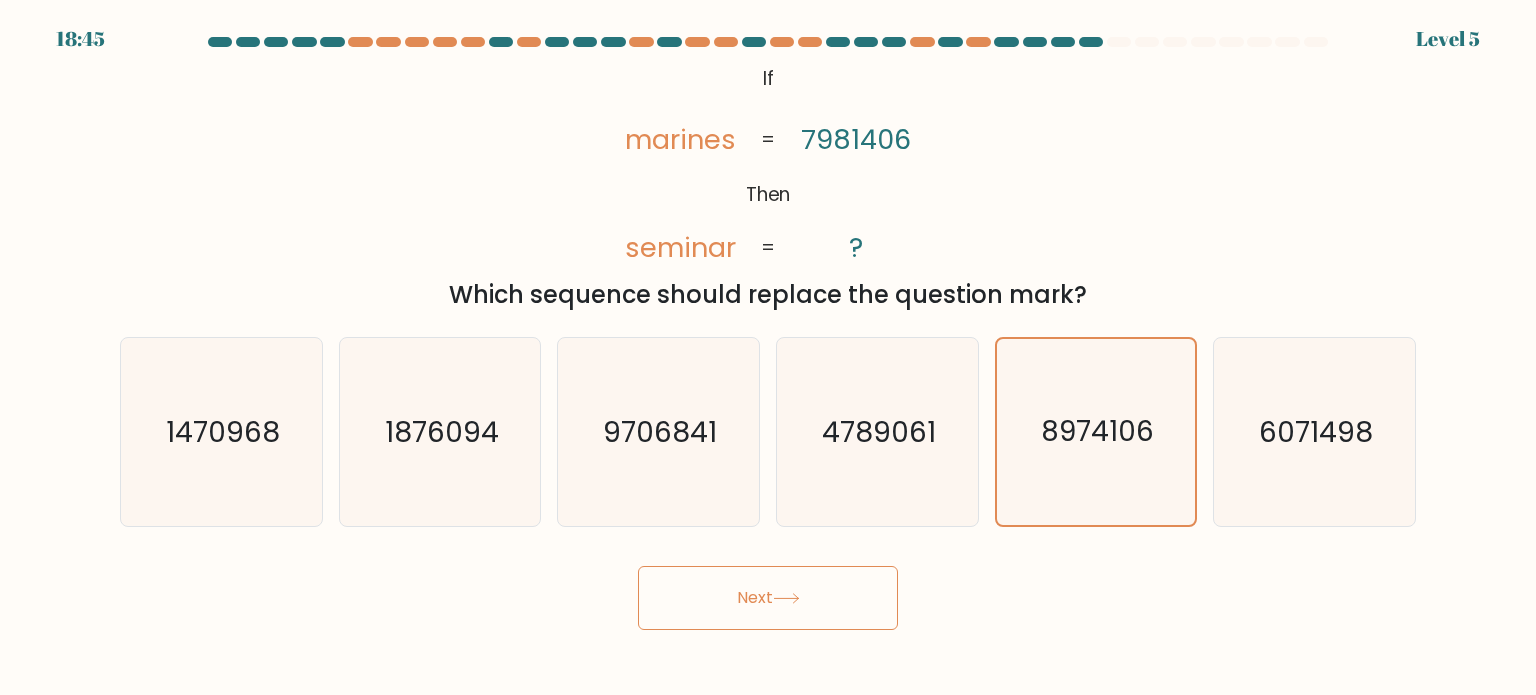 click on "Next" at bounding box center (768, 598) 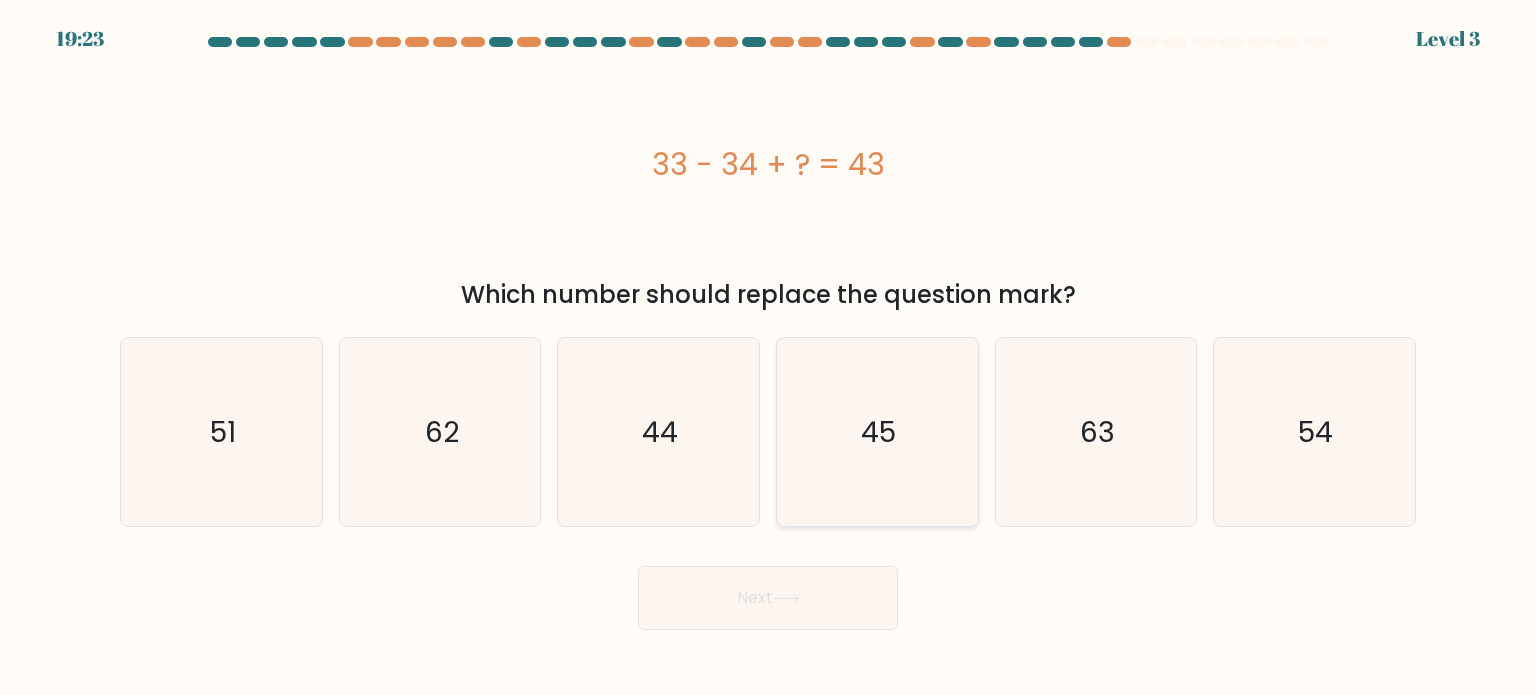 click on "45" 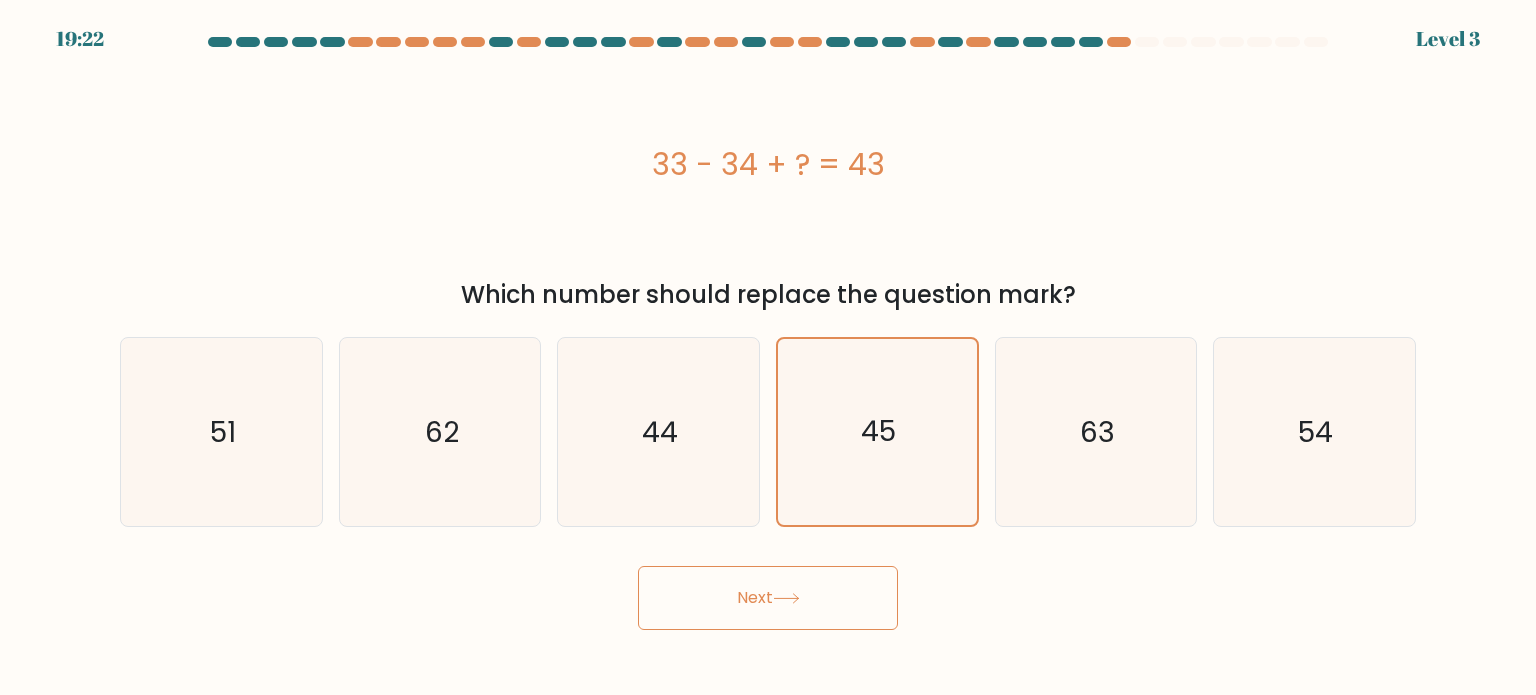 click on "Next" at bounding box center (768, 598) 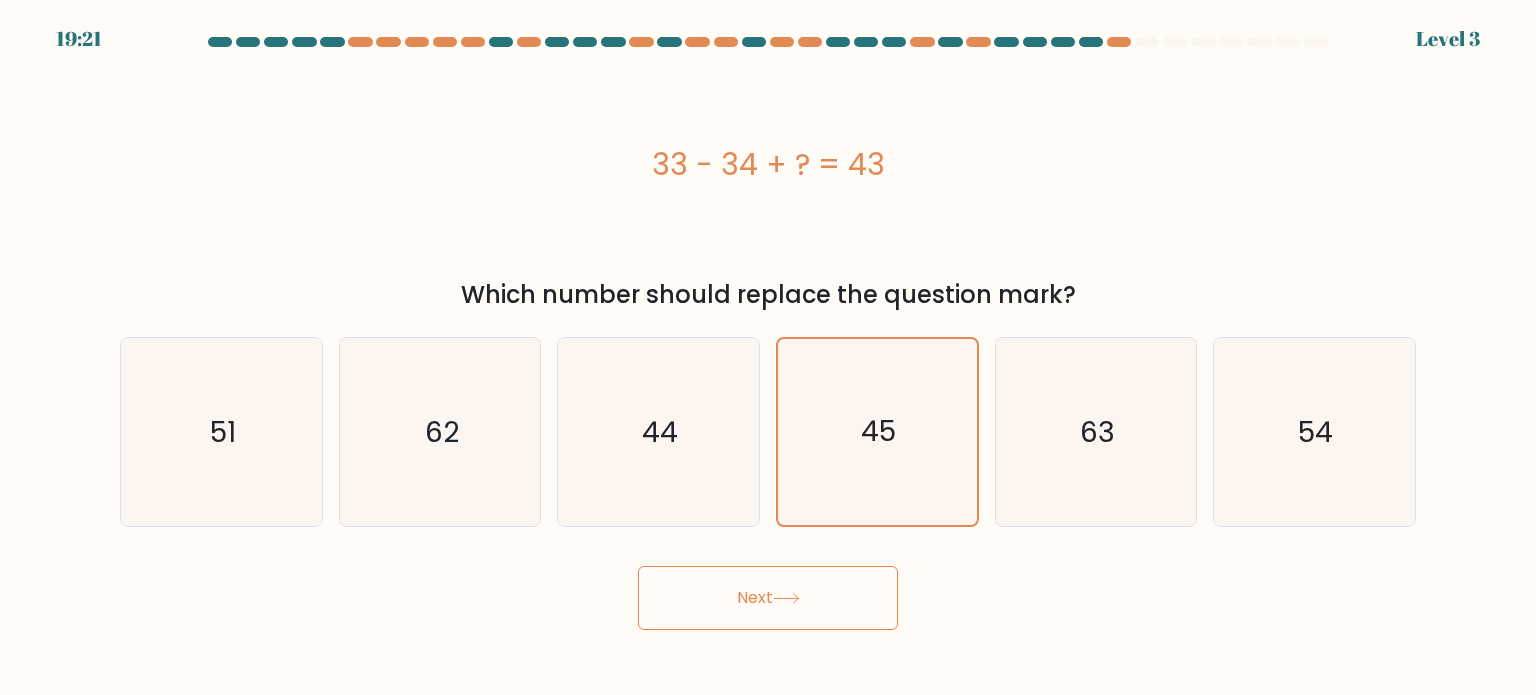 click on "Next" at bounding box center [768, 598] 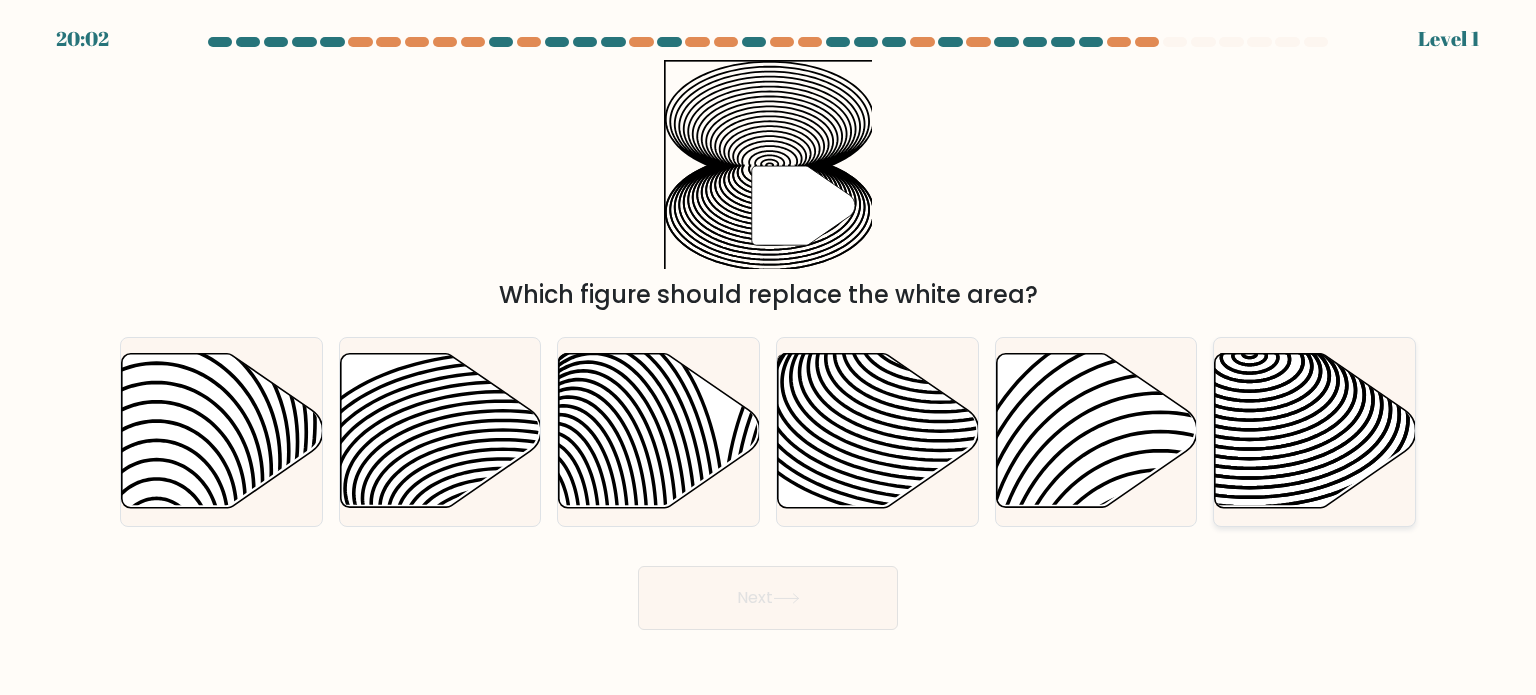 click 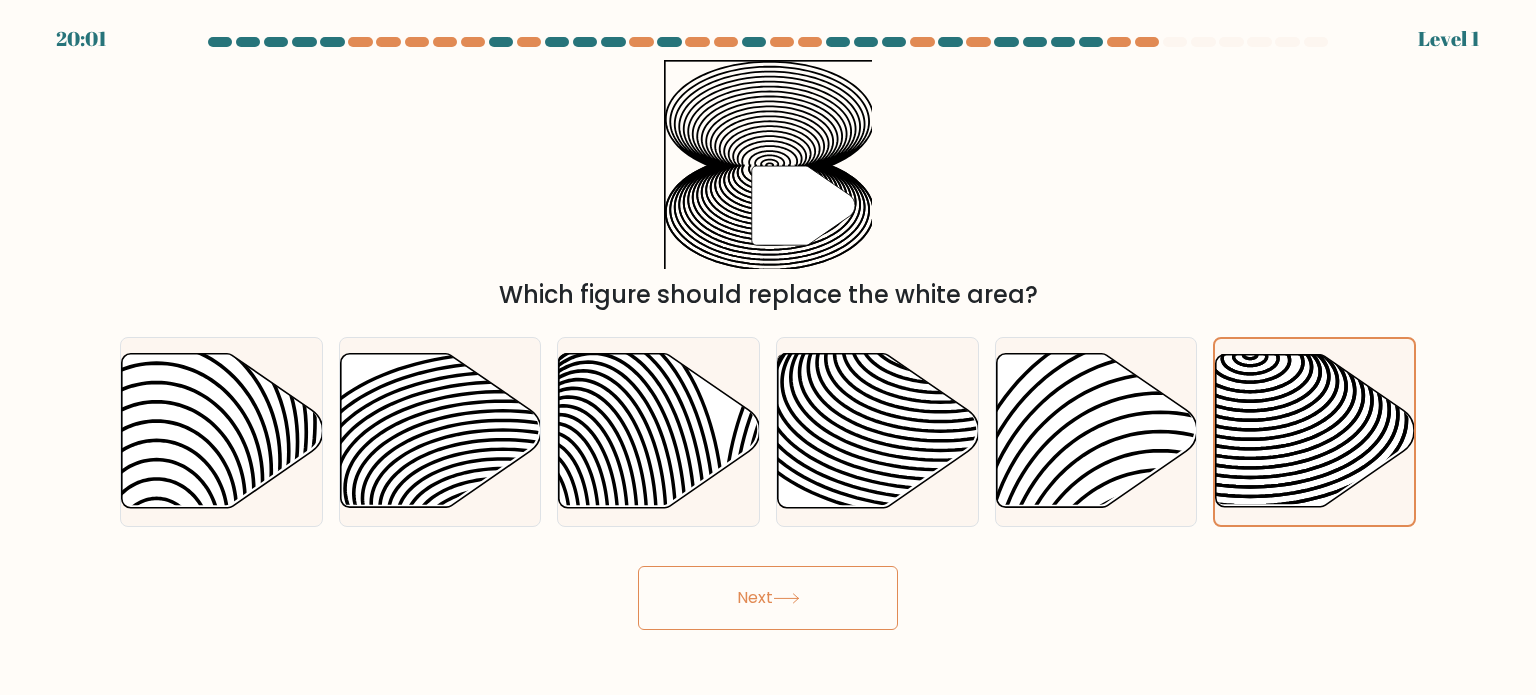 click on "Next" at bounding box center [768, 598] 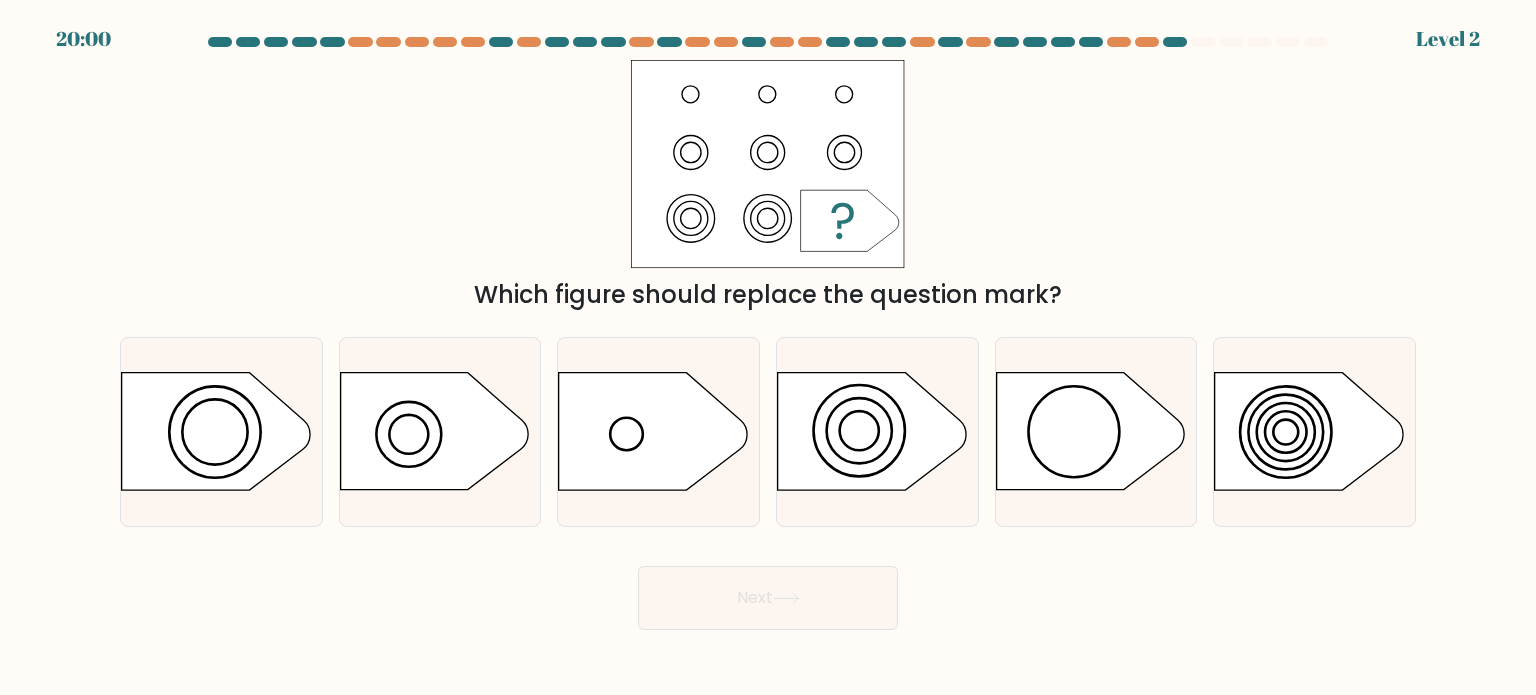 click on "Next" at bounding box center [768, 598] 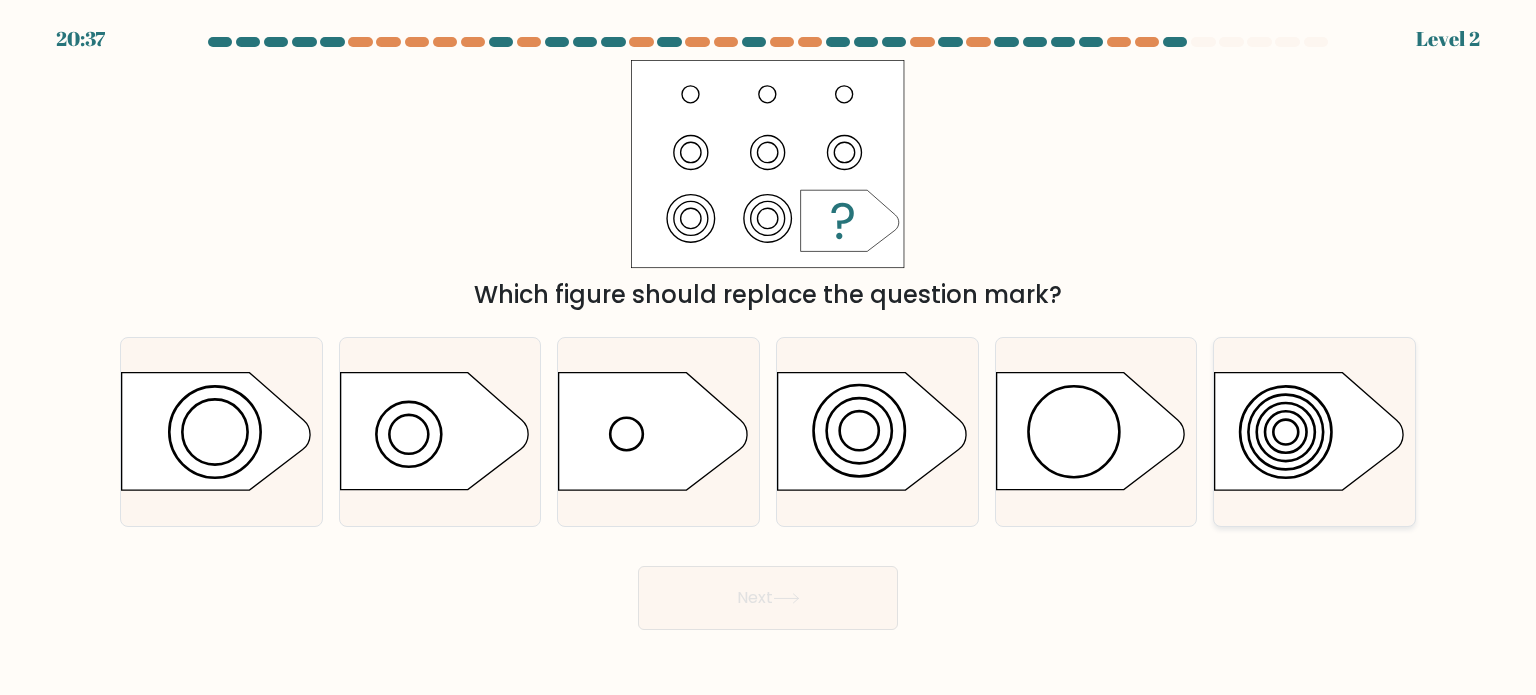 click 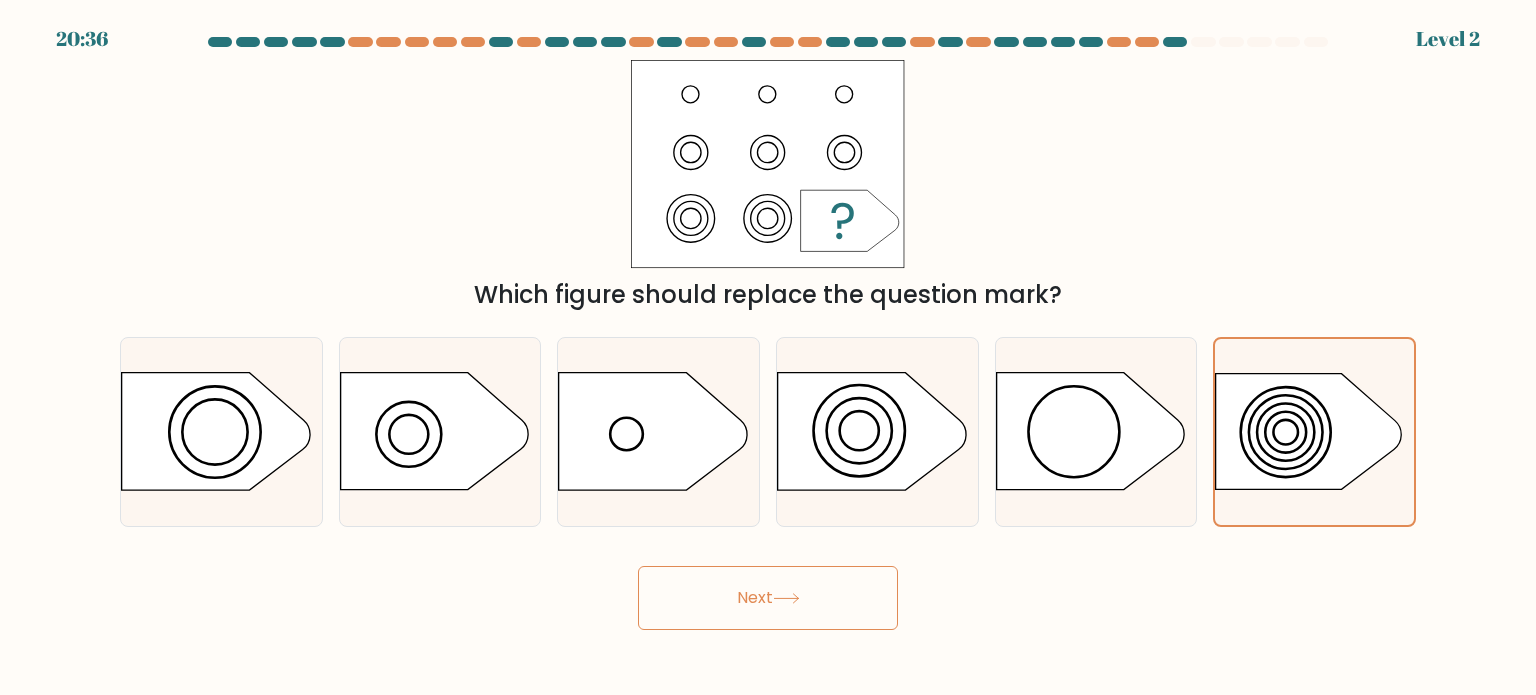 click on "Next" at bounding box center (768, 590) 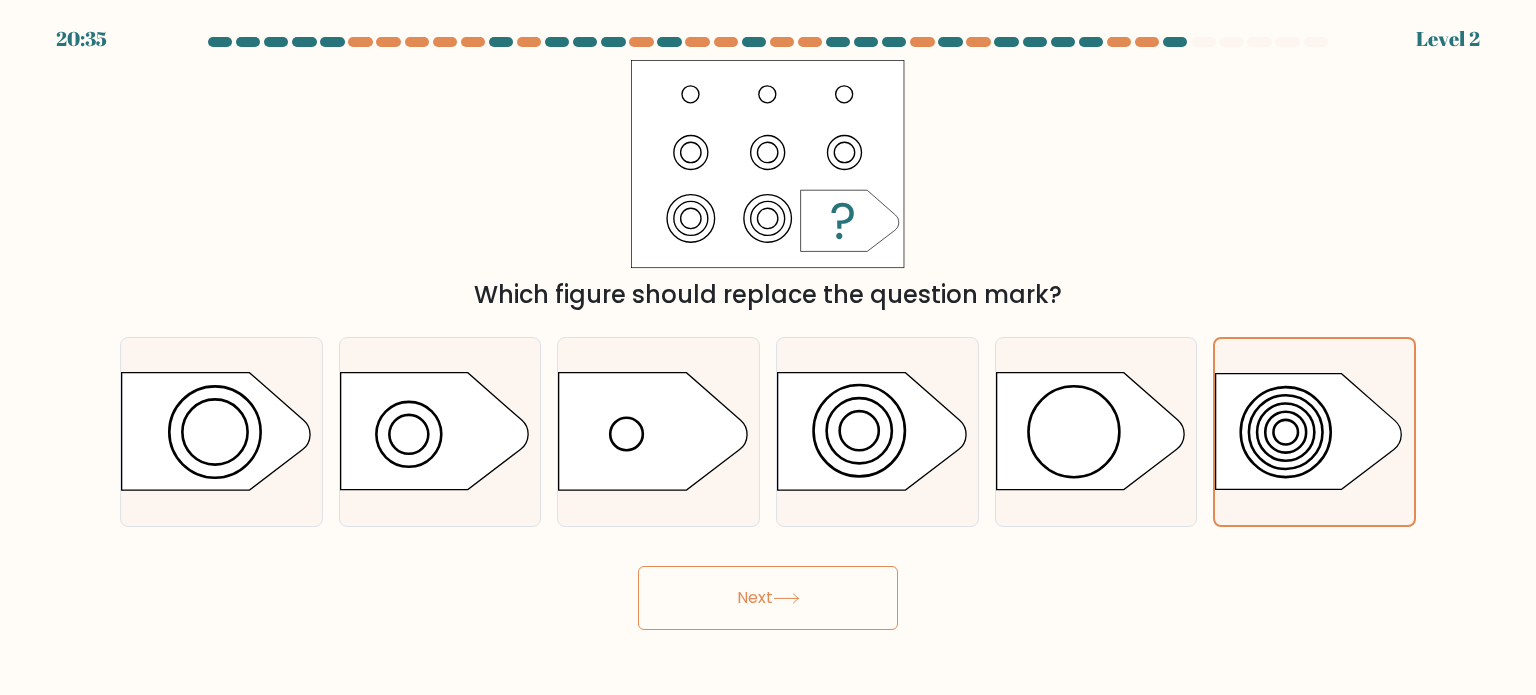 click on "Next" at bounding box center (768, 598) 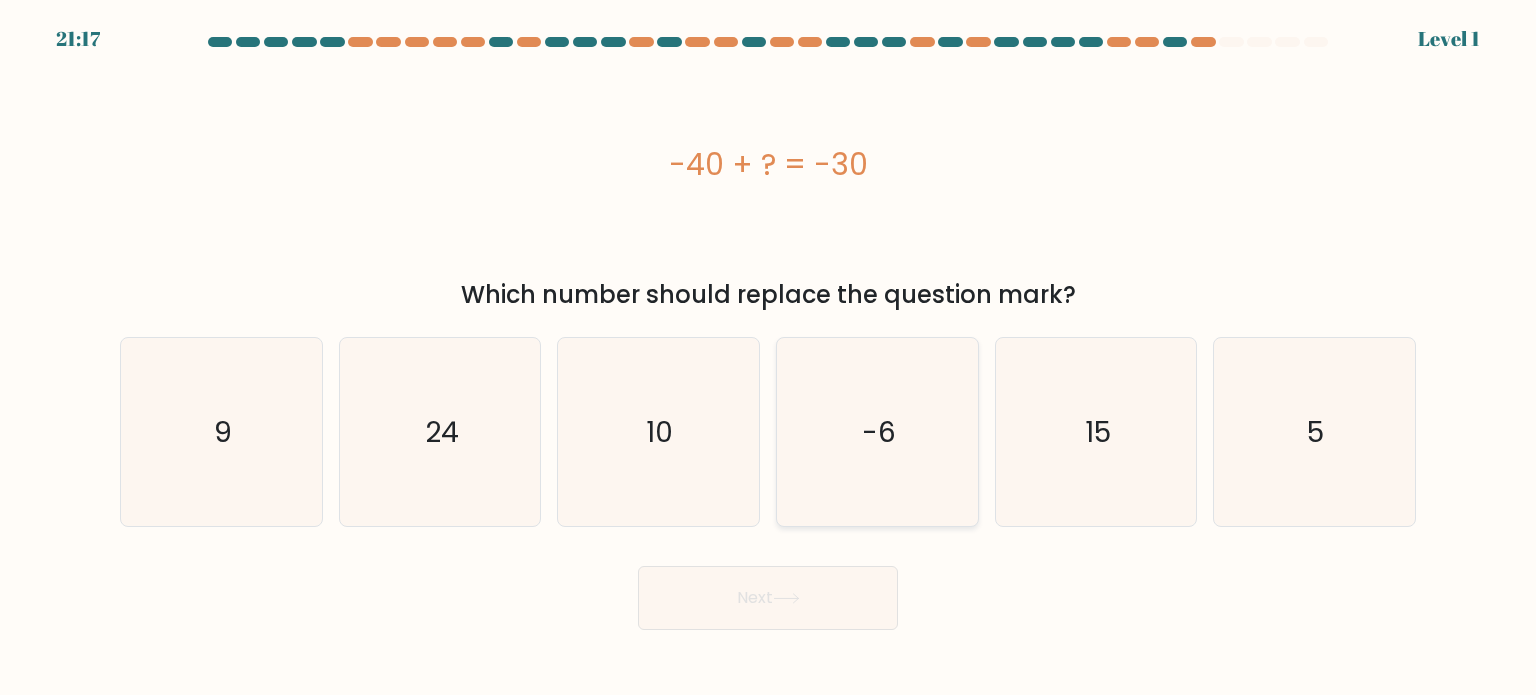 click on "-6" 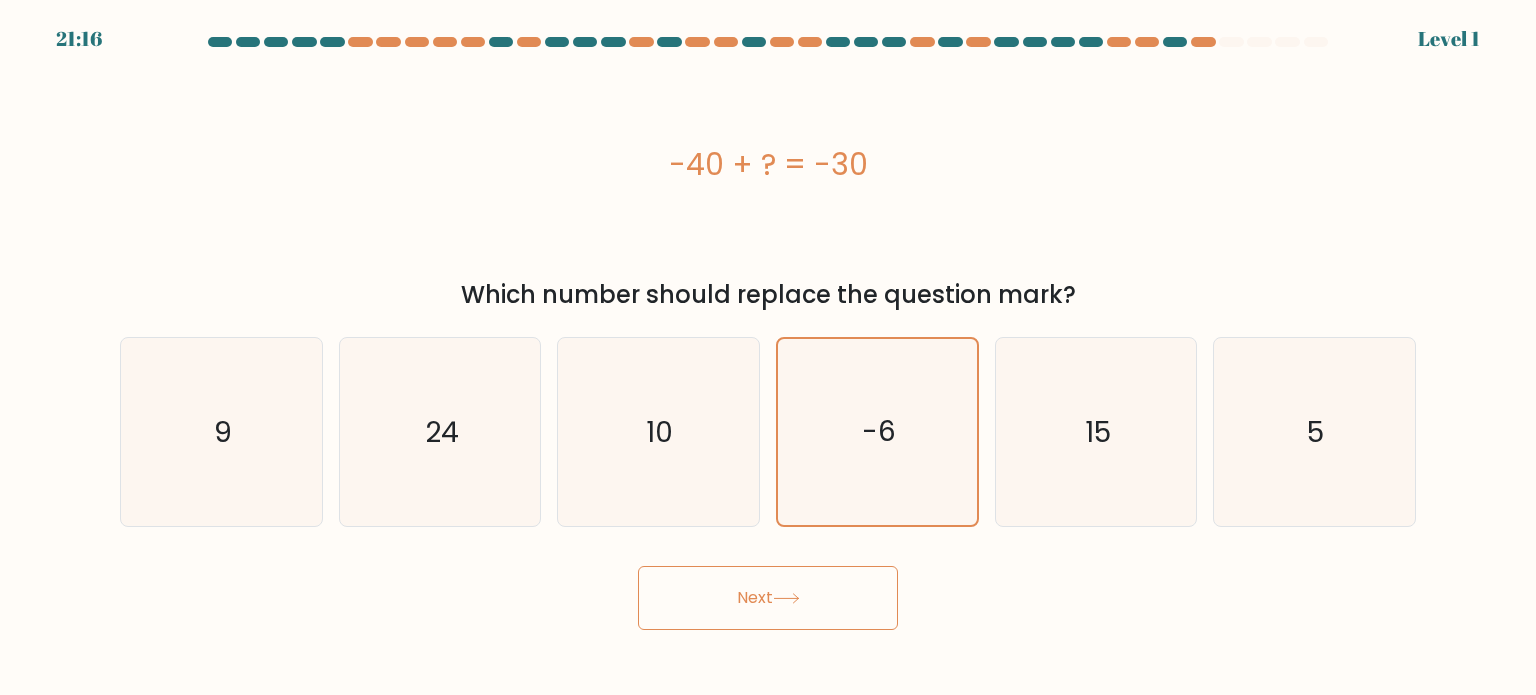 click on "Next" at bounding box center [768, 598] 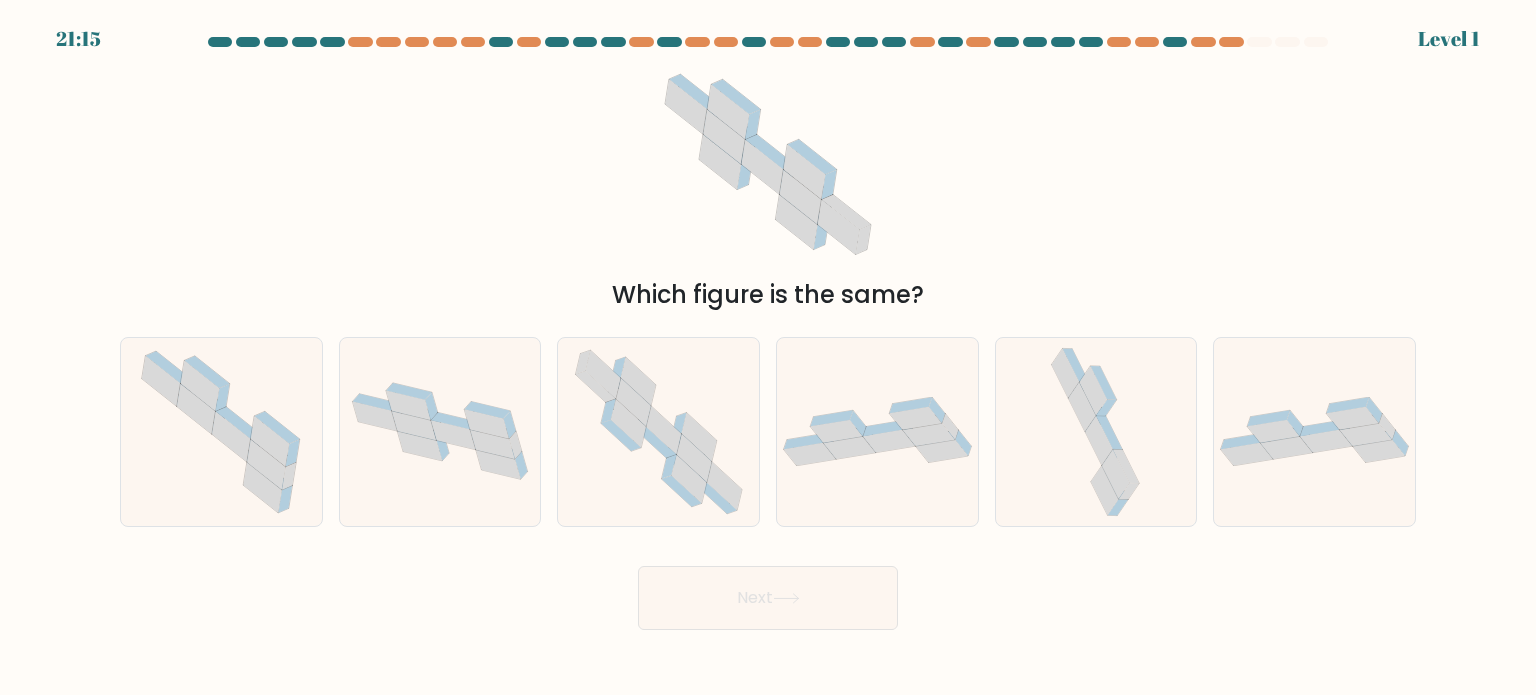 click on "Next" at bounding box center [768, 598] 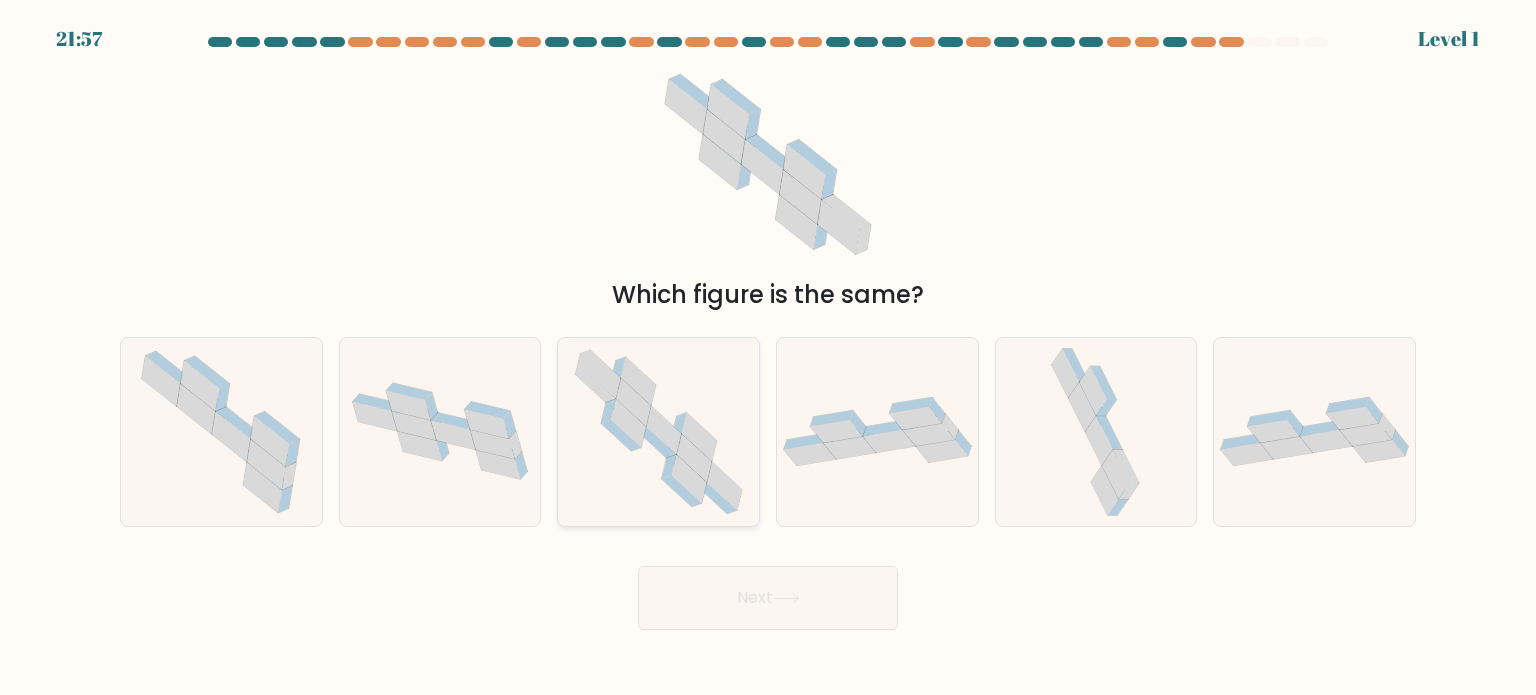 click 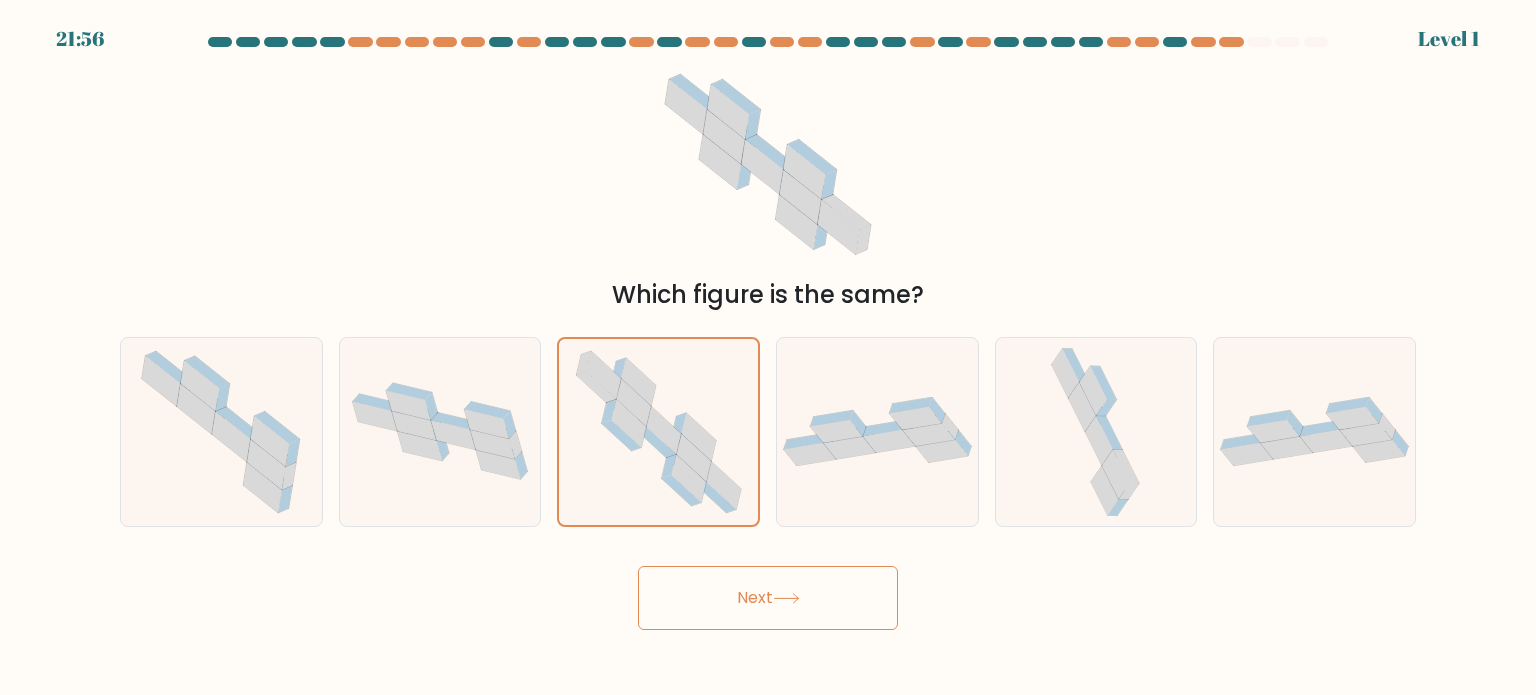 click on "Next" at bounding box center [768, 598] 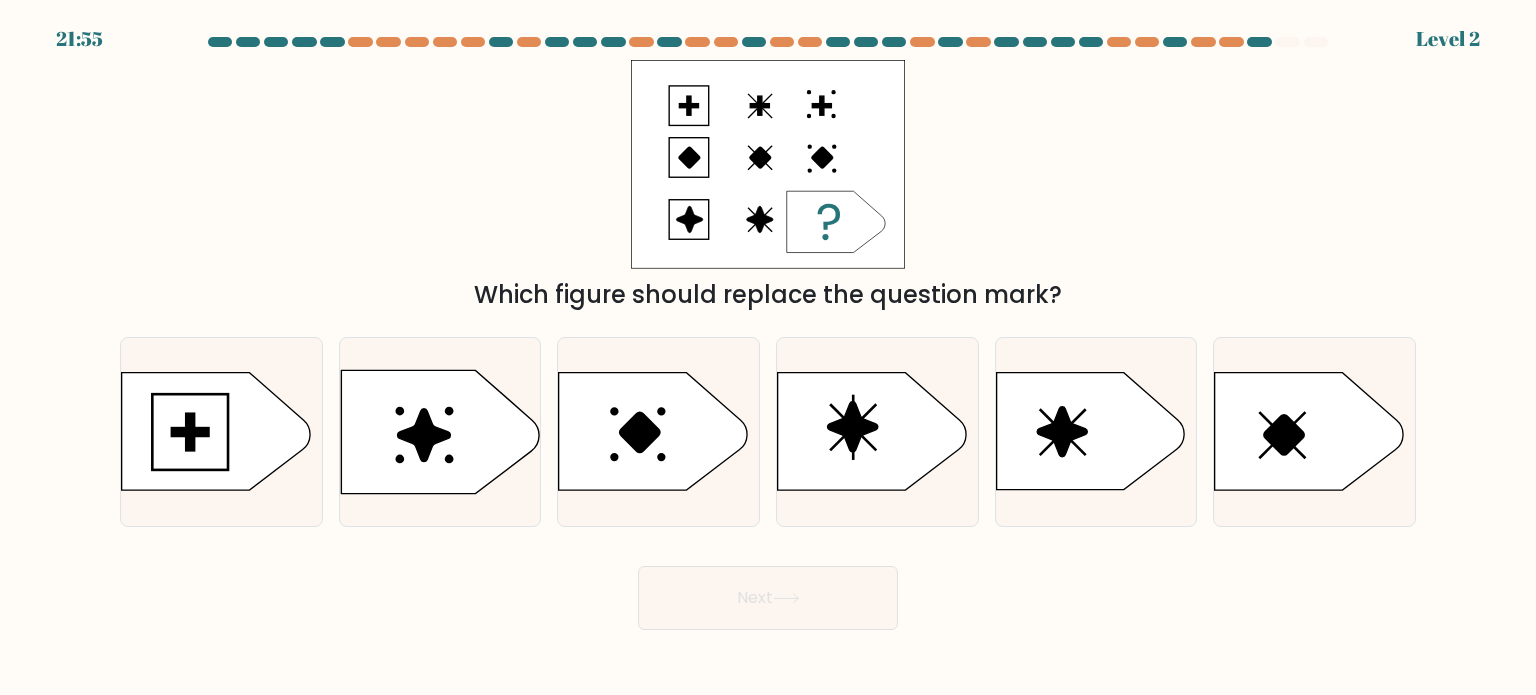 click on "Next" at bounding box center (768, 598) 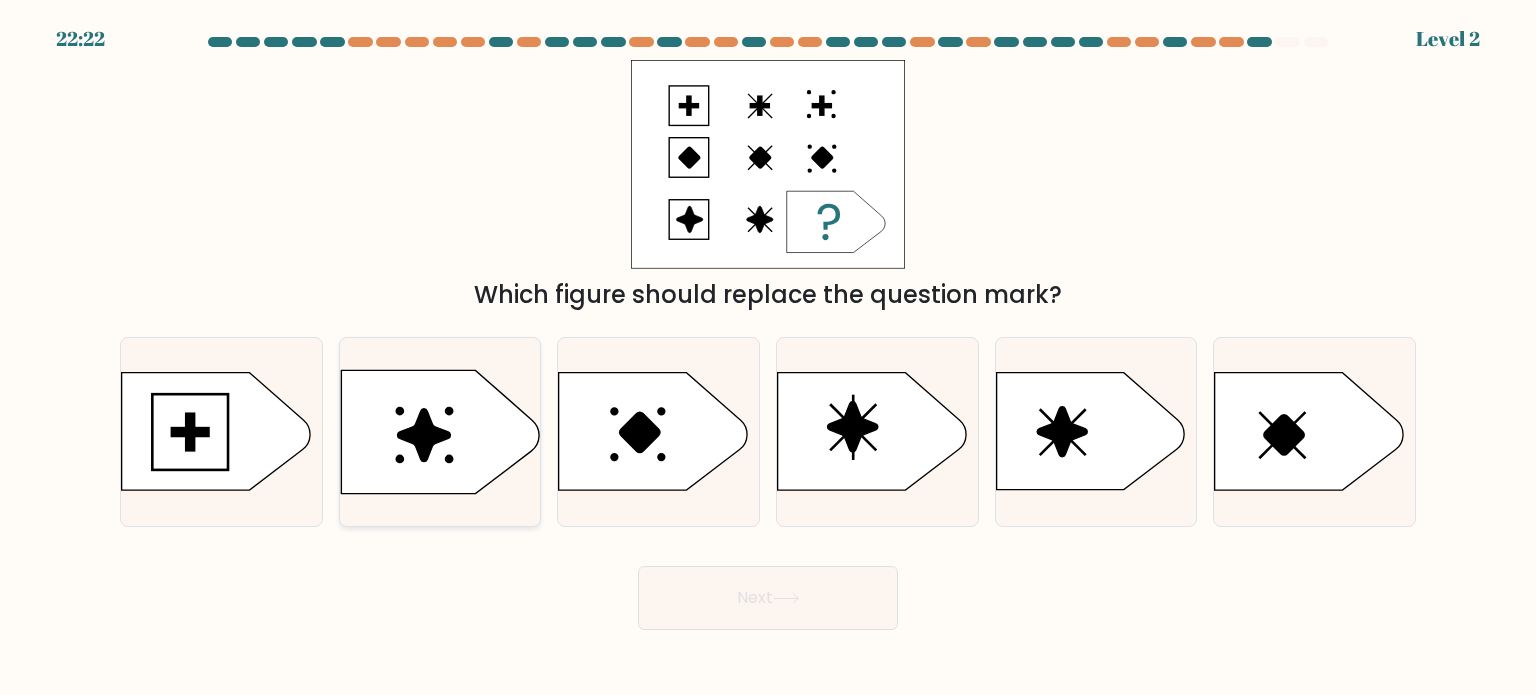 click 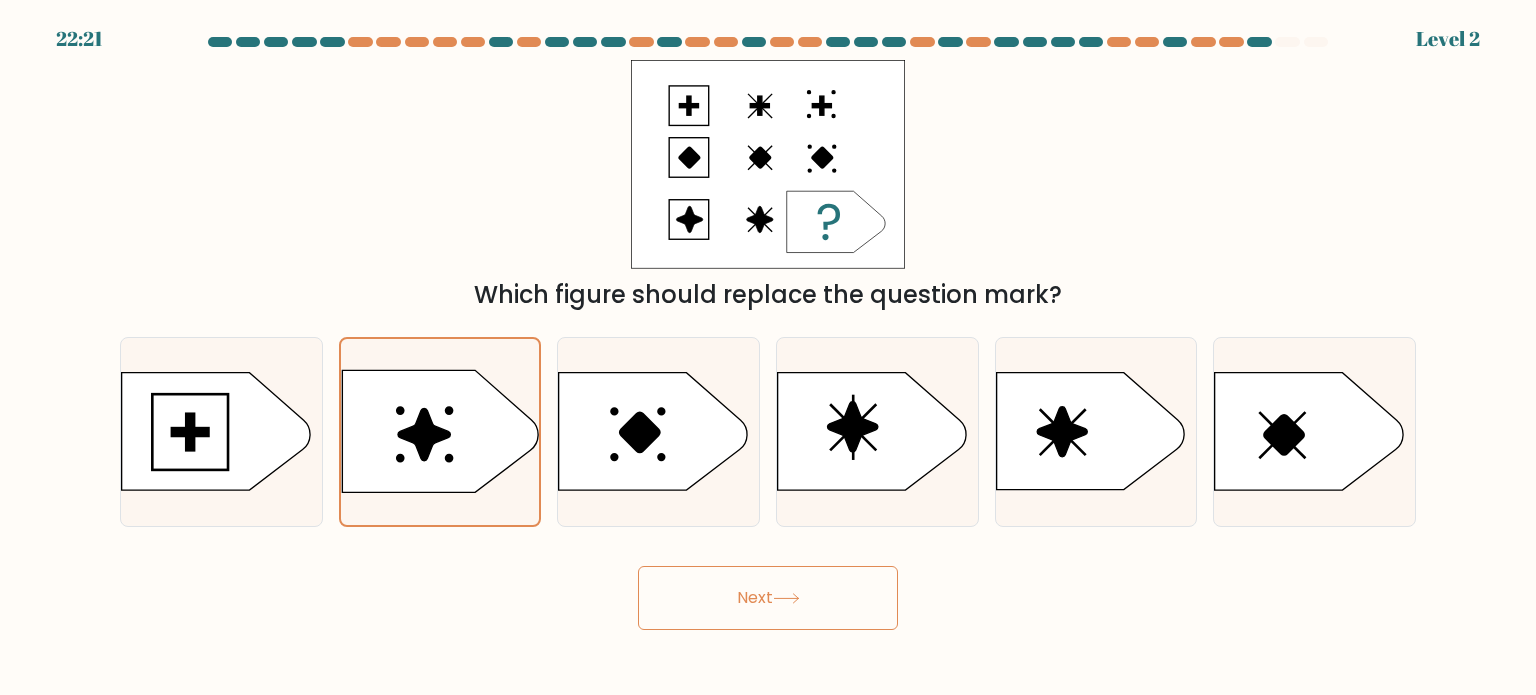 click on "22:21
Level 2" at bounding box center (768, 347) 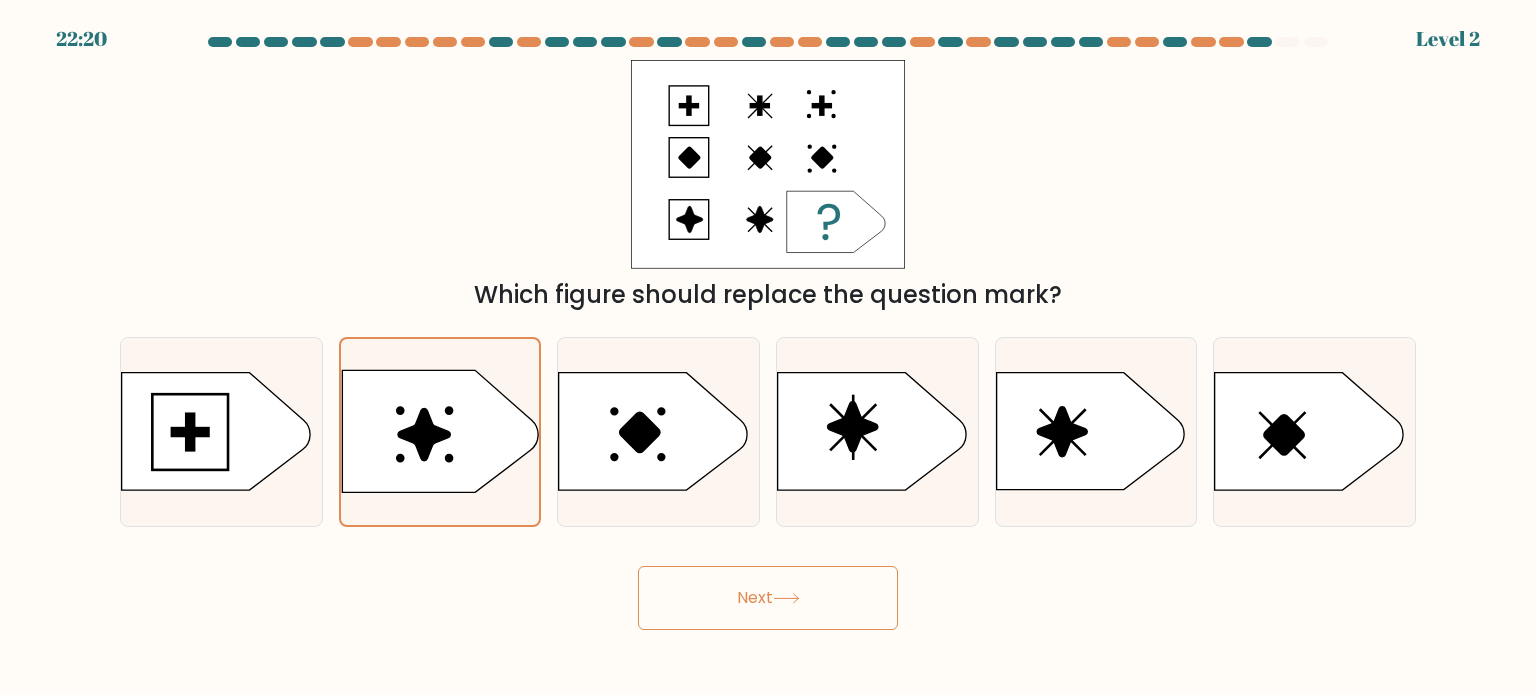 click on "Next" at bounding box center (768, 598) 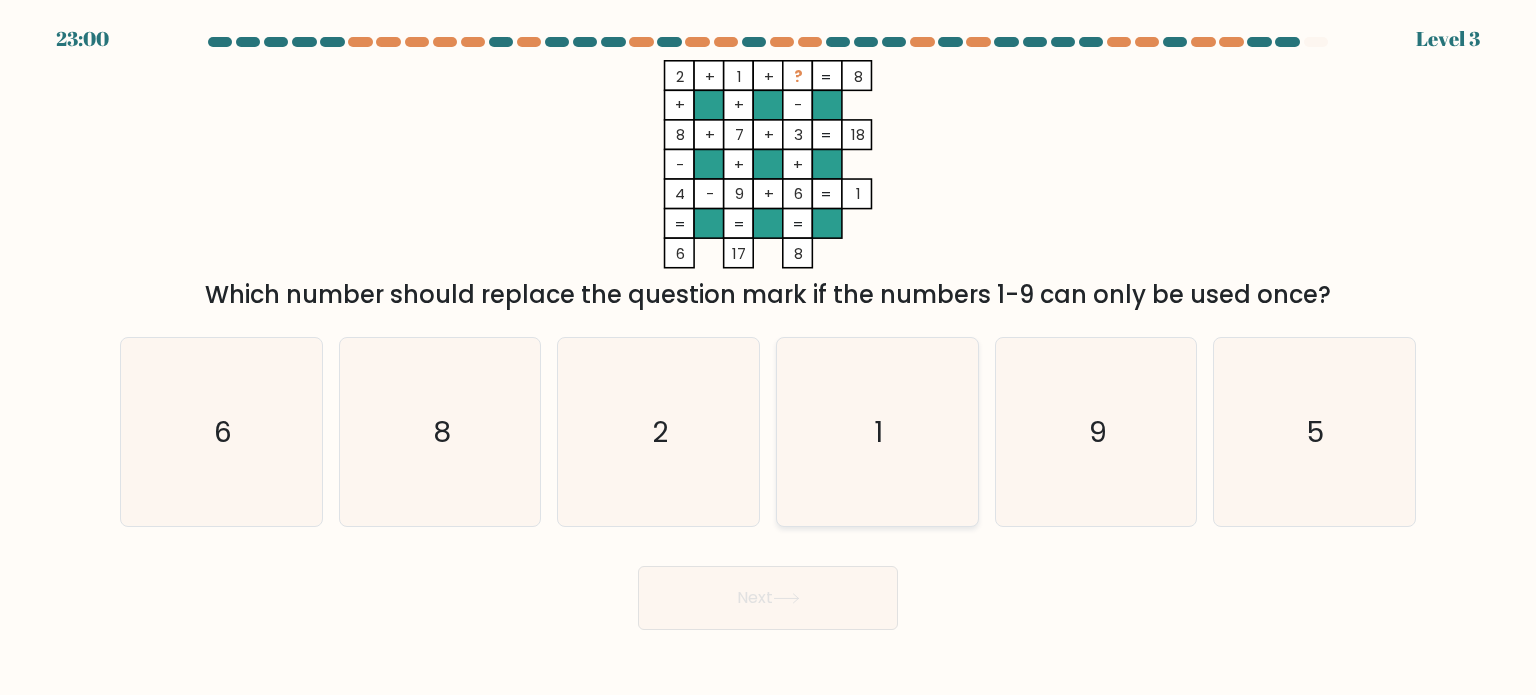 click on "1" 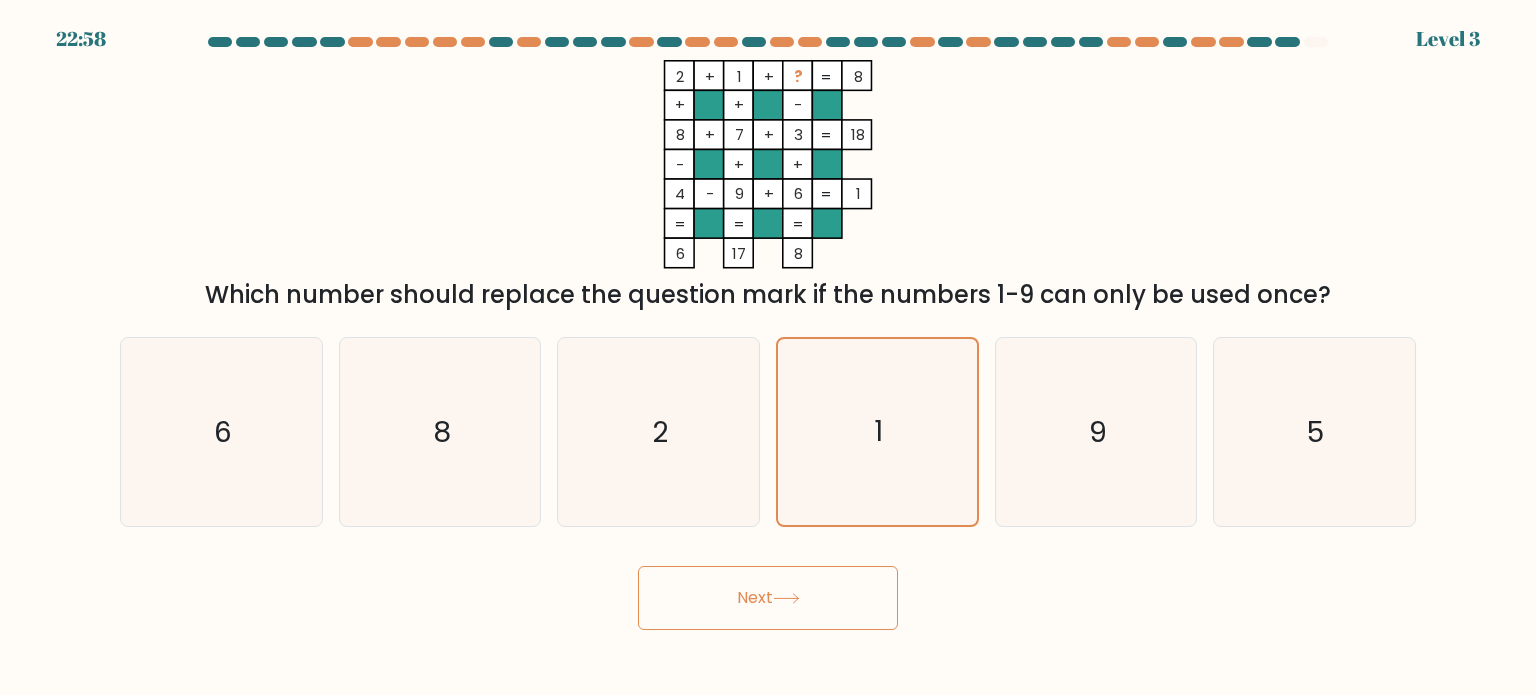 click on "Next" at bounding box center [768, 598] 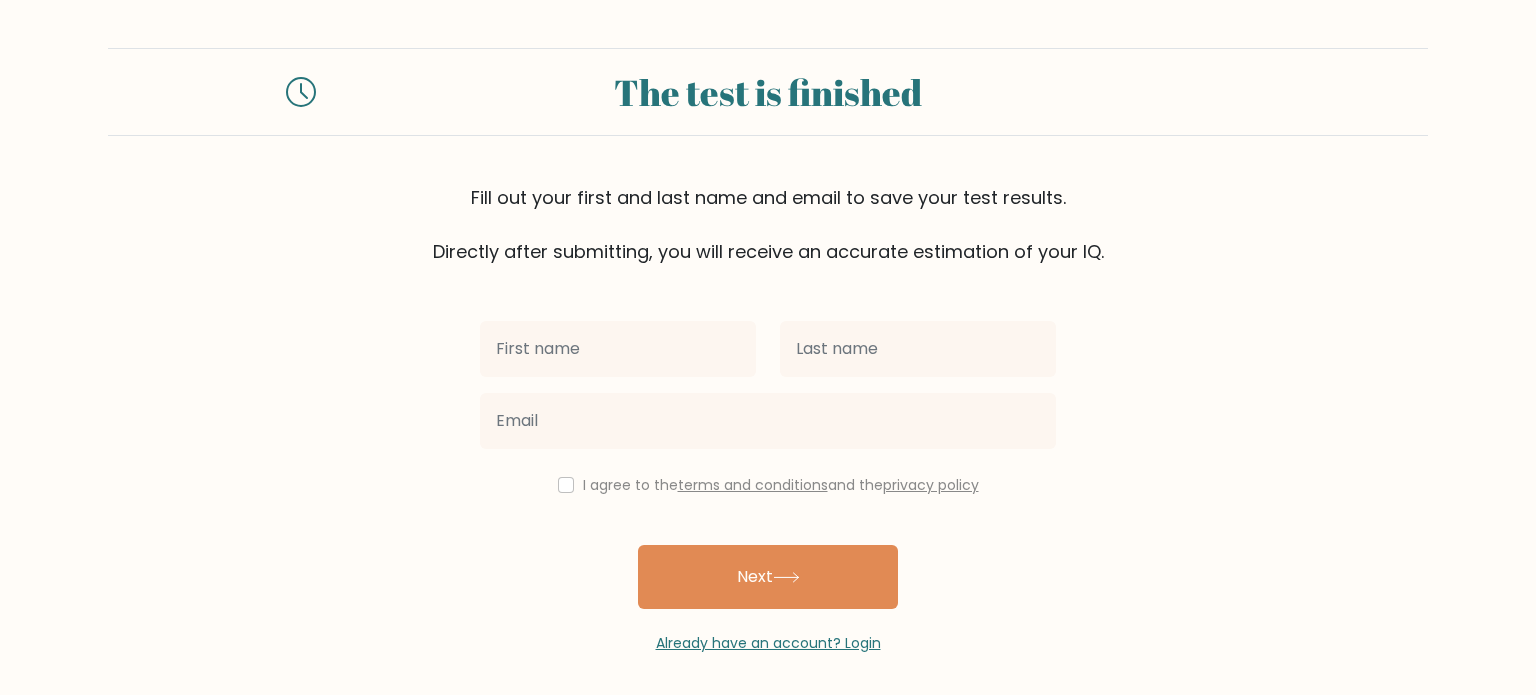 scroll, scrollTop: 0, scrollLeft: 0, axis: both 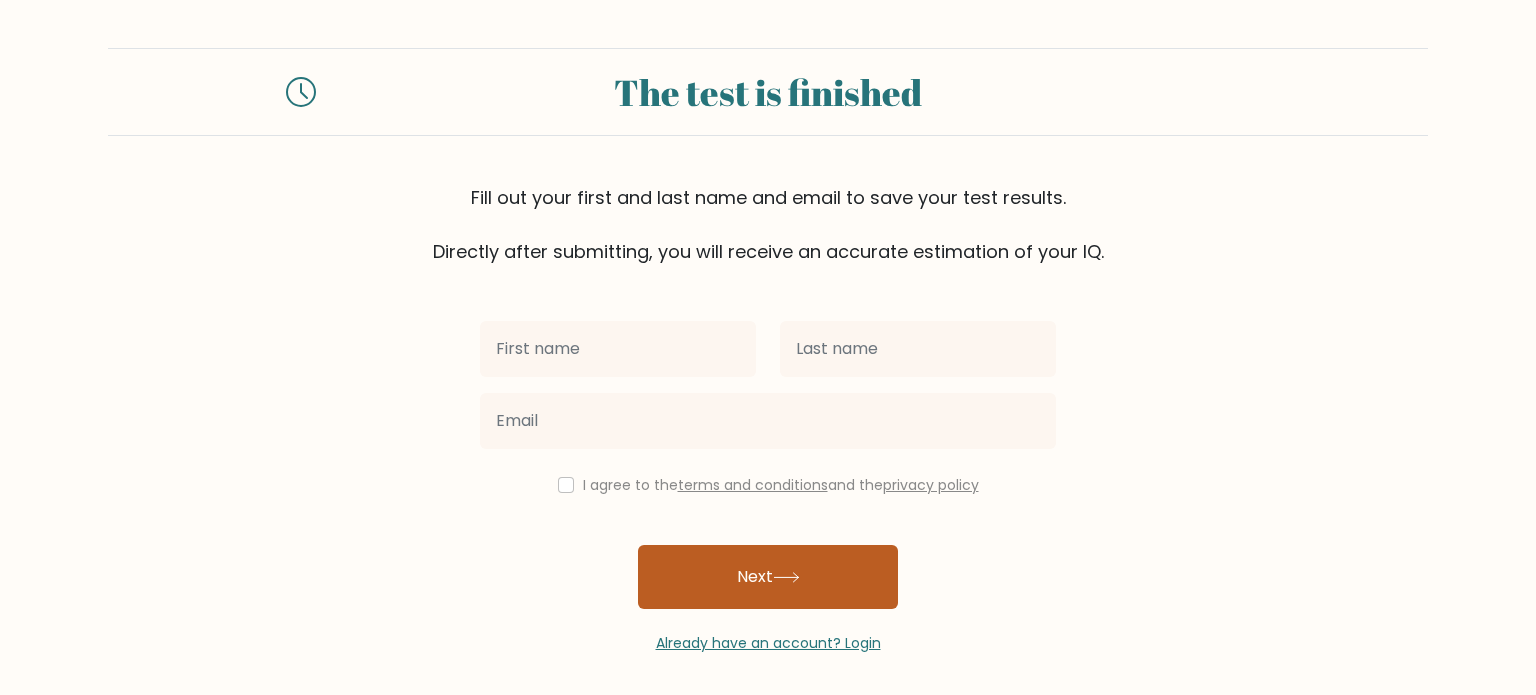 click on "Next" at bounding box center [768, 577] 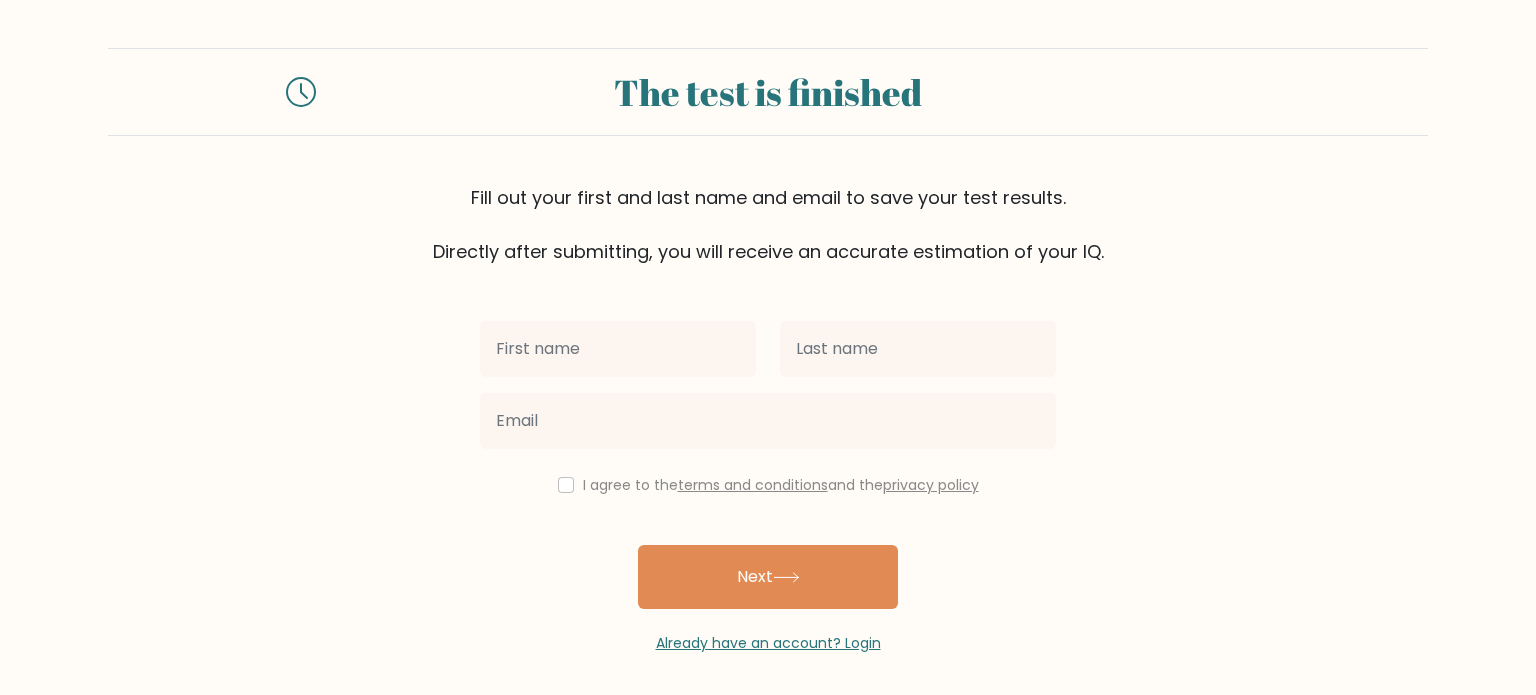 click on "I agree to the  terms and conditions  and the  privacy policy
Next
Already have an account? Login" at bounding box center [768, 459] 